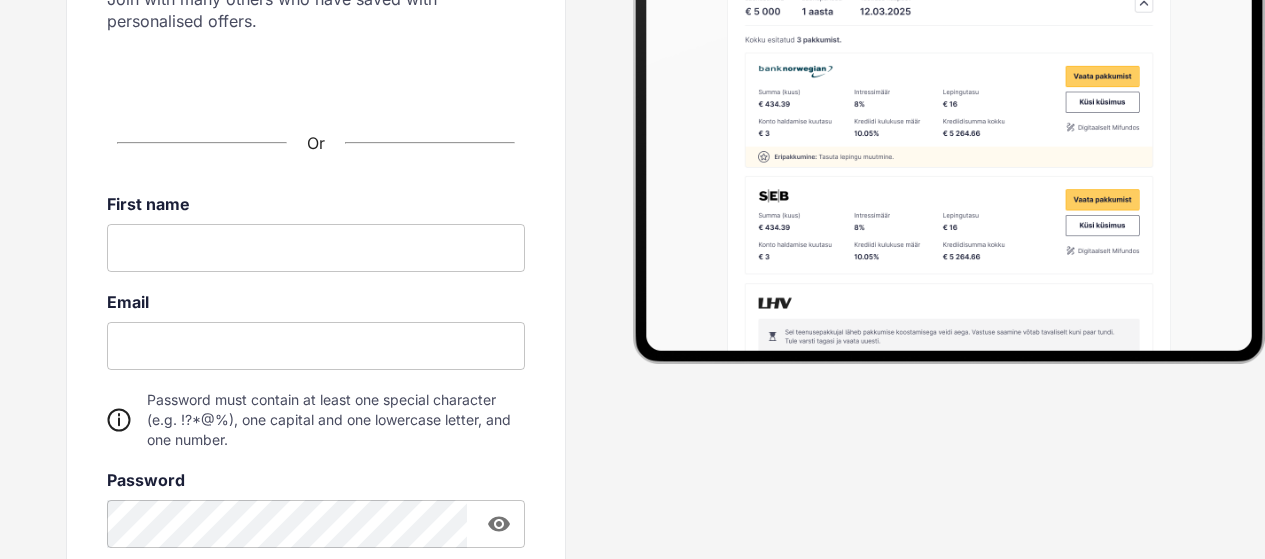 scroll, scrollTop: 300, scrollLeft: 0, axis: vertical 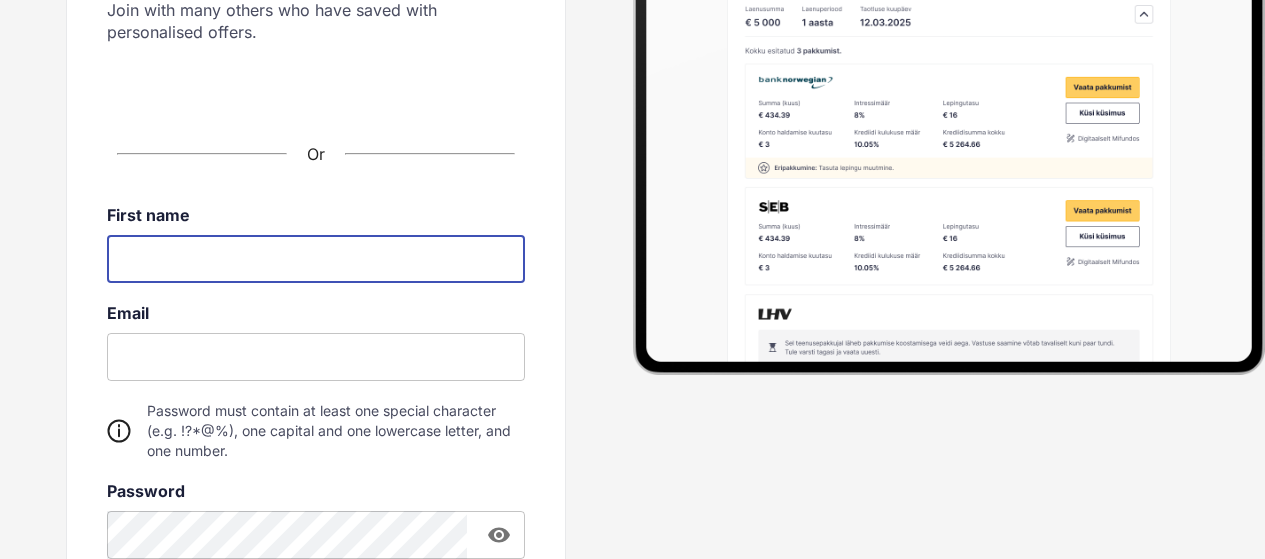 click at bounding box center [316, 259] 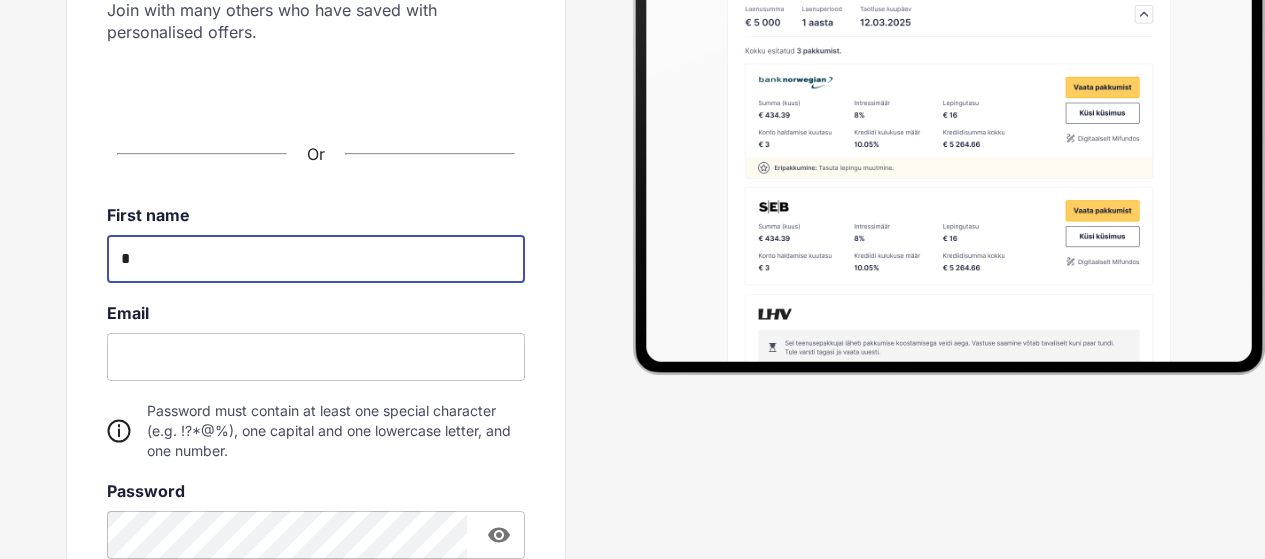 type on "*****" 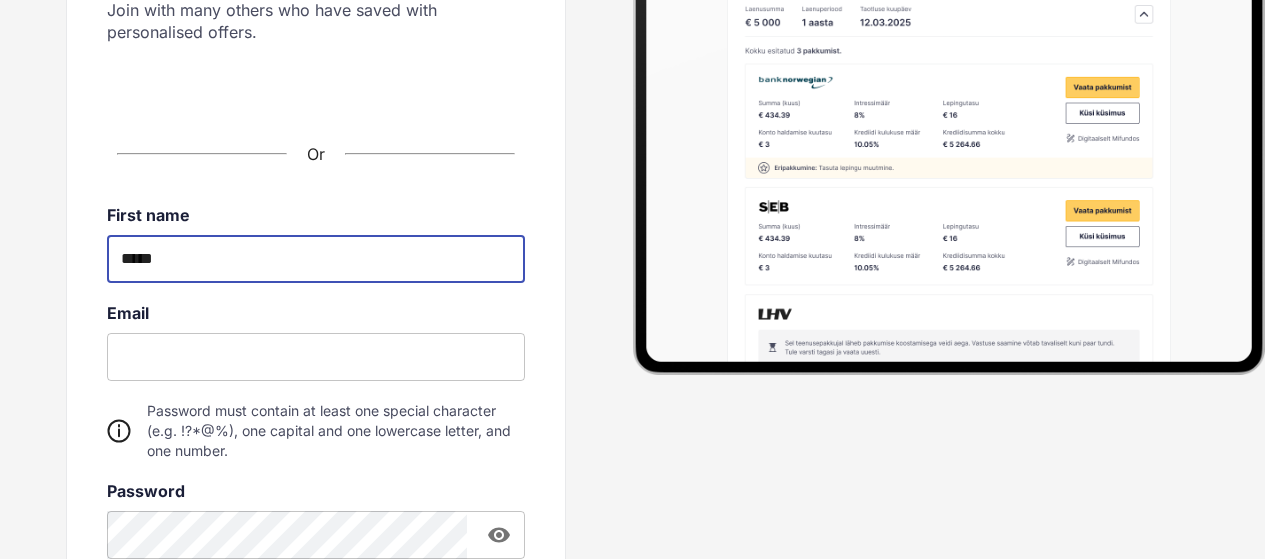 type on "**********" 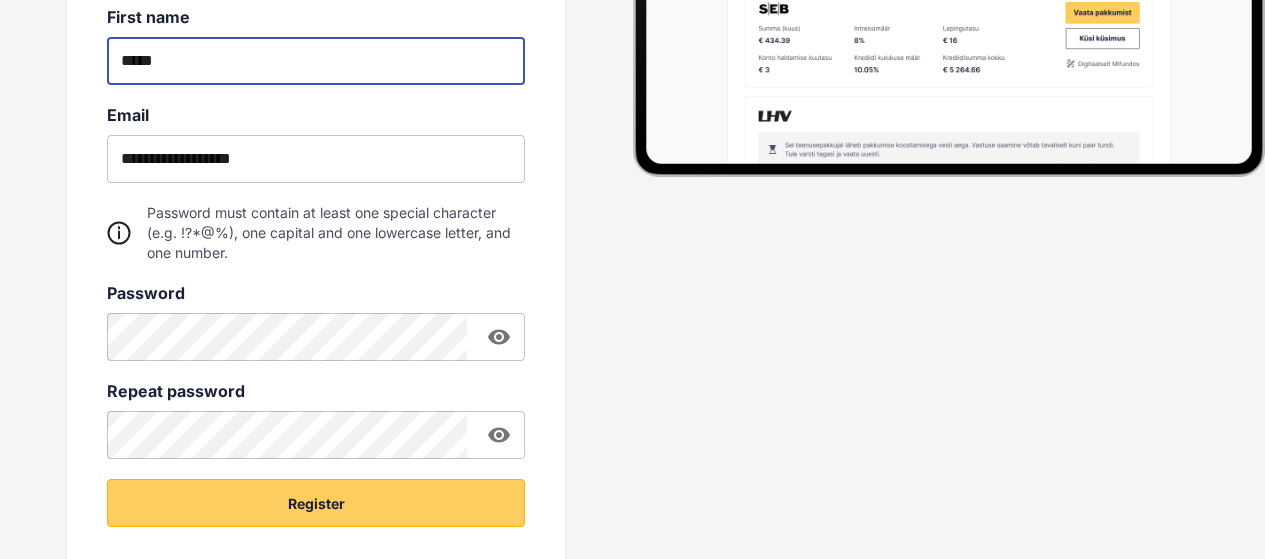 scroll, scrollTop: 500, scrollLeft: 0, axis: vertical 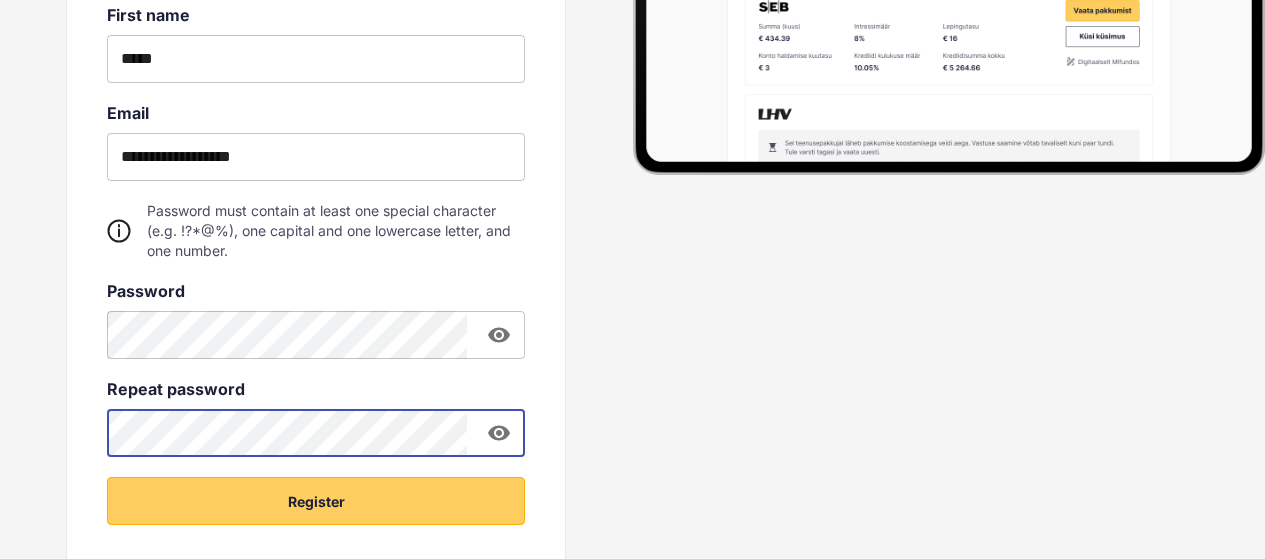 click 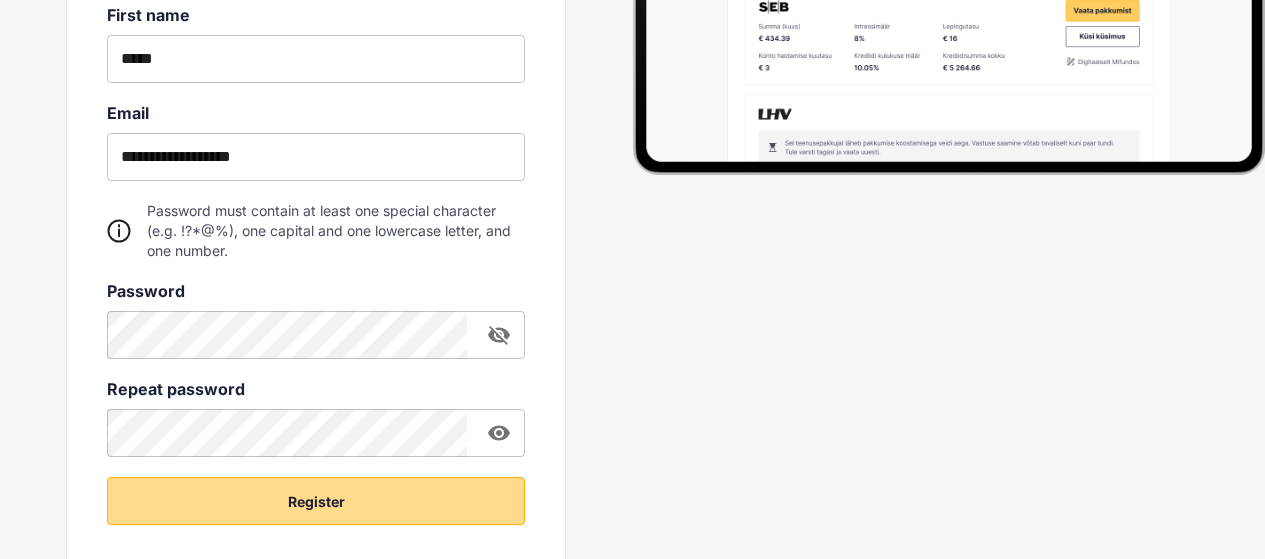 click on "Register" at bounding box center (316, 501) 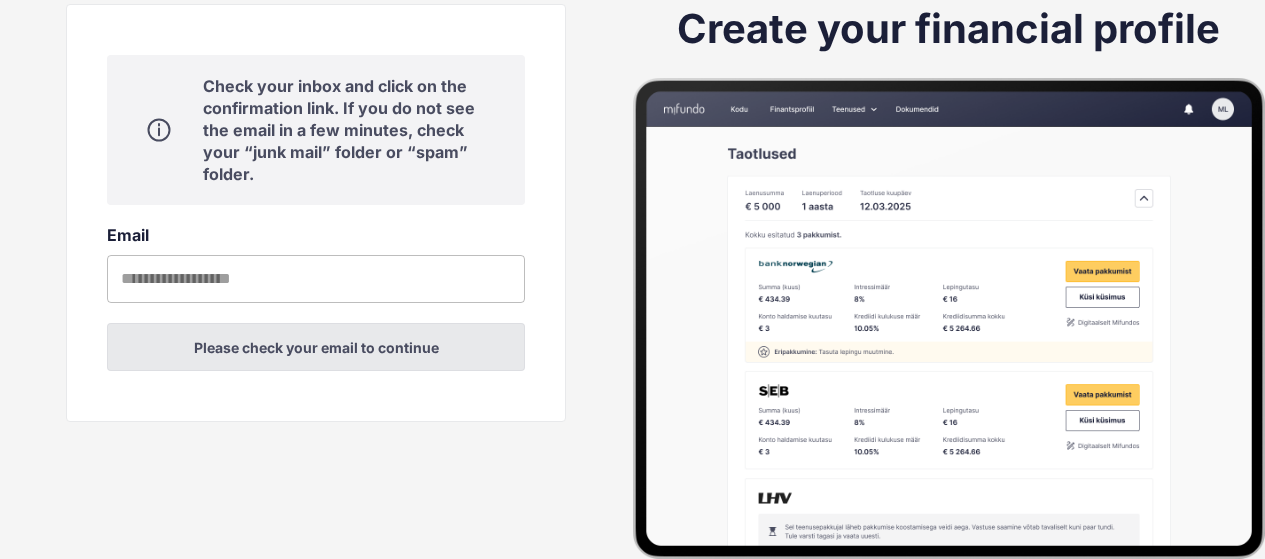 scroll, scrollTop: 116, scrollLeft: 0, axis: vertical 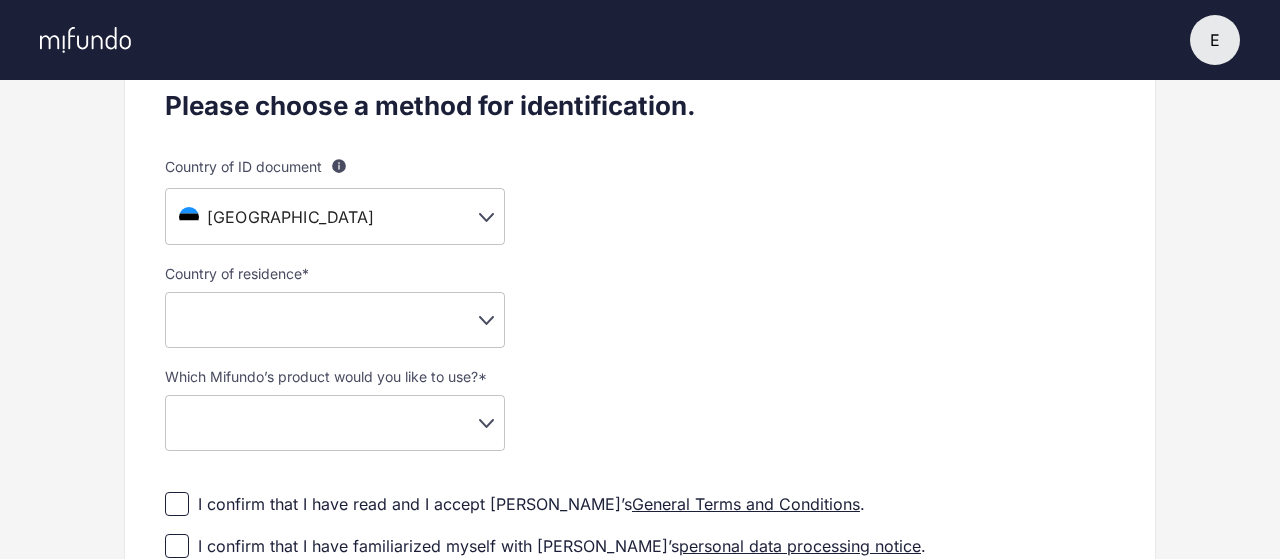 click on "E E Elise   Settings Log out Profile setup Licensed by FSA Secure platform Compliant with GDPR We're still expanding! We're continuously developing our product, and our service is currently available in a limited number of countries. If we don’t offer our product in your country yet, you’ll be added to our waitlist and notified as soon as it becomes available for you. Please choose a method for identification. Country of ID document For example, your passport or your ID card is usually issued by your country of your citizenship. [DEMOGRAPHIC_DATA]'s passport or ID card is issued by the country of residence. Please note that document providing evidence of your identity must include your photo. [DEMOGRAPHIC_DATA] ** ​ Country of residence  * ​ ​ Which Mifundo’s product would you like to use?  * ​ ​ I confirm that I have read and I accept [PERSON_NAME]’s  General Terms and Conditions . I confirm that I have familiarized myself with [PERSON_NAME]’s  personal data processing notice .
Smart-ID Mobile-ID ID card Algtekst" at bounding box center [640, -21] 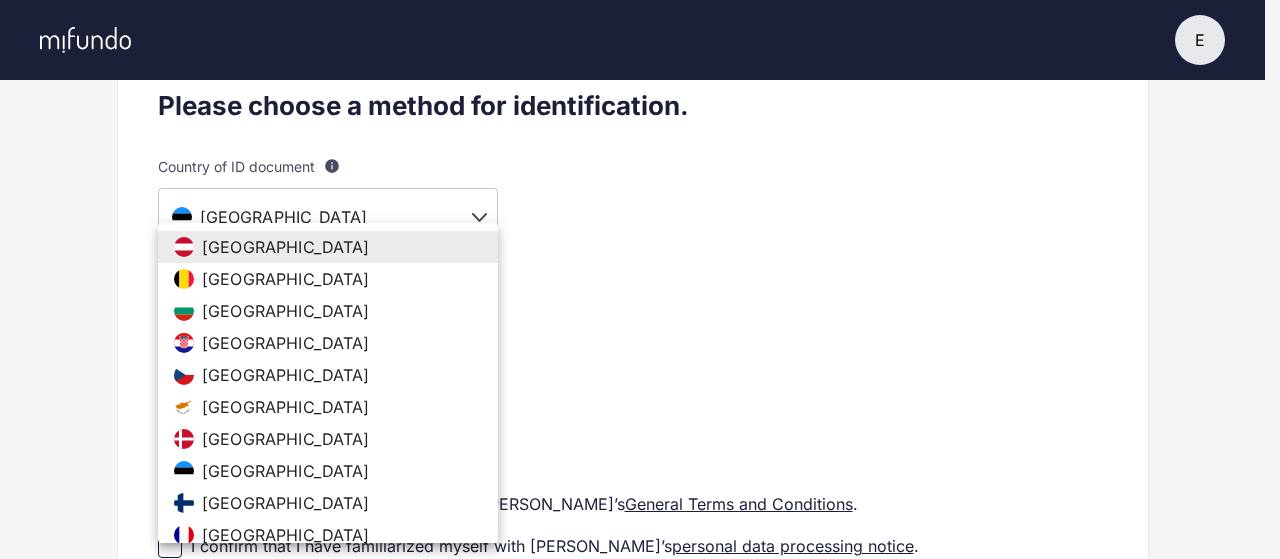 click on "[GEOGRAPHIC_DATA]" at bounding box center [286, 471] 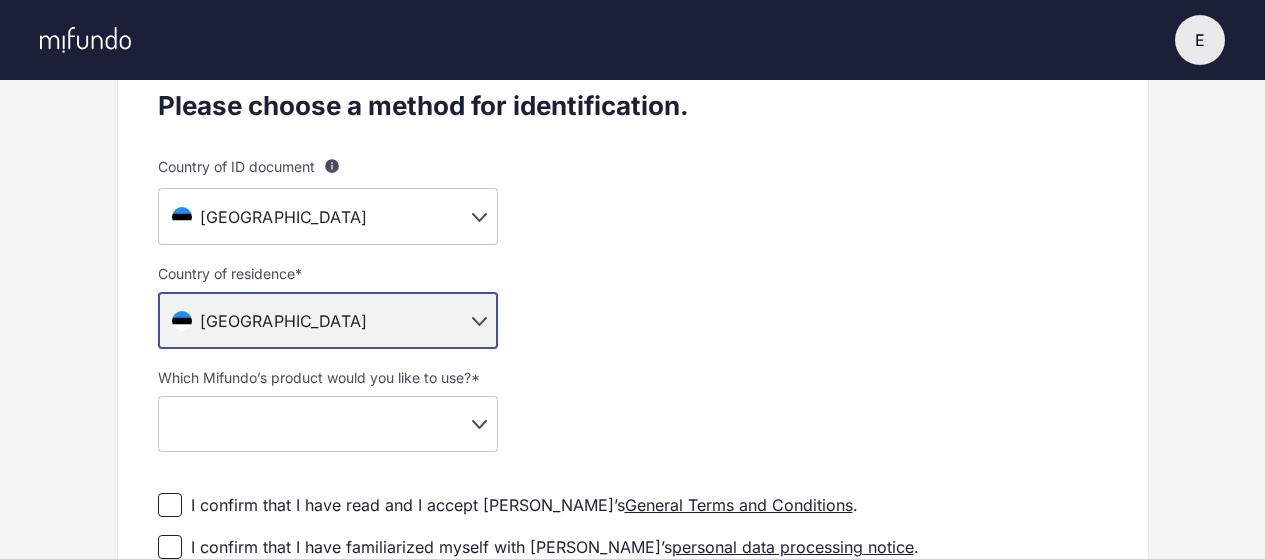 scroll, scrollTop: 400, scrollLeft: 0, axis: vertical 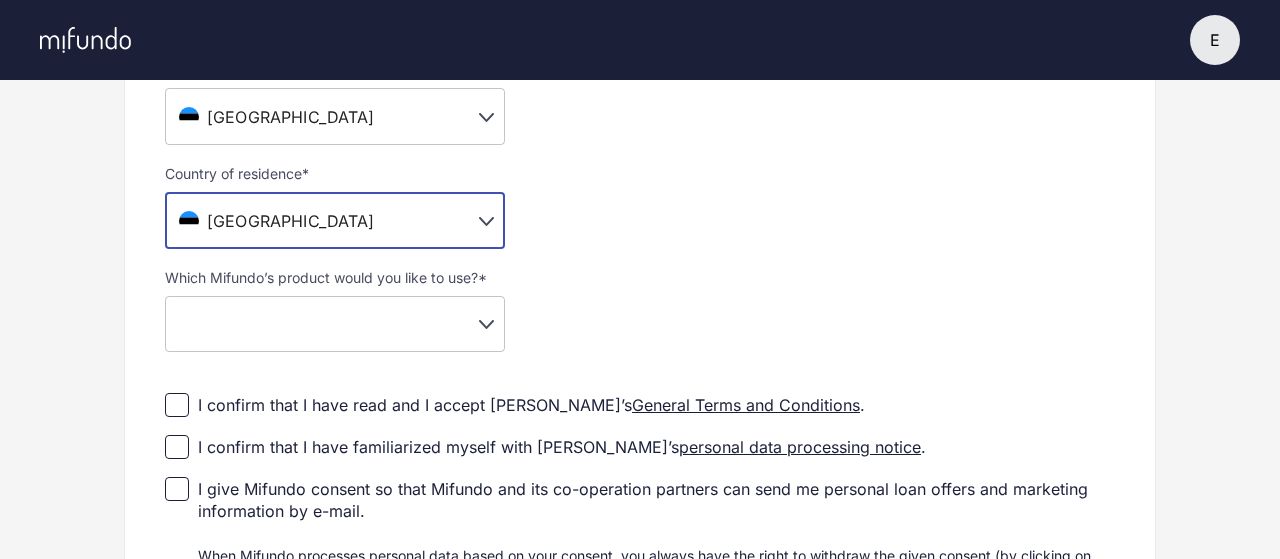 click on "E E Elise   Settings Log out Profile setup Licensed by FSA Secure platform Compliant with GDPR We're still expanding! We're continuously developing our product, and our service is currently available in a limited number of countries. If we don’t offer our product in your country yet, you’ll be added to our waitlist and notified as soon as it becomes available for you. Please choose a method for identification. Country of ID document For example, your passport or your ID card is usually issued by your country of your citizenship. Foreigner's passport or ID card is issued by the country of residence. Please note that document providing evidence of your identity must include your photo. Estonia ** ​ Country of residence  * Estonia ** ​ Which Mifundo’s product would you like to use?  * ​ ​ I confirm that I have read and I accept Mifundo’s  General Terms and Conditions . I confirm that I have familiarized myself with Mifundo’s  personal data processing notice .
Smart-ID Mobile-ID ID card" at bounding box center [640, -121] 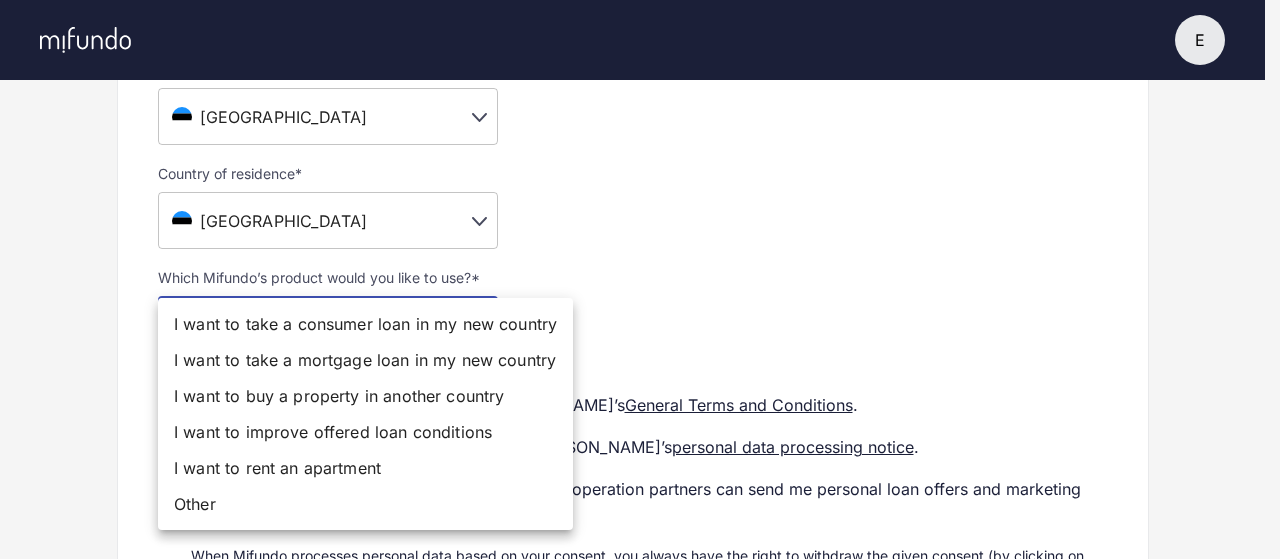 click on "I want to take a consumer loan in my new country" at bounding box center [365, 324] 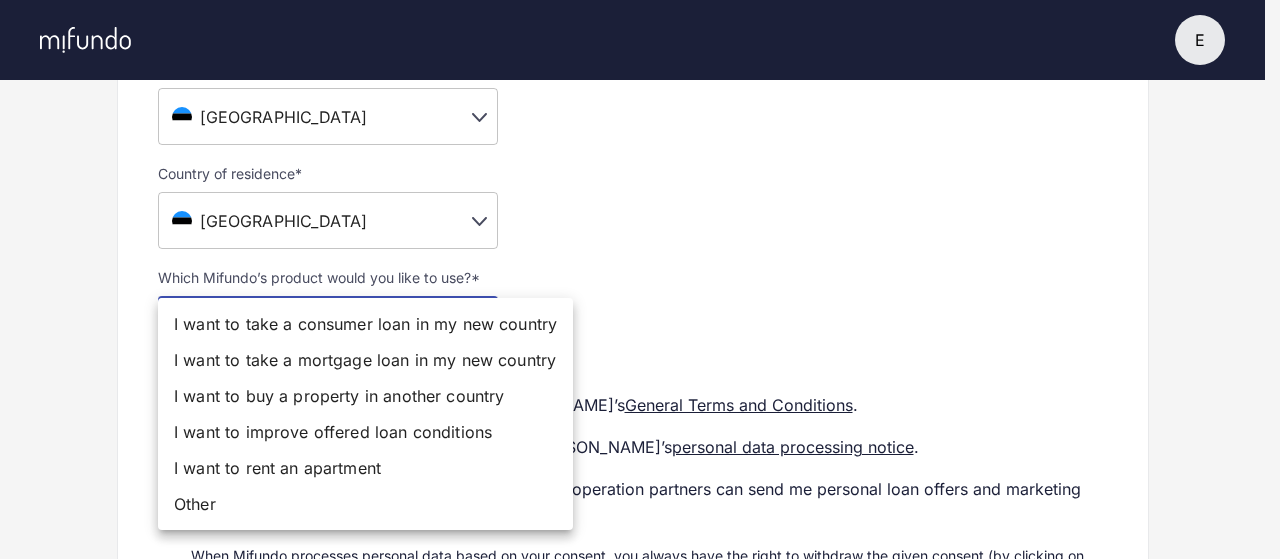 type on "**********" 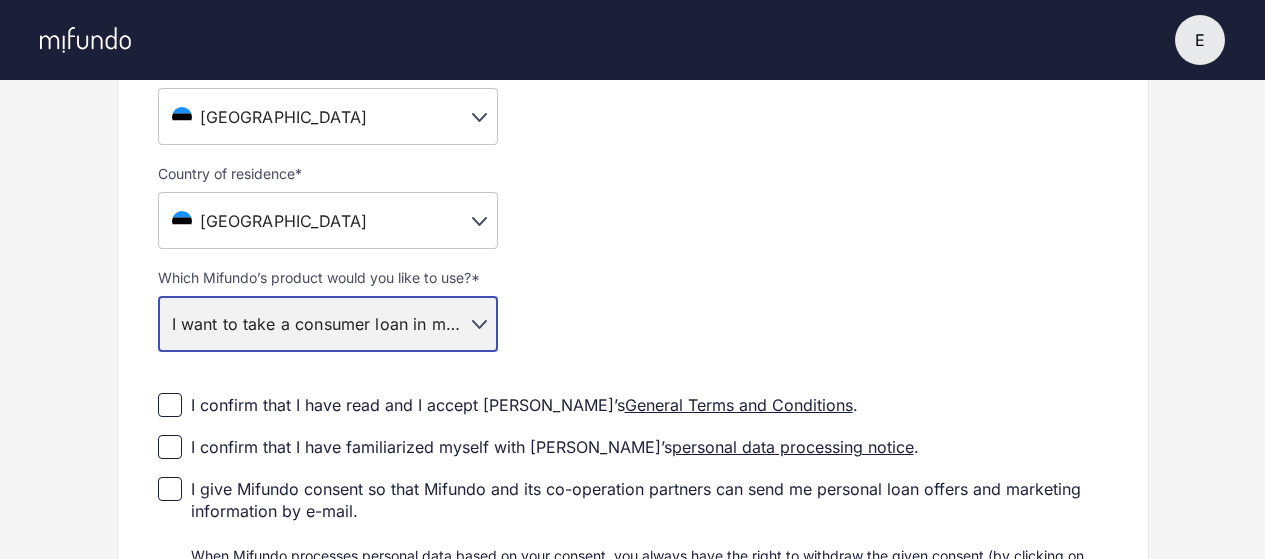 scroll, scrollTop: 500, scrollLeft: 0, axis: vertical 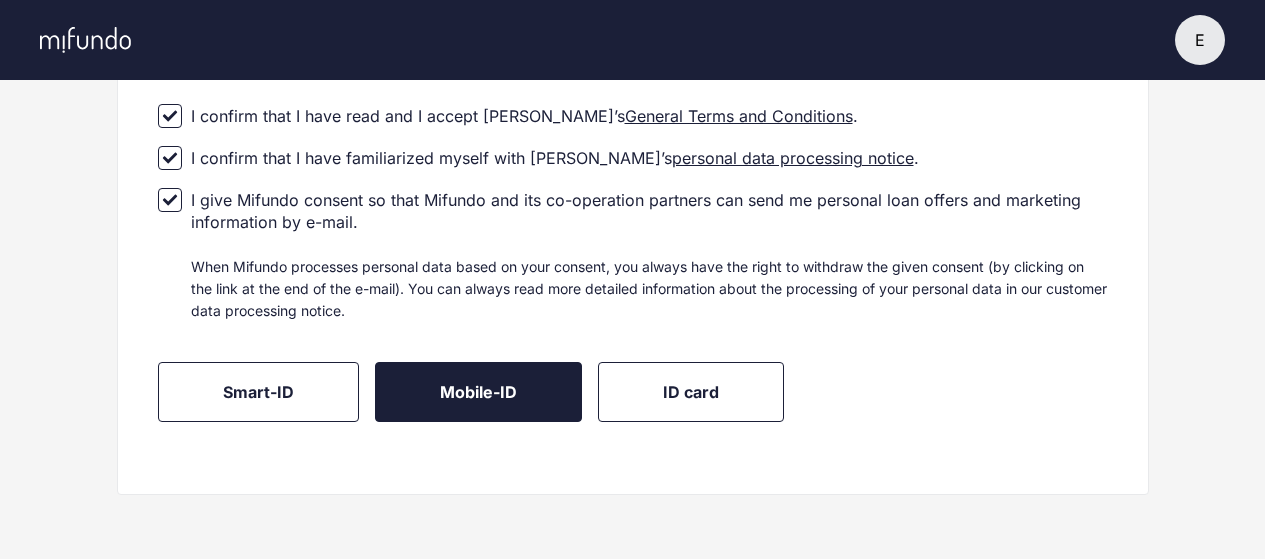 click on "Mobile-ID" at bounding box center [478, 392] 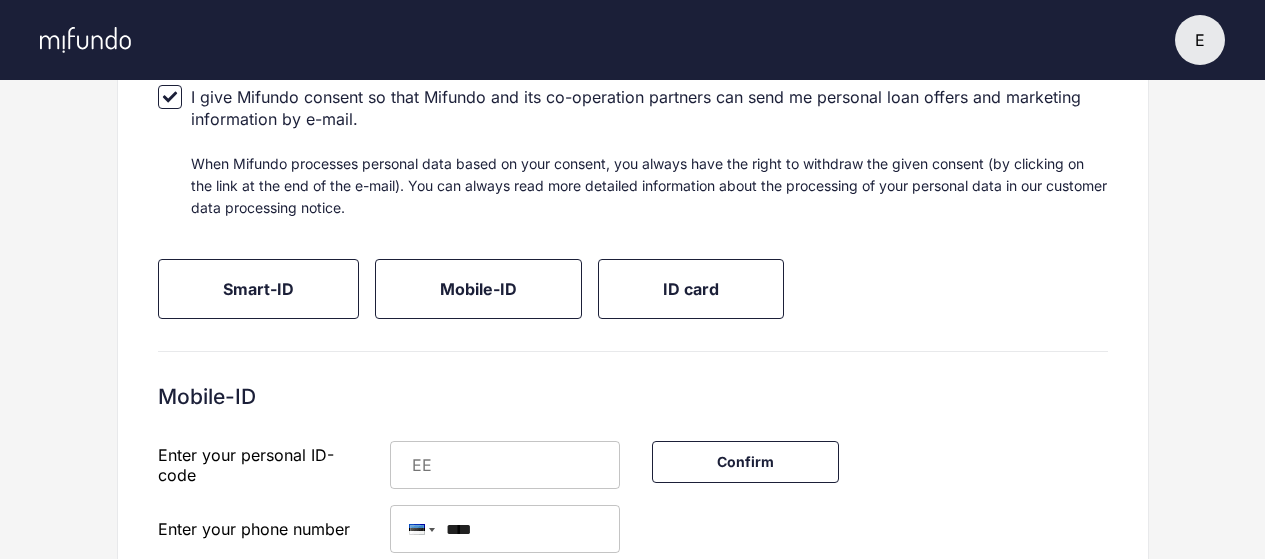 scroll, scrollTop: 889, scrollLeft: 0, axis: vertical 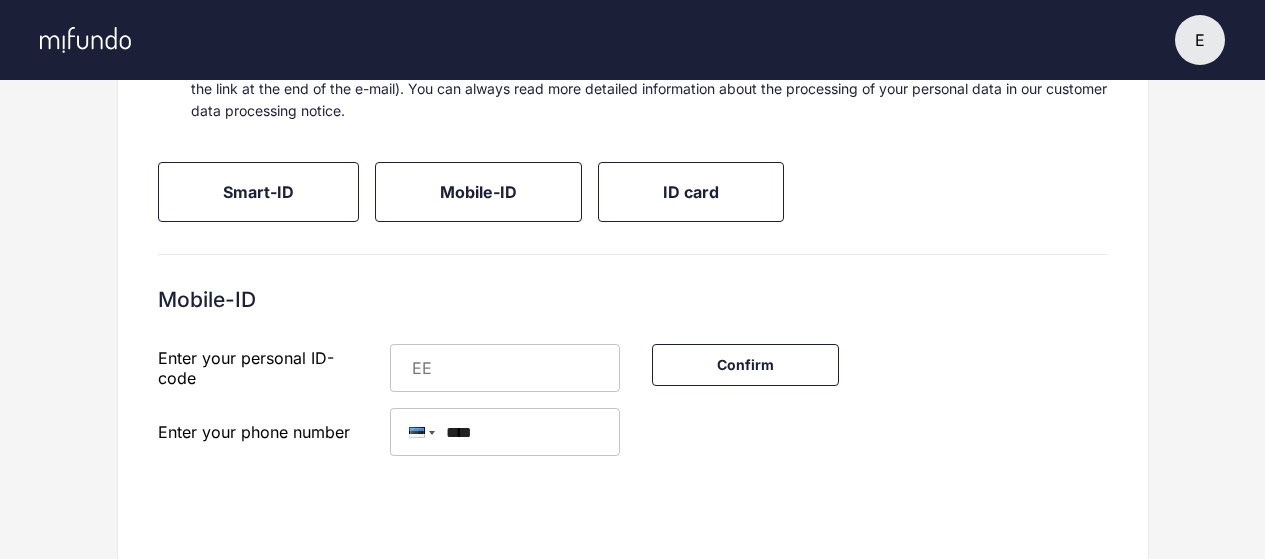 click at bounding box center [526, 368] 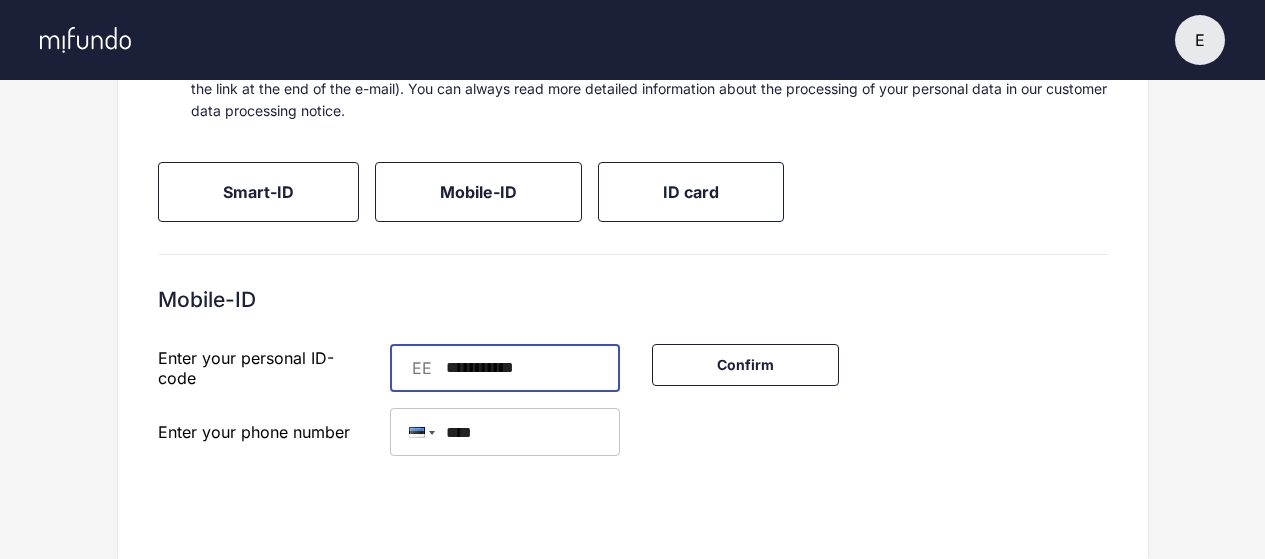 type on "**********" 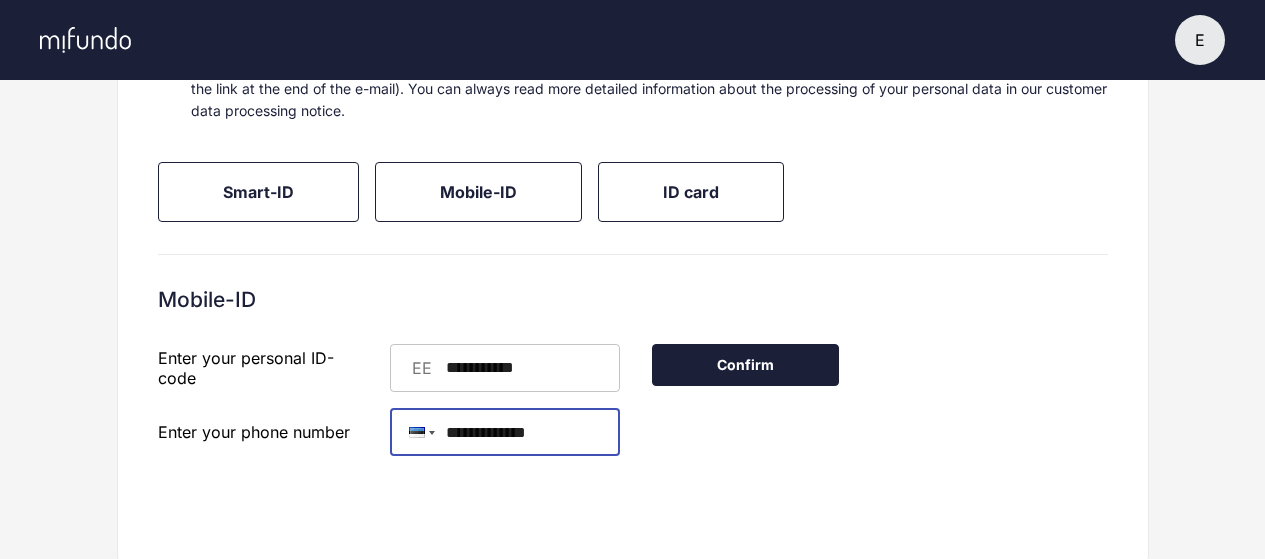 type on "**********" 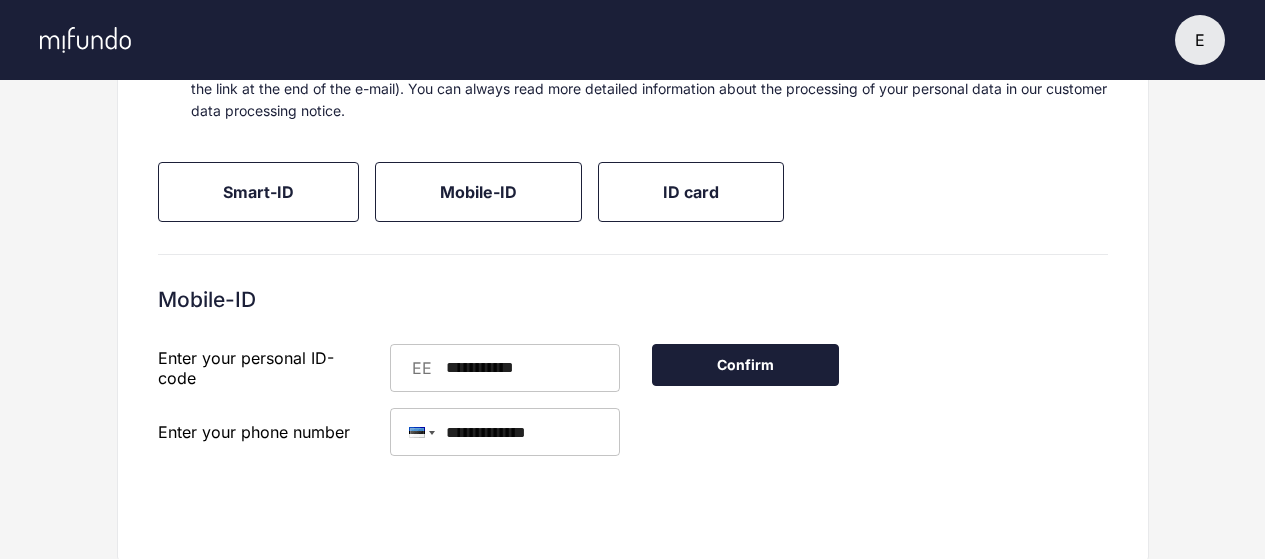click on "Confirm" at bounding box center [745, 365] 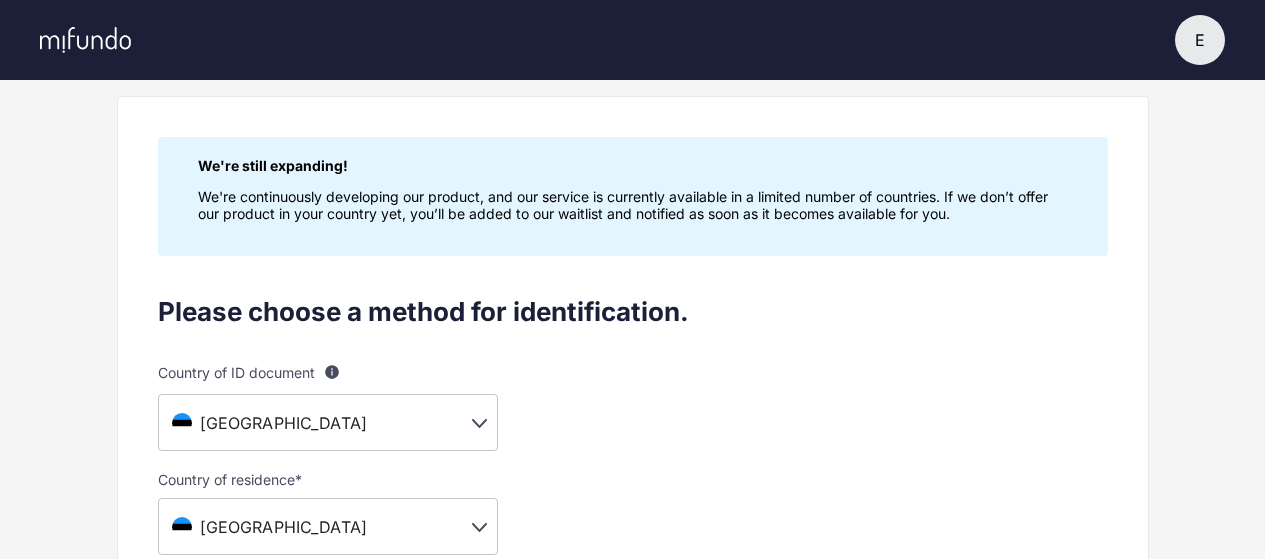 scroll, scrollTop: 889, scrollLeft: 0, axis: vertical 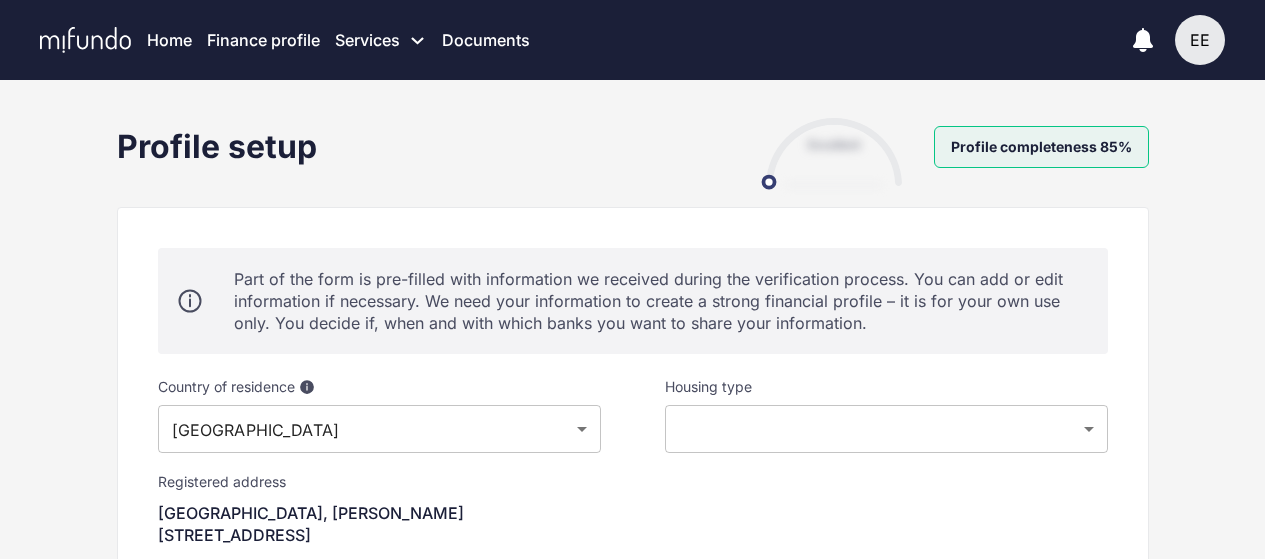 click on "Home Finance profile Services Apply for a new loan Refinance your loans Loan offers My loans Documents EE EE Elise   Elias Home Financial profile Loans Offers Documents Notifications Settings Log out Apply for a new loan Refinance your loans Profile setup Excellent Profile completeness 85% Part of the form is pre-filled with information we received during the verification process. You can add or edit information if necessary. We need your information to create a strong financial profile – it is for your own use only. You decide if, when and with which banks you want to share your information. Country of residence Your country of residence is the country in which you are currently living in. You do not need to have citizenship to your country of residence nor do you need to have been living in this country for a certain period of time; essentially your country of residence will be the country in which you use a residential mailing address. Estonia ** ​ Registered address Housing type ​ ​ Email ​ ​" at bounding box center [632, 279] 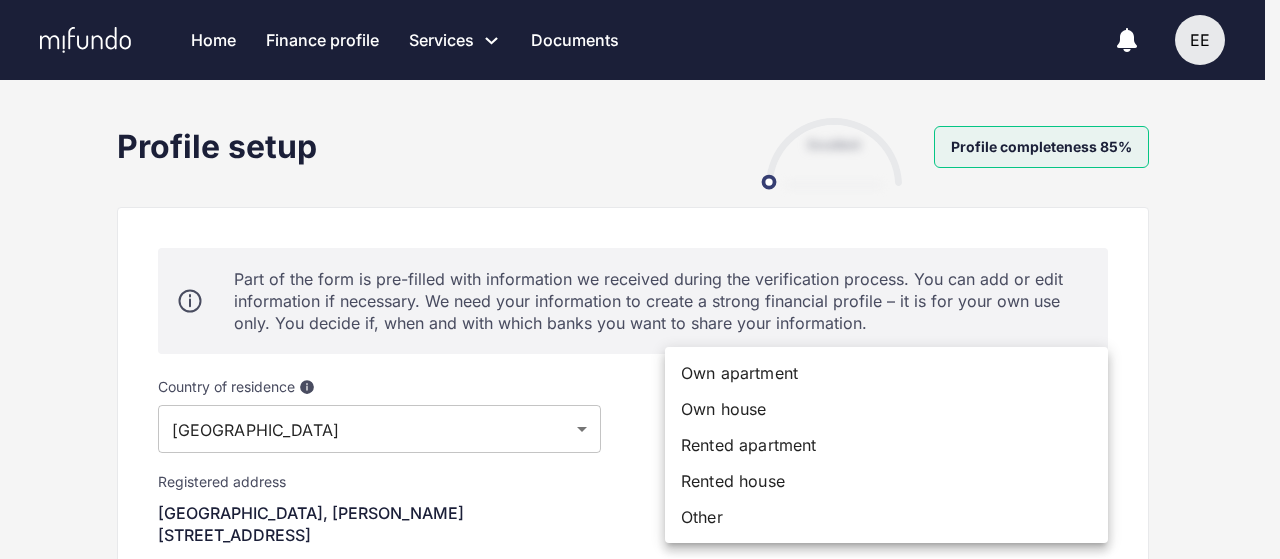 click on "Other" at bounding box center (886, 517) 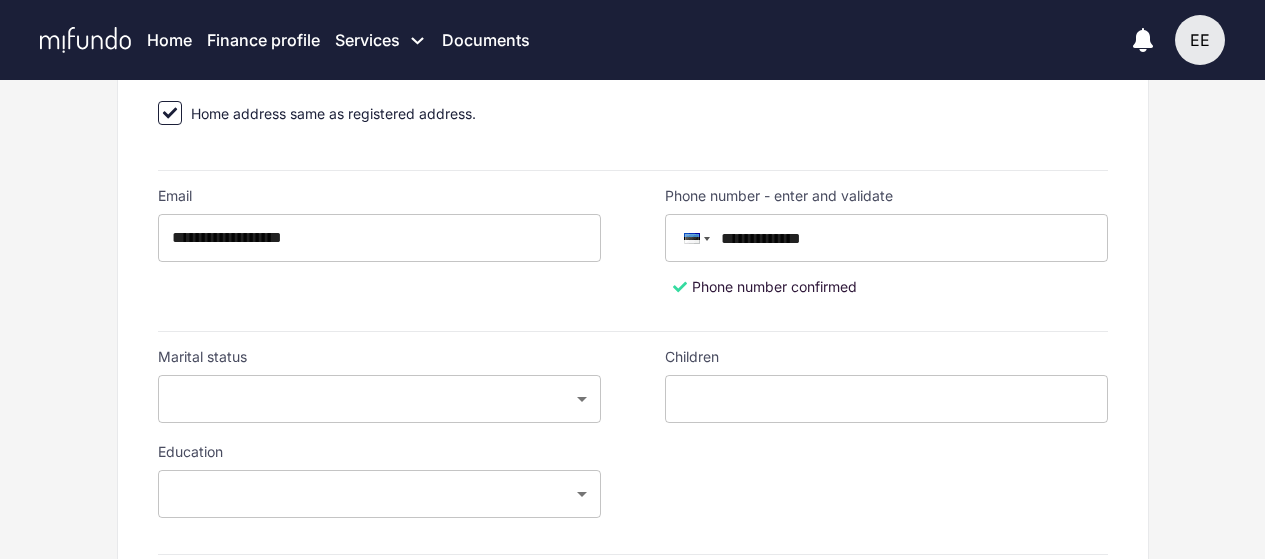 scroll, scrollTop: 500, scrollLeft: 0, axis: vertical 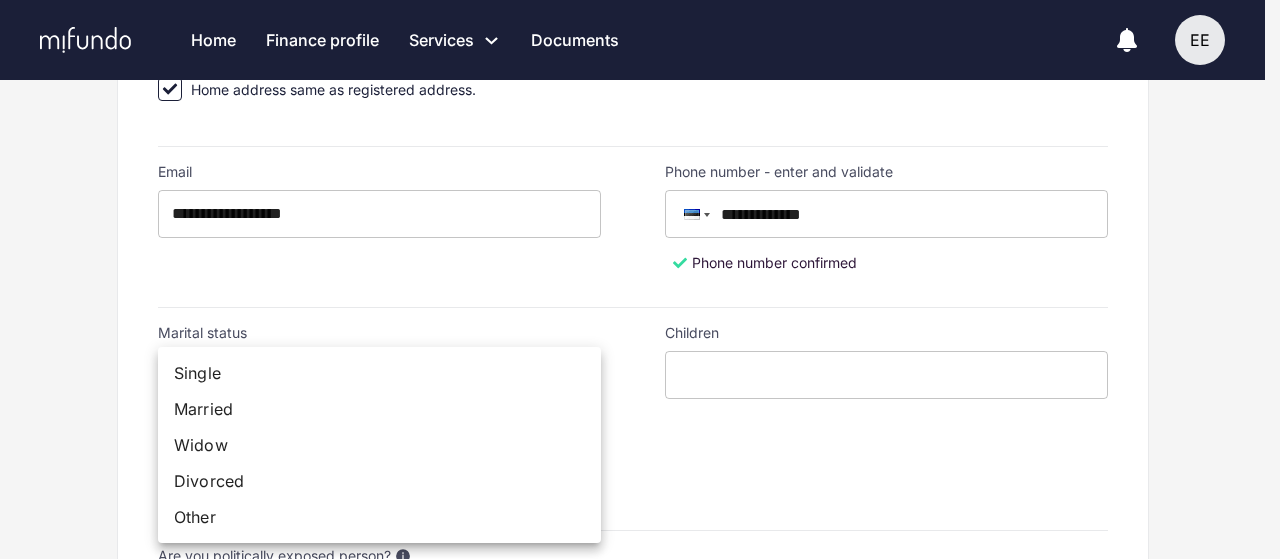 click on "Home Finance profile Services Apply for a new loan Refinance your loans Loan offers My loans Documents EE EE Elise   Elias Home Financial profile Loans Offers Documents Notifications Settings Log out Apply for a new loan Refinance your loans Profile setup Excellent Profile completeness 85% Part of the form is pre-filled with information we received during the verification process. You can add or edit information if necessary. We need your information to create a strong financial profile – it is for your own use only. You decide if, when and with which banks you want to share your information. Country of residence Your country of residence is the country in which you are currently living in. You do not need to have citizenship to your country of residence nor do you need to have been living in this country for a certain period of time; essentially your country of residence will be the country in which you use a residential mailing address. Estonia ** ​ Registered address Housing type Other ***** ​ Email" at bounding box center (640, -221) 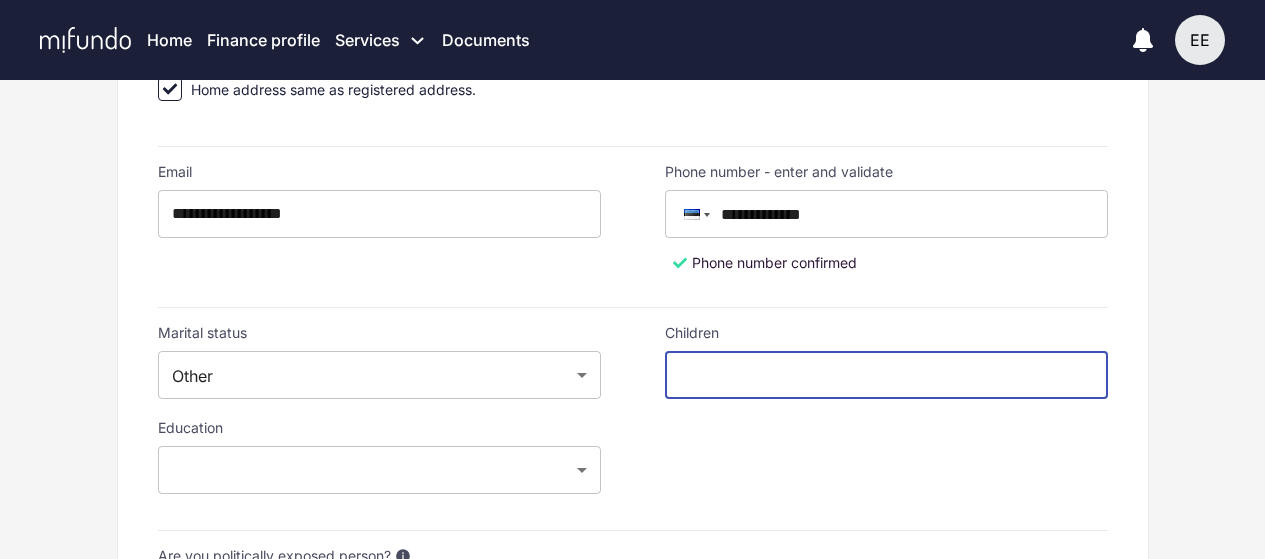 click at bounding box center (886, 375) 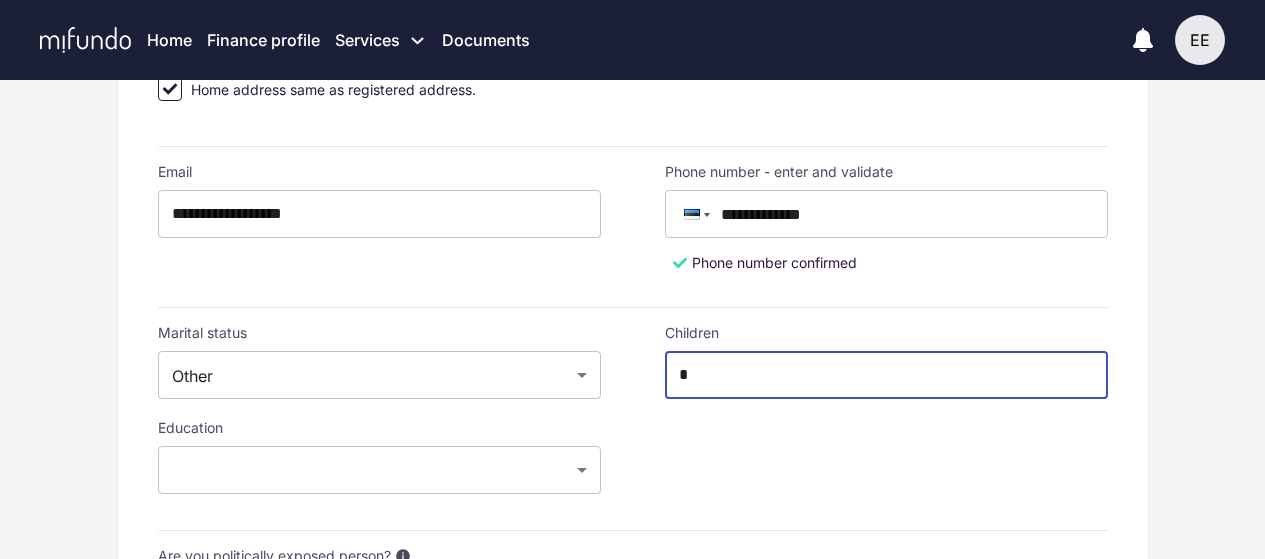 type on "*" 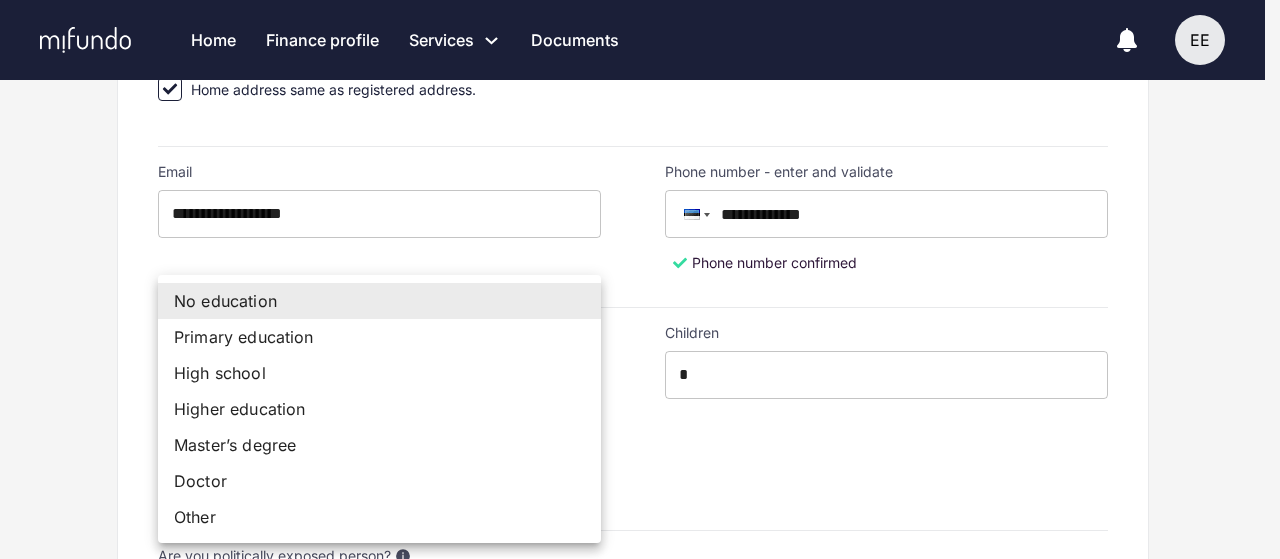 click on "Home Finance profile Services Apply for a new loan Refinance your loans Loan offers My loans Documents EE EE Elise   Elias Home Financial profile Loans Offers Documents Notifications Settings Log out Apply for a new loan Refinance your loans Profile setup Excellent Profile completeness 85% Part of the form is pre-filled with information we received during the verification process. You can add or edit information if necessary. We need your information to create a strong financial profile – it is for your own use only. You decide if, when and with which banks you want to share your information. Country of residence Your country of residence is the country in which you are currently living in. You do not need to have citizenship to your country of residence nor do you need to have been living in this country for a certain period of time; essentially your country of residence will be the country in which you use a residential mailing address. Estonia ** ​ Registered address Housing type Other ***** ​ Email" at bounding box center [640, -221] 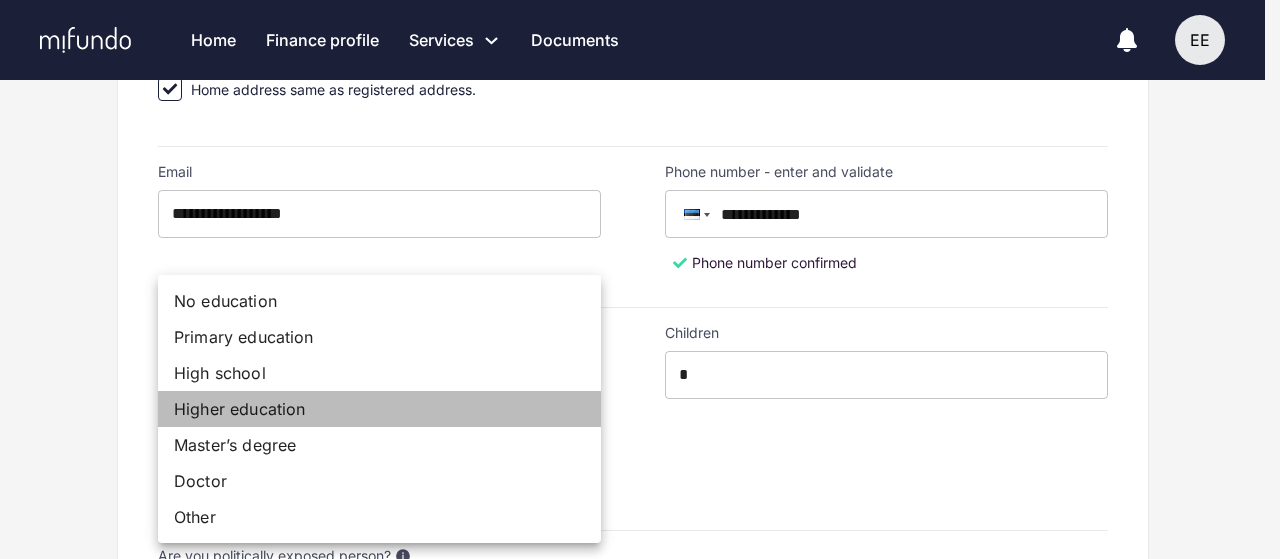 click on "Higher education" at bounding box center [379, 409] 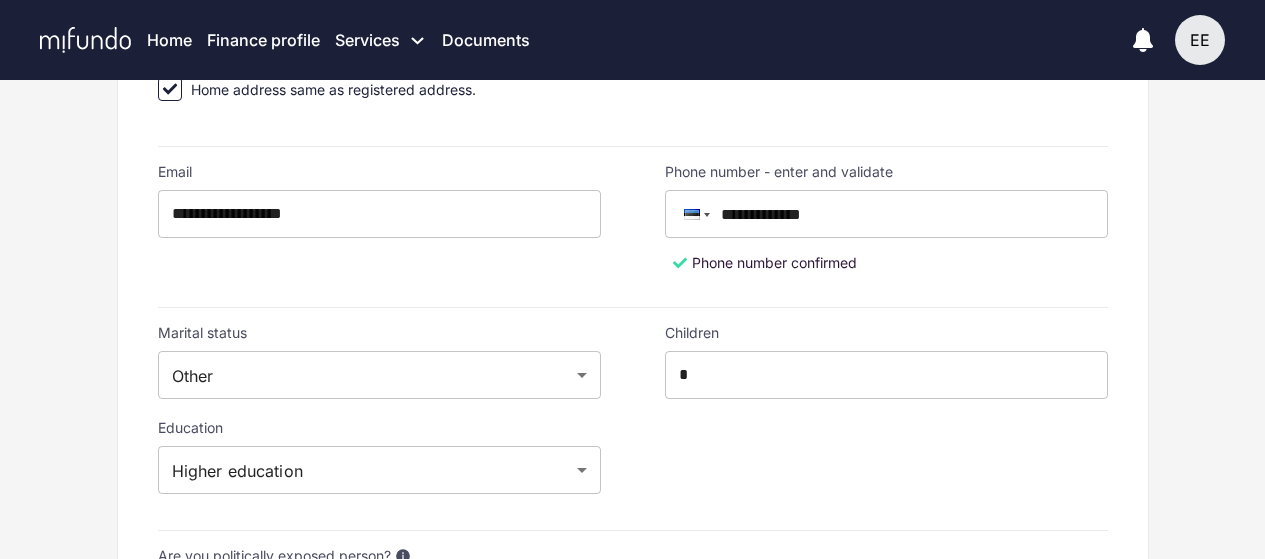 click on "Children * ​" at bounding box center [886, 419] 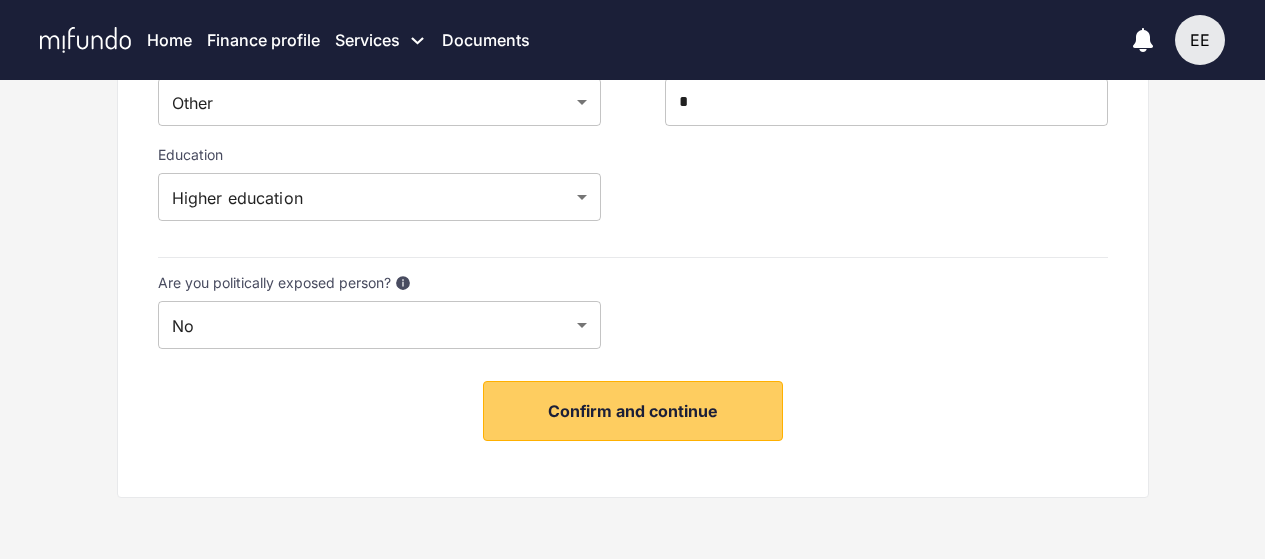 scroll, scrollTop: 776, scrollLeft: 0, axis: vertical 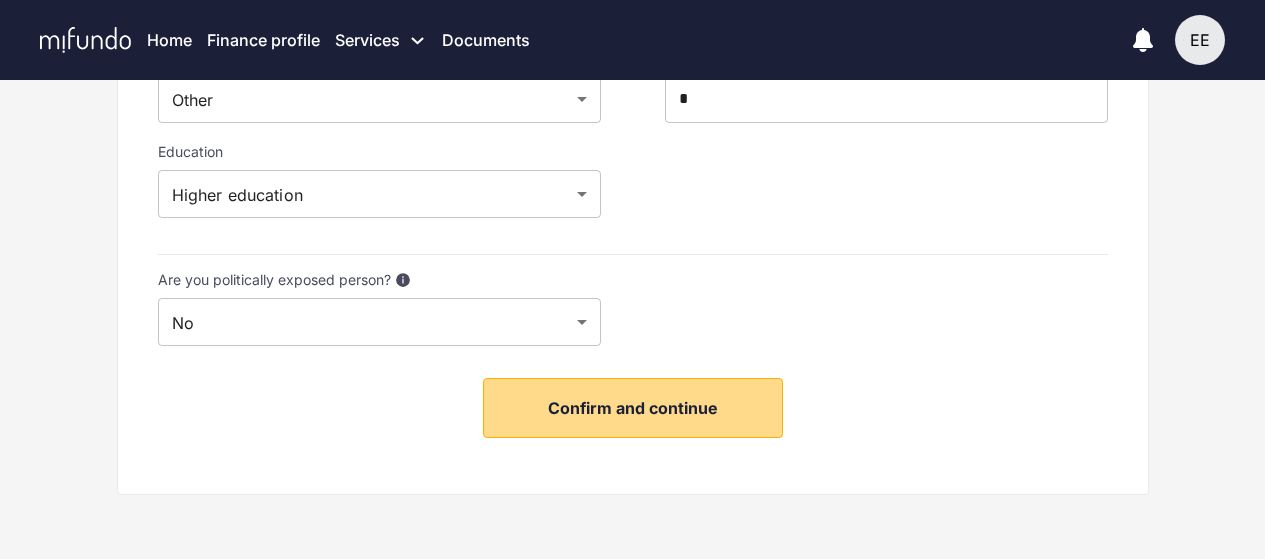 click on "Confirm and continue" at bounding box center (633, 408) 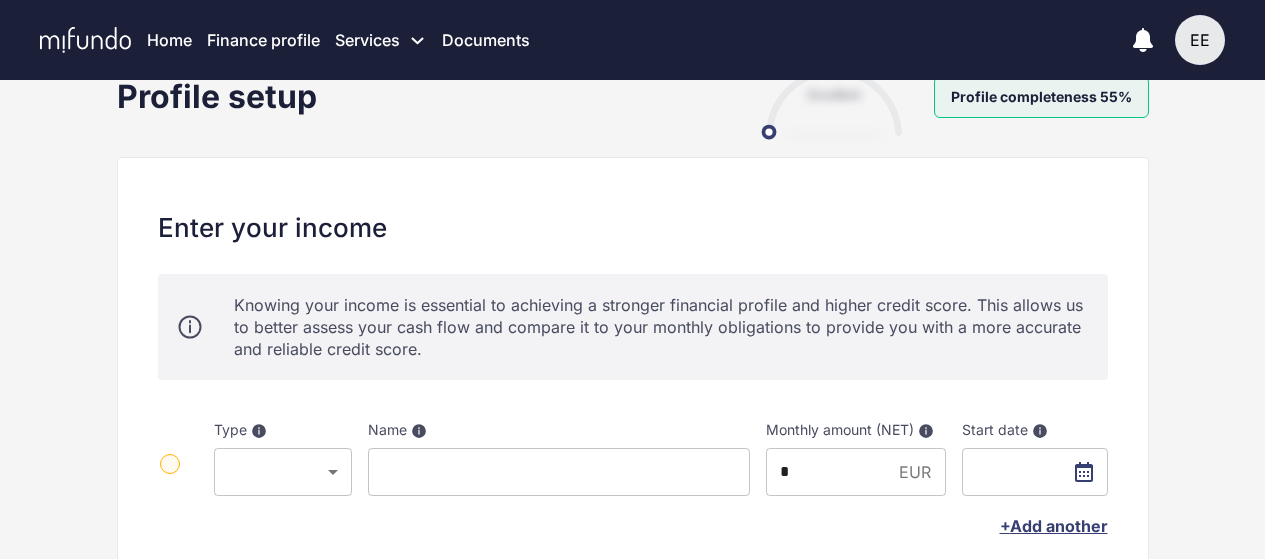 scroll, scrollTop: 100, scrollLeft: 0, axis: vertical 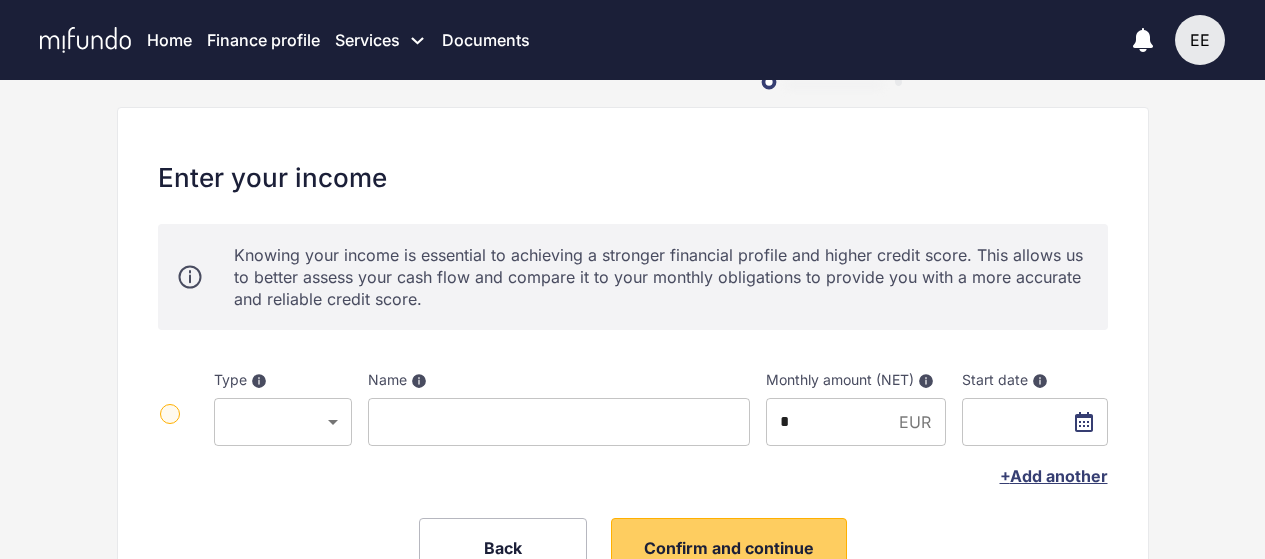 click on "Enter your income Knowing your income is essential to achieving a stronger financial profile and higher credit score. This allows us to better assess your cash flow and compare it to your monthly obligations to provide you with a more accurate and reliable credit score. Type Select proper type of the income. Use "other" for regular incomes such as dividends, alimony, parental allowance, social benefits, pension, etc.  ​ ​ Name Name of the company or institution the income is coming from ​ Monthly amount (NET) Monthly received income. E.g. net salary to account. * EUR ​ Start date Date since the income is received. E.g. starting date of your labour contract. In case you started more than 1 year ago and you do not remember the exact day, use 01 for the day and January for the month.  ​ +  Add another Back Confirm and continue" at bounding box center [633, 363] 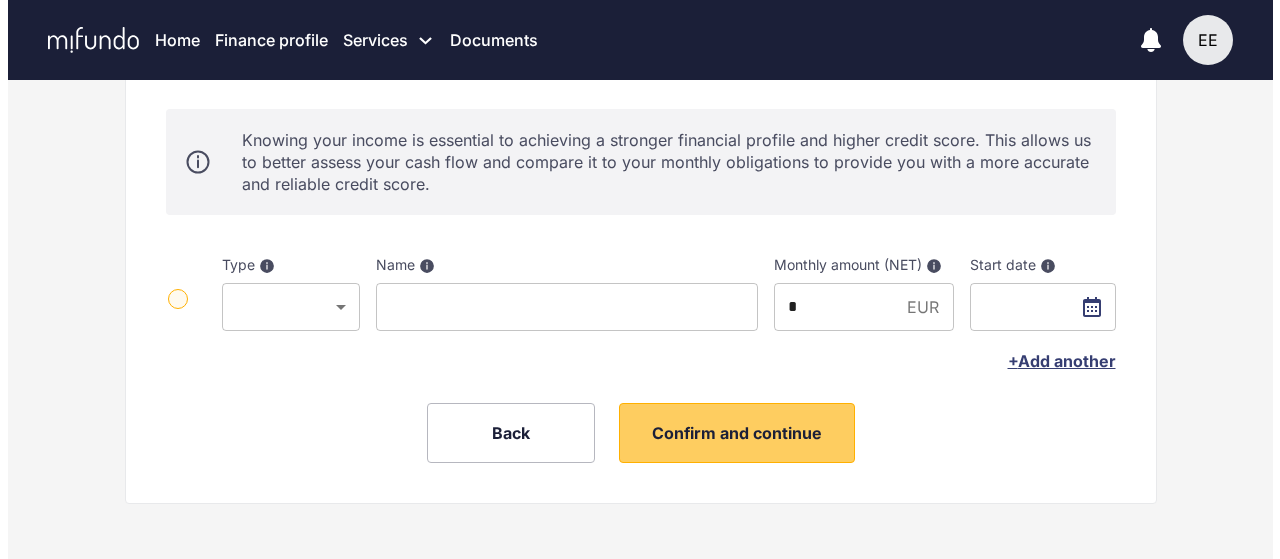 scroll, scrollTop: 223, scrollLeft: 0, axis: vertical 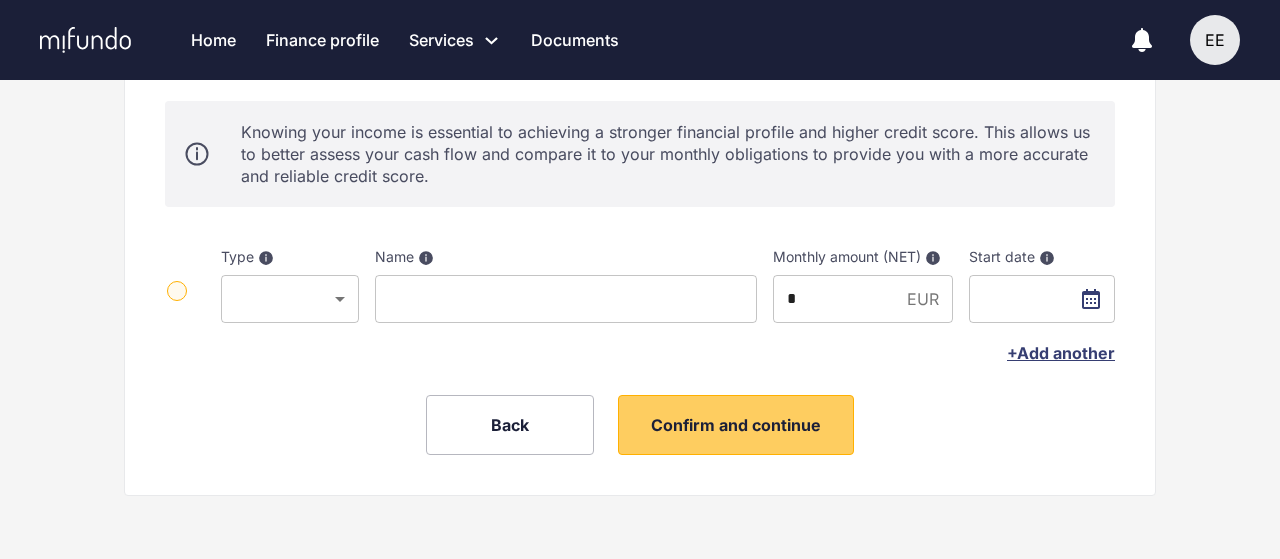 click on "Home Finance profile Services Apply for a new loan Refinance your loans Loan offers My loans Documents EE EE Elise   Elias Home Financial profile Loans Offers Documents Notifications Settings Log out Apply for a new loan Refinance your loans Profile setup Excellent Profile completeness 55% Enter your income Knowing your income is essential to achieving a stronger financial profile and higher credit score. This allows us to better assess your cash flow and compare it to your monthly obligations to provide you with a more accurate and reliable credit score. Type Select proper type of the income. Use "other" for regular incomes such as dividends, alimony, parental allowance, social benefits, pension, etc.  ​ ​ Name Name of the company or institution the income is coming from ​ Monthly amount (NET) Monthly received income. E.g. net salary to account. * EUR ​ Start date ​ +  Add another Back Confirm and continue Algtekst Hinnake seda tõlget Teie tagasisidet kasutatakse Google'i tõlke täiustamiseks" at bounding box center [640, 56] 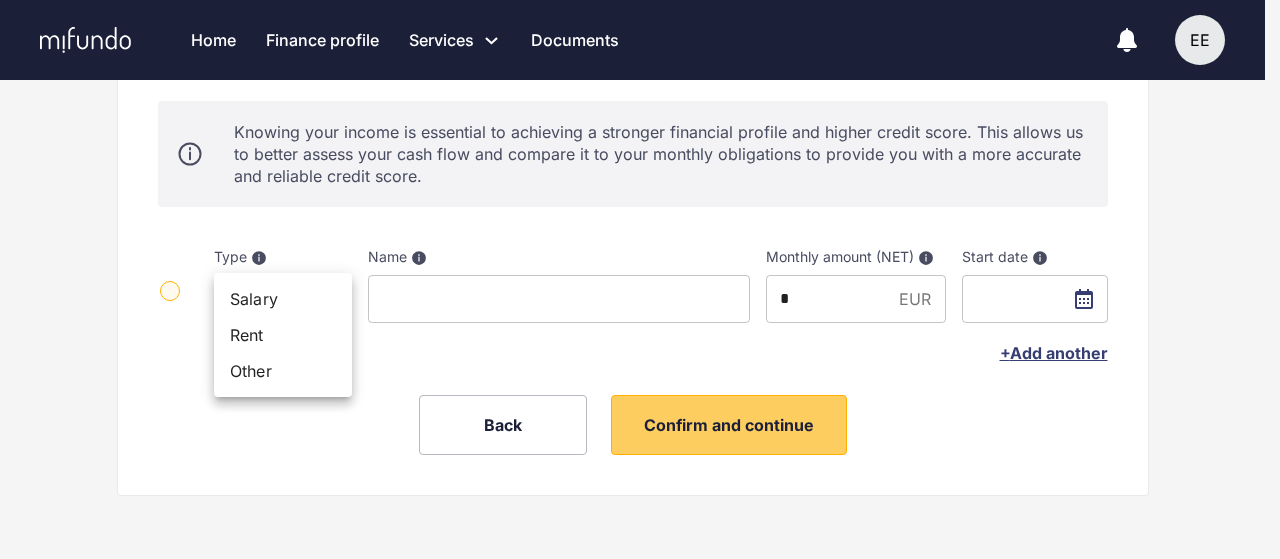click on "Salary" at bounding box center (283, 299) 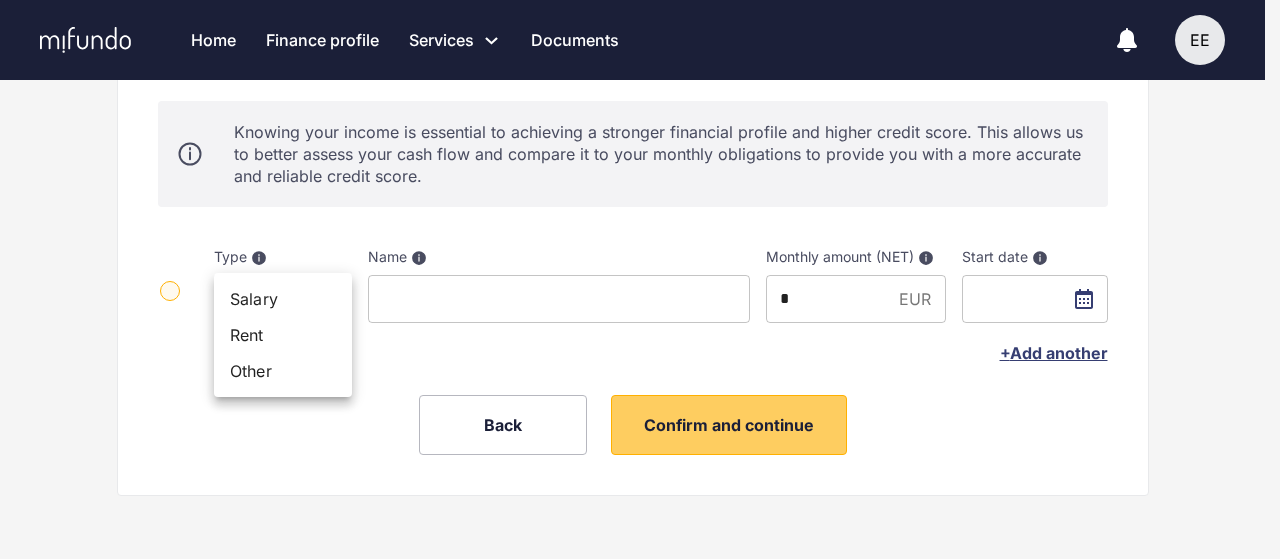 type on "******" 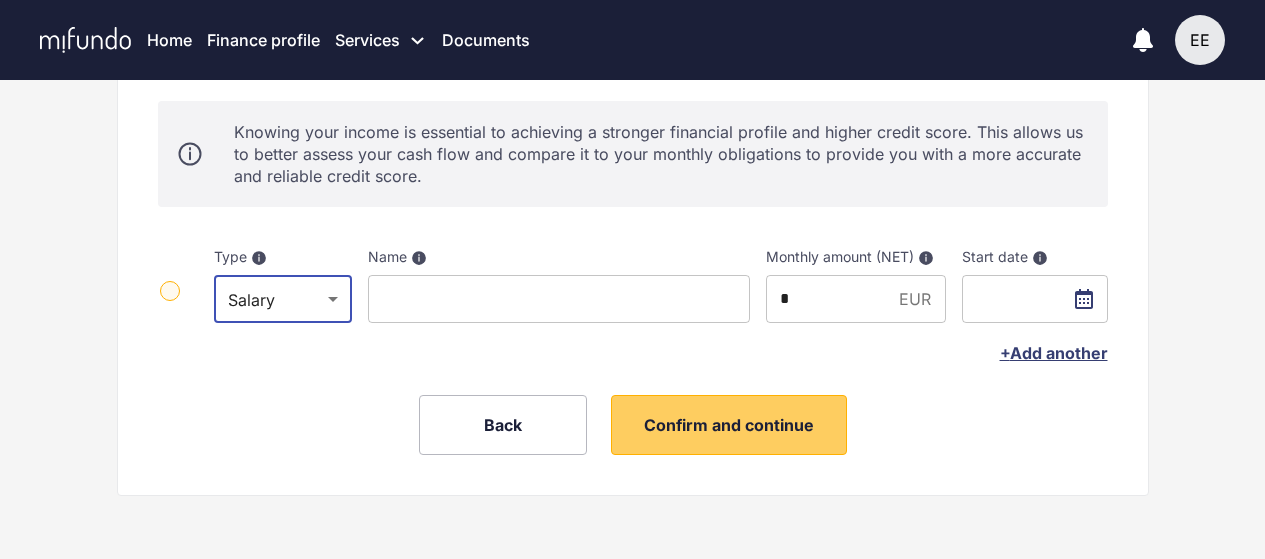click at bounding box center [559, 299] 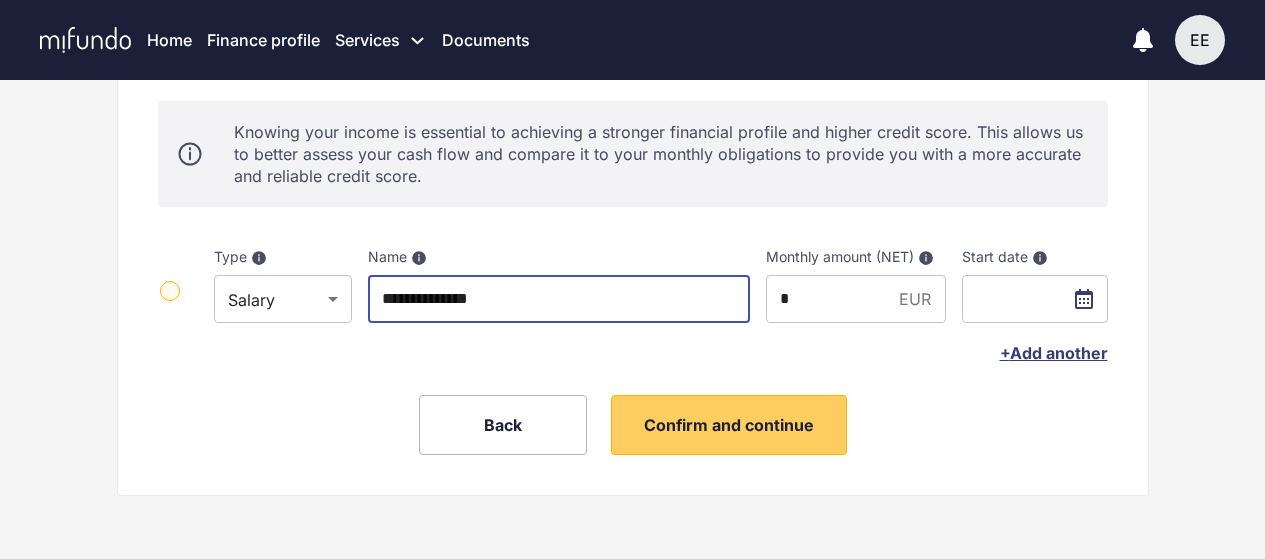 type on "**********" 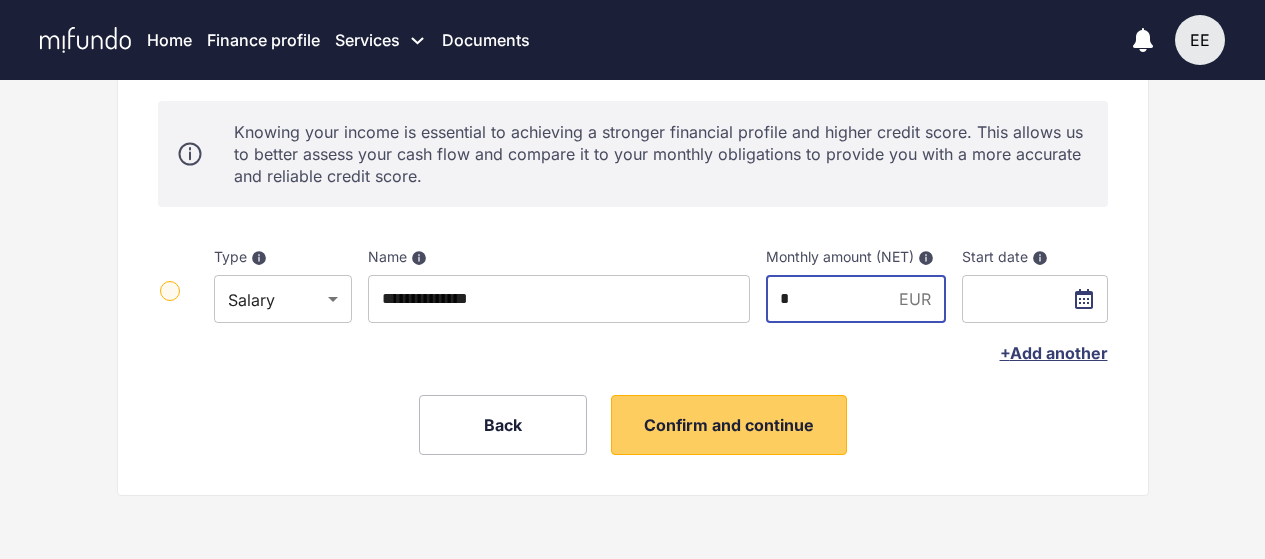 drag, startPoint x: 794, startPoint y: 291, endPoint x: 757, endPoint y: 279, distance: 38.8973 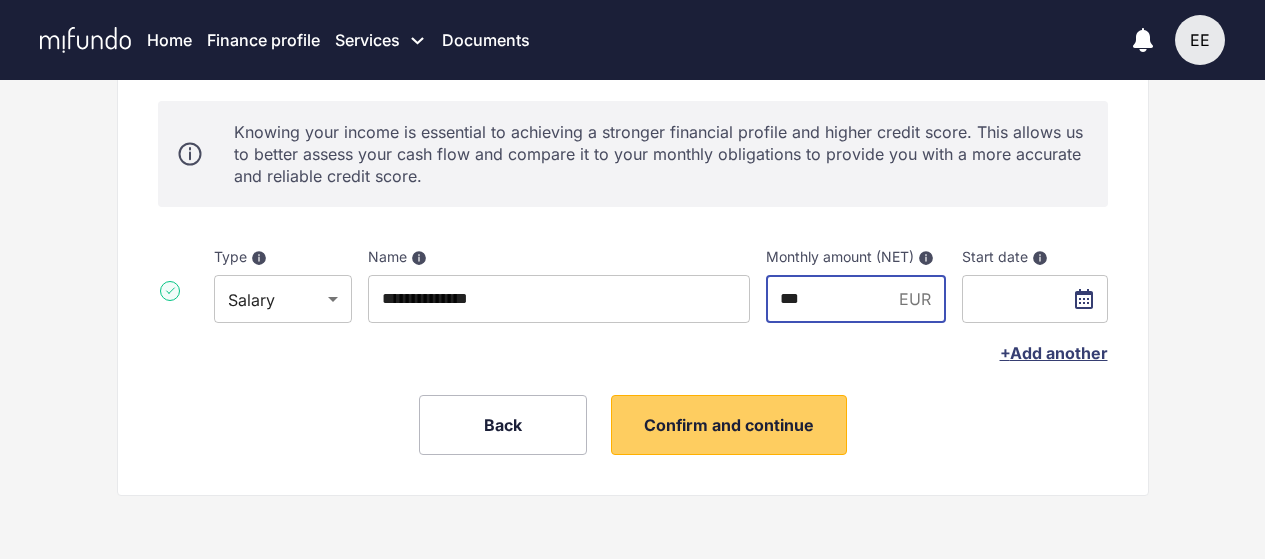 type on "***" 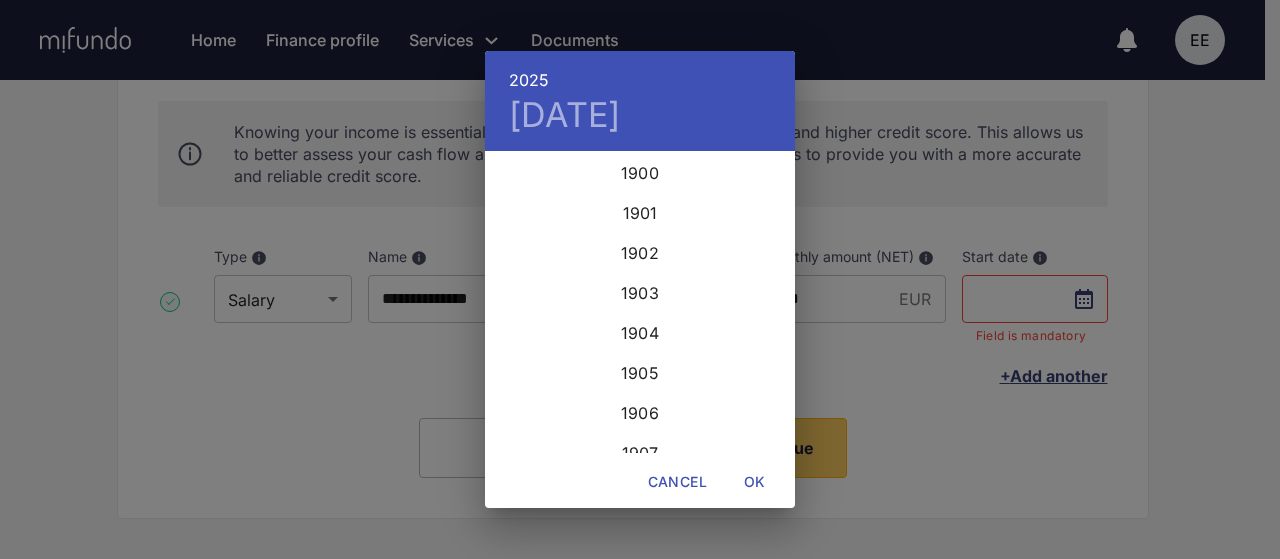 scroll, scrollTop: 4880, scrollLeft: 0, axis: vertical 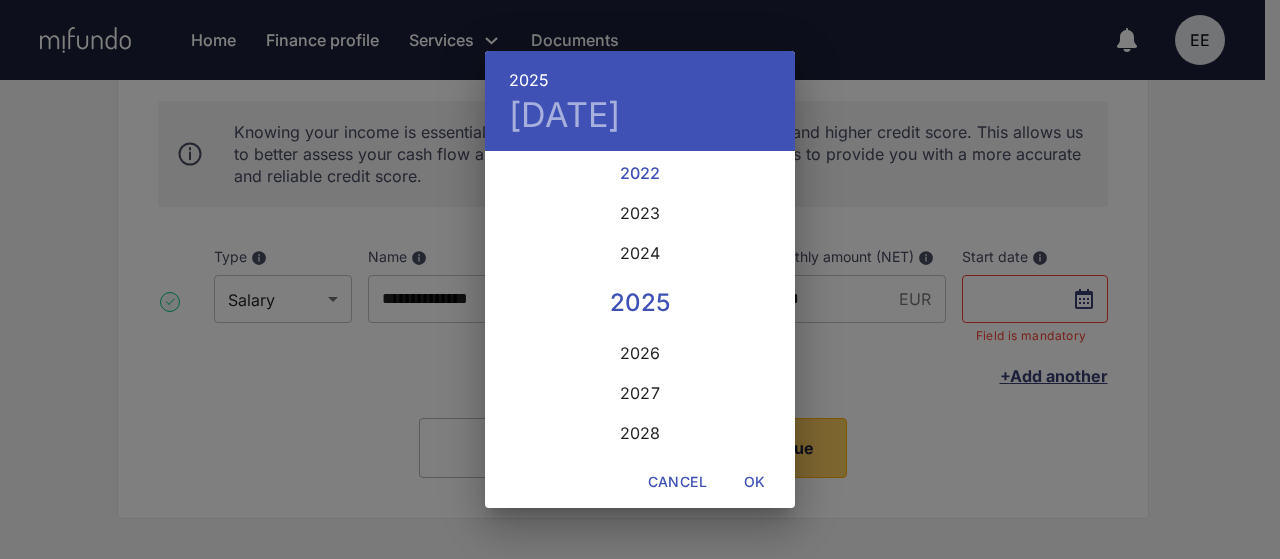 click on "2022" at bounding box center (640, 173) 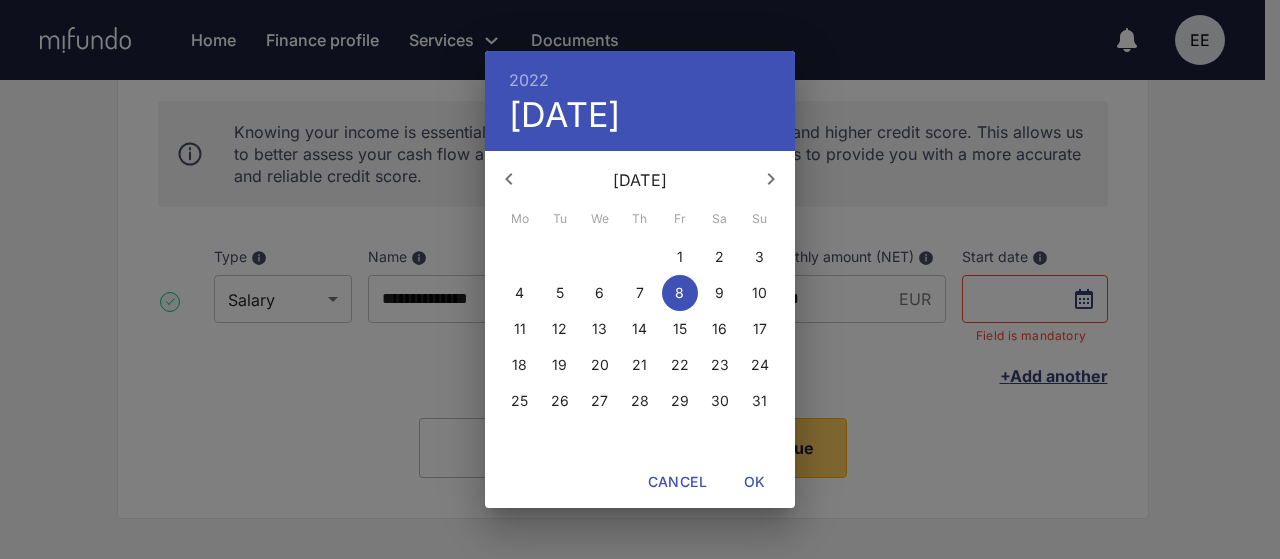 click 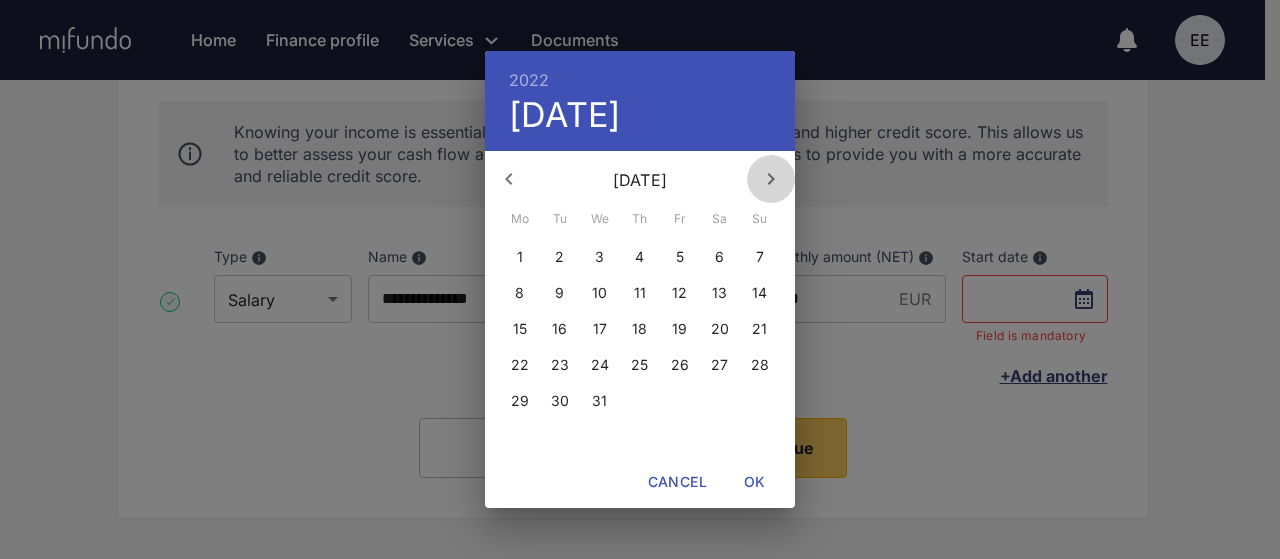 click 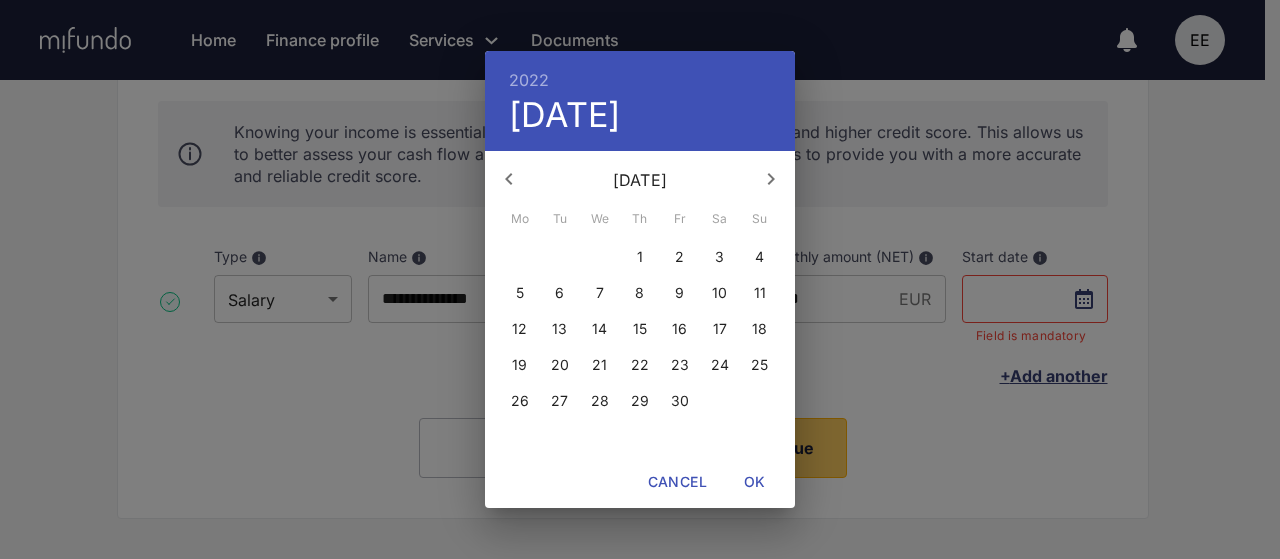 click 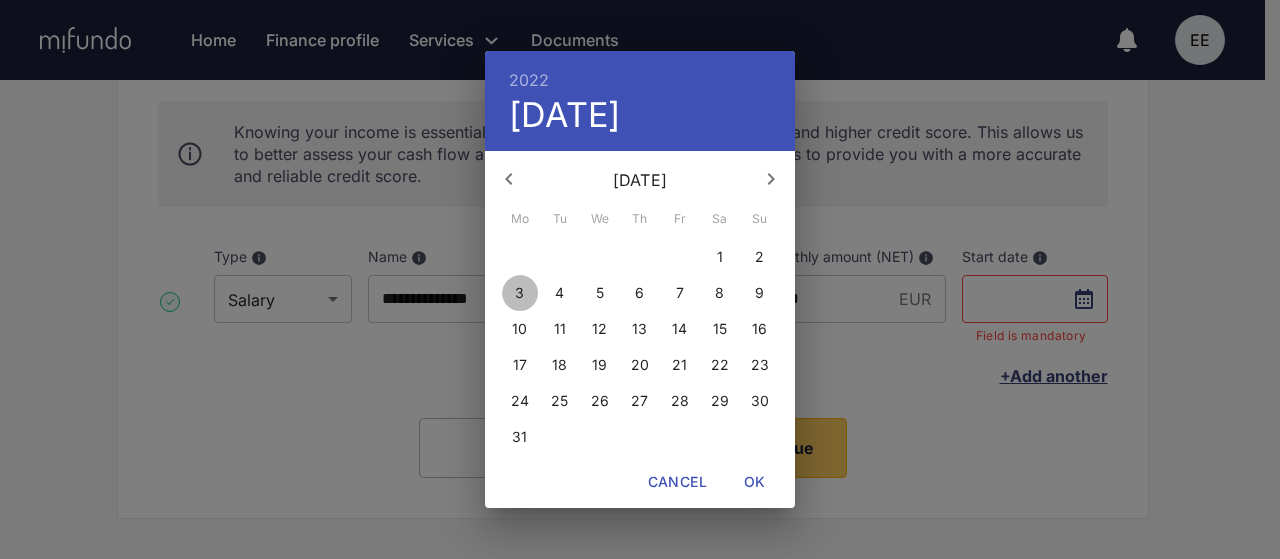 click on "3" at bounding box center (519, 293) 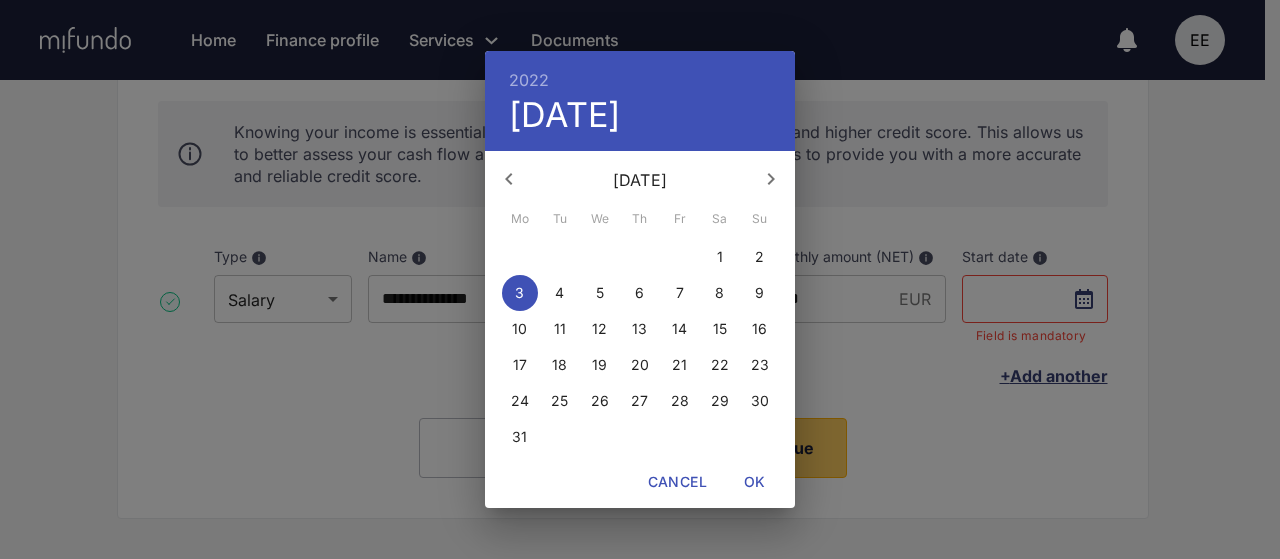 click on "OK" at bounding box center (755, 482) 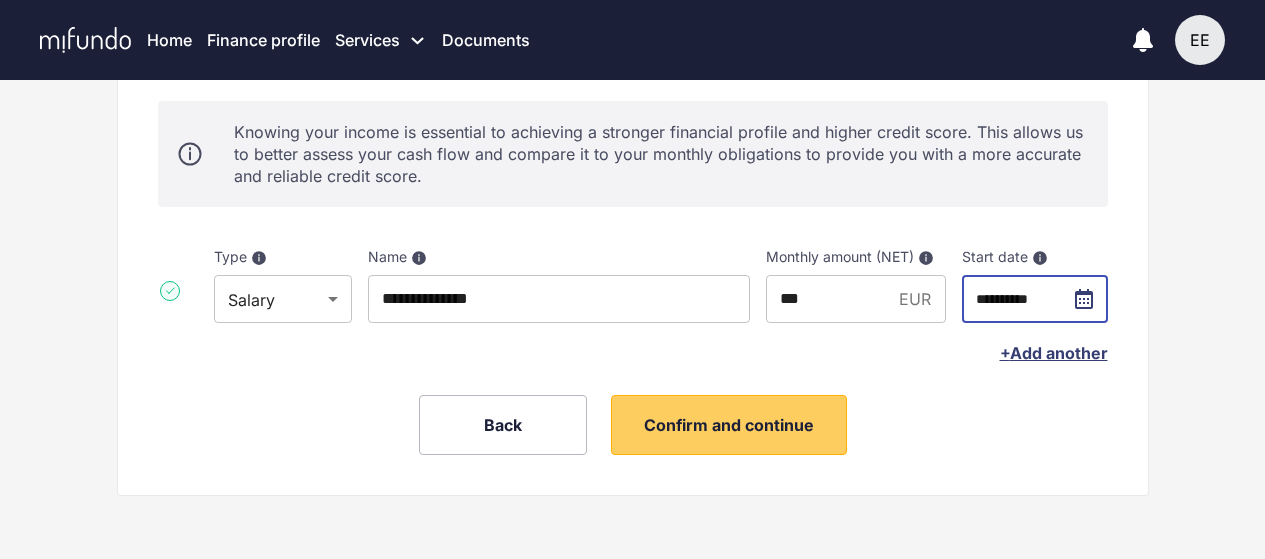 click on "+  Add another" at bounding box center (1054, 353) 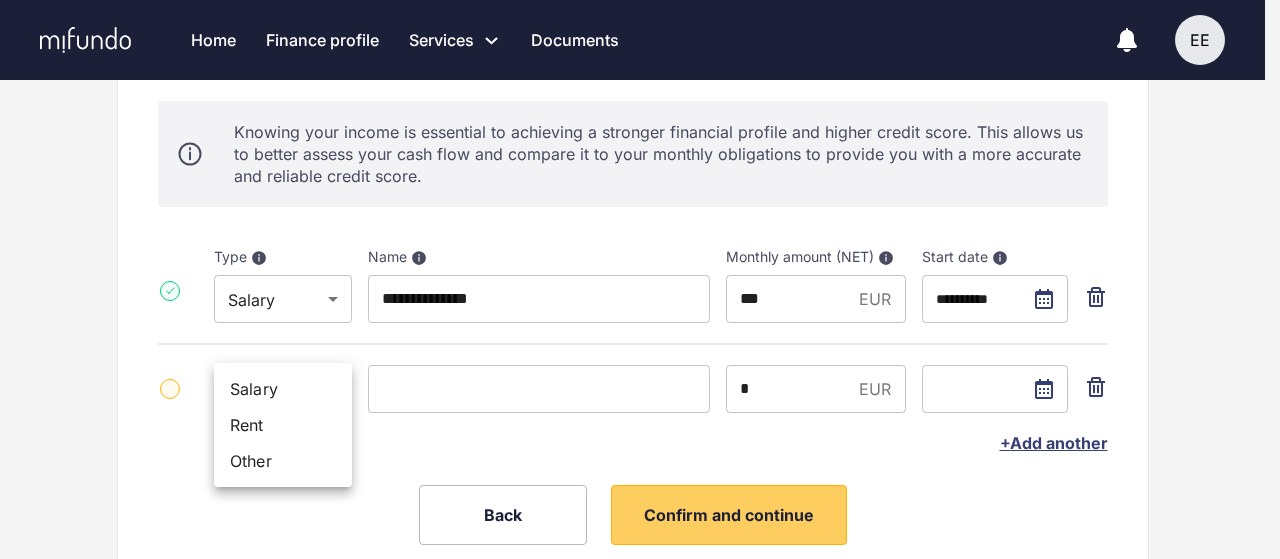 click on "**********" at bounding box center [640, 56] 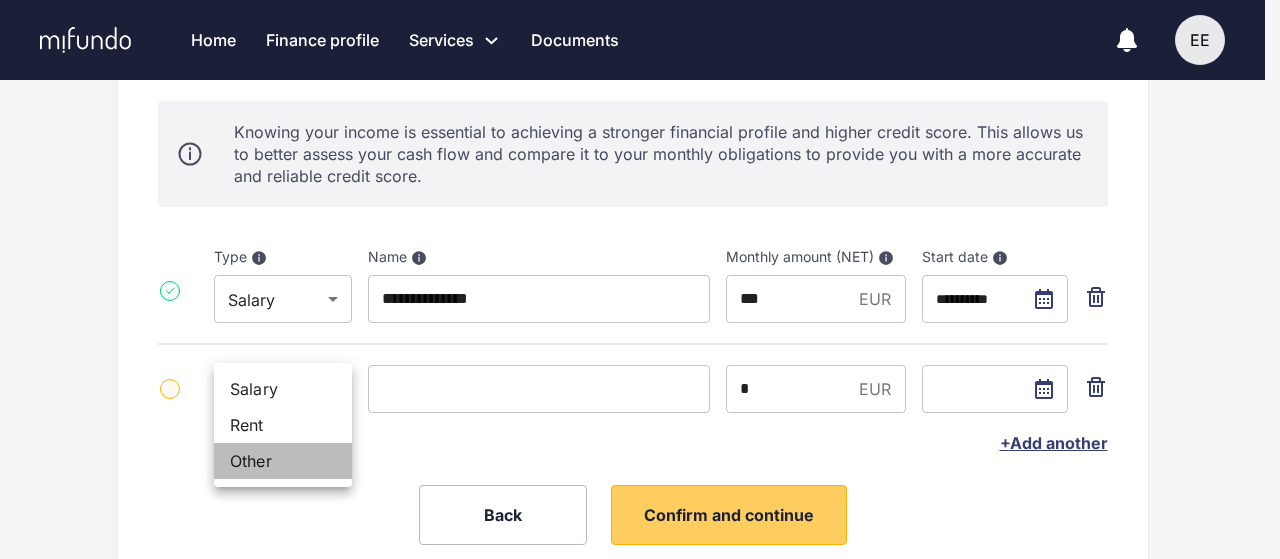 click on "Other" at bounding box center [283, 461] 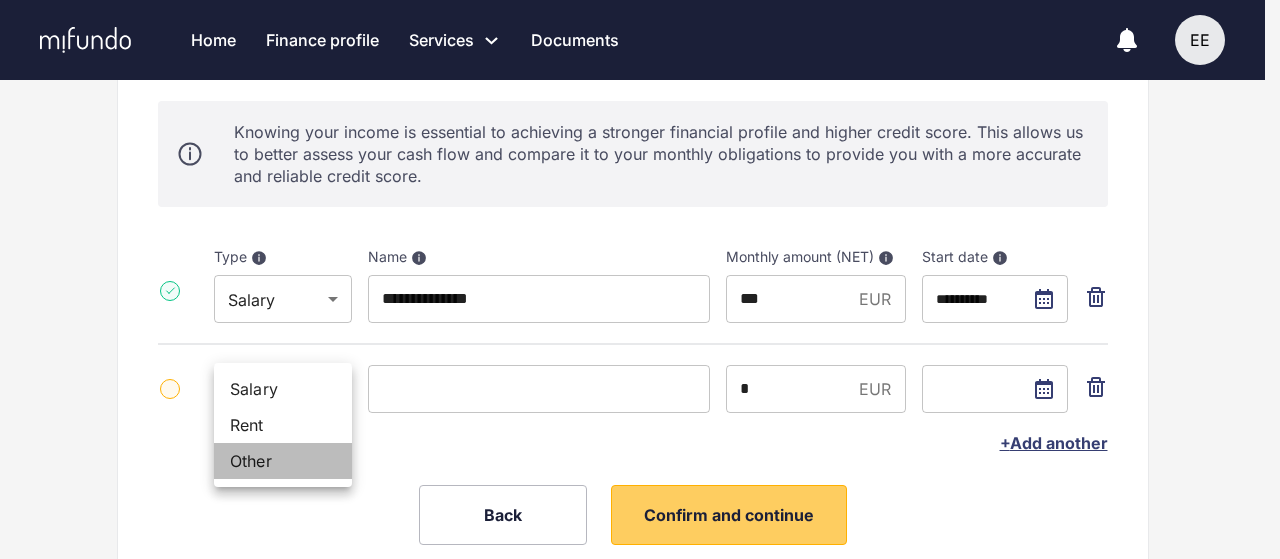 type on "******" 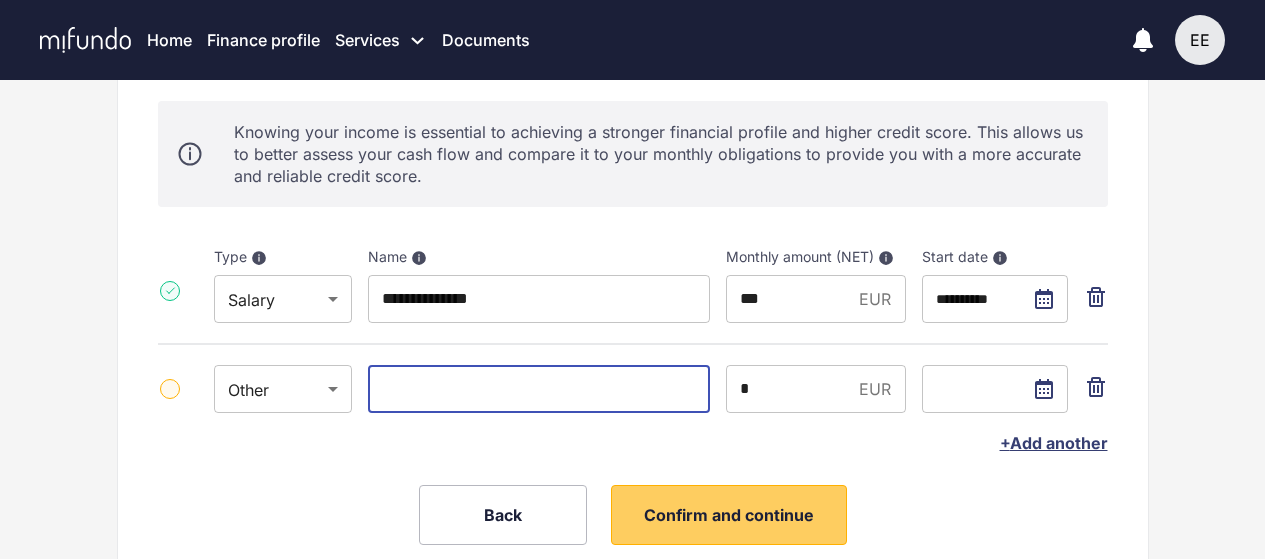click at bounding box center (539, 389) 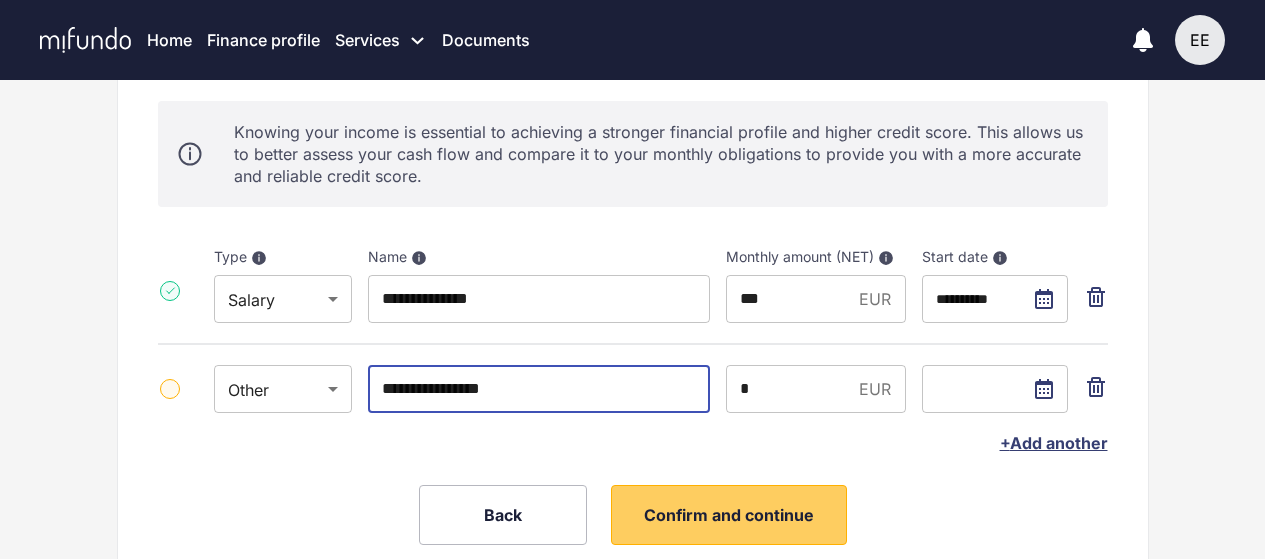 type on "**********" 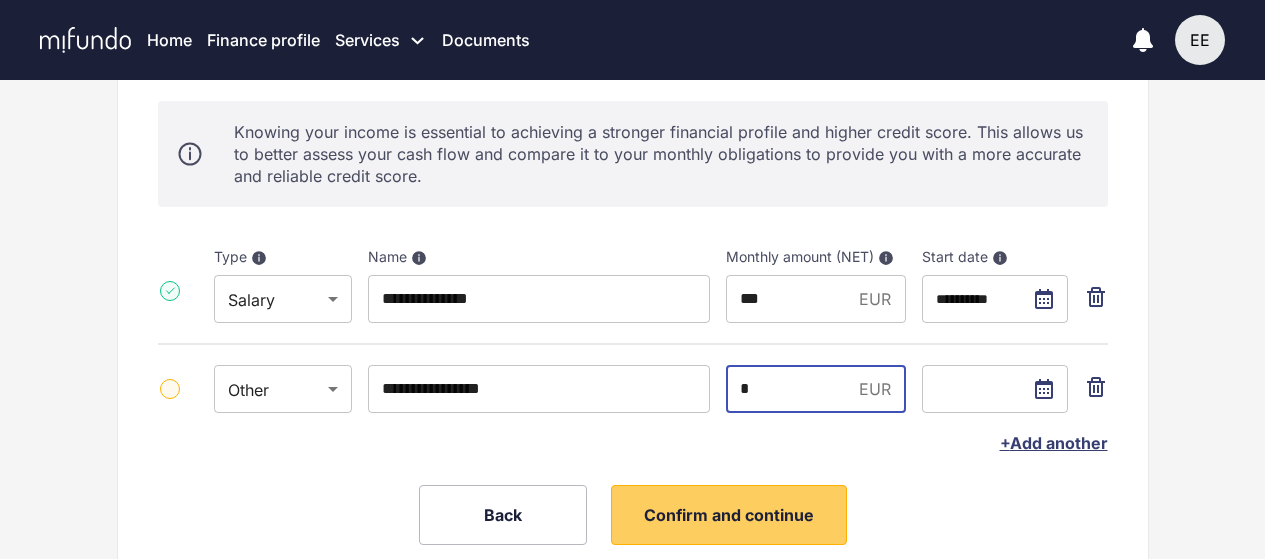 drag, startPoint x: 751, startPoint y: 384, endPoint x: 733, endPoint y: 381, distance: 18.248287 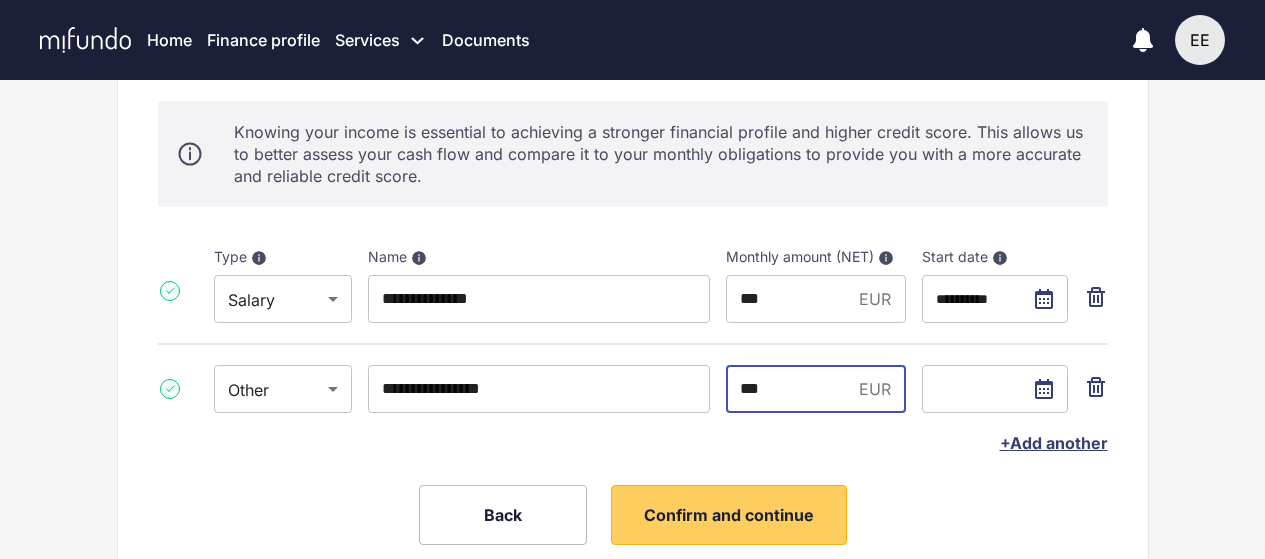 type on "***" 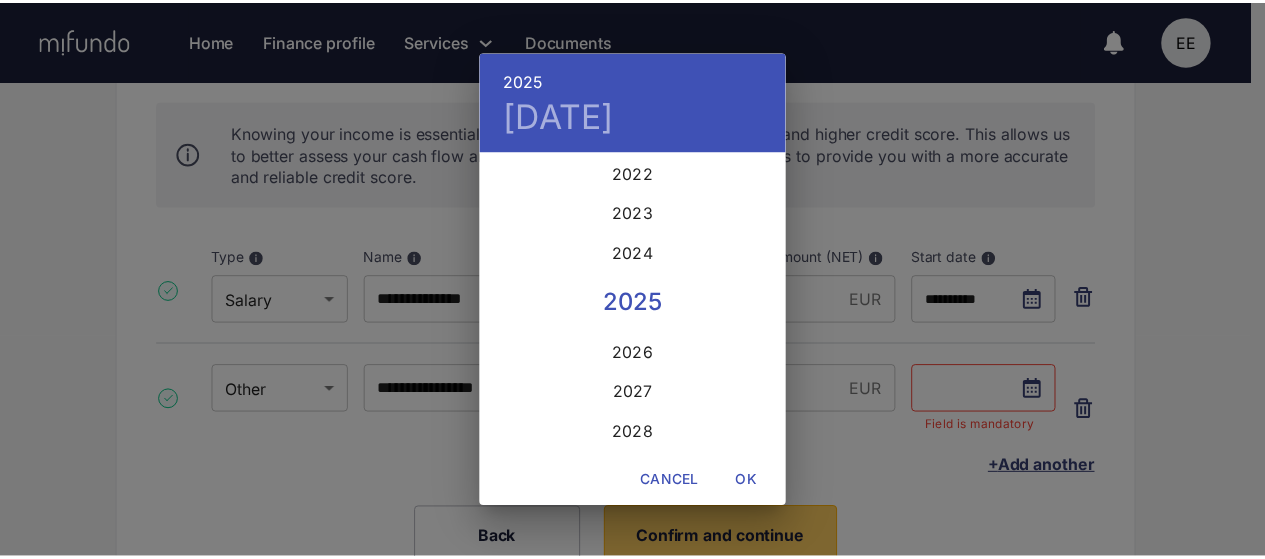scroll, scrollTop: 4780, scrollLeft: 0, axis: vertical 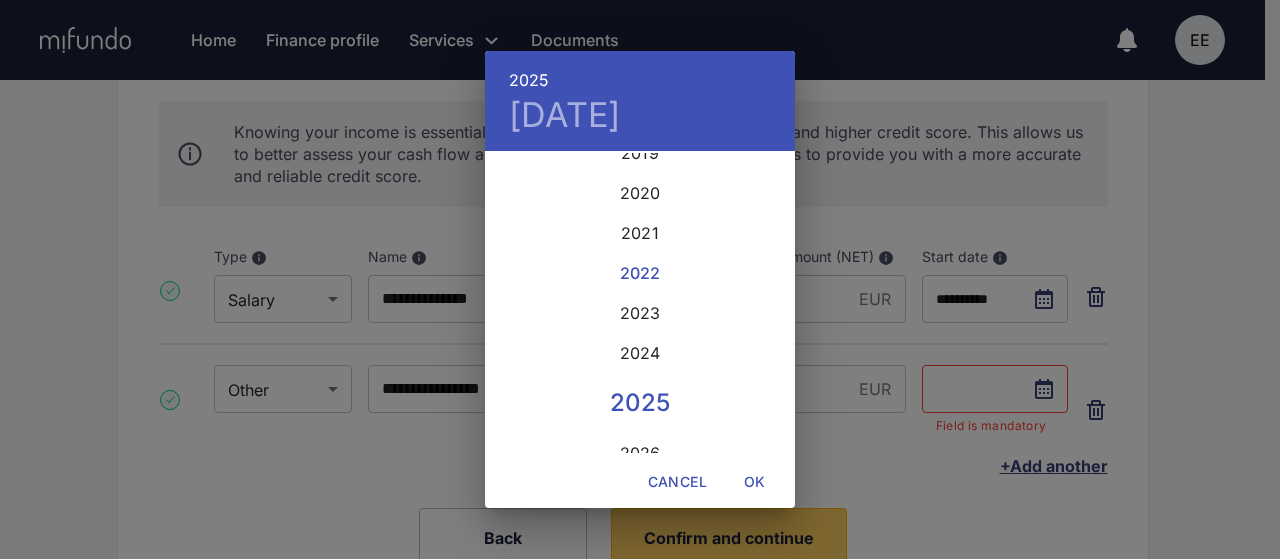 click on "2022" at bounding box center (640, 273) 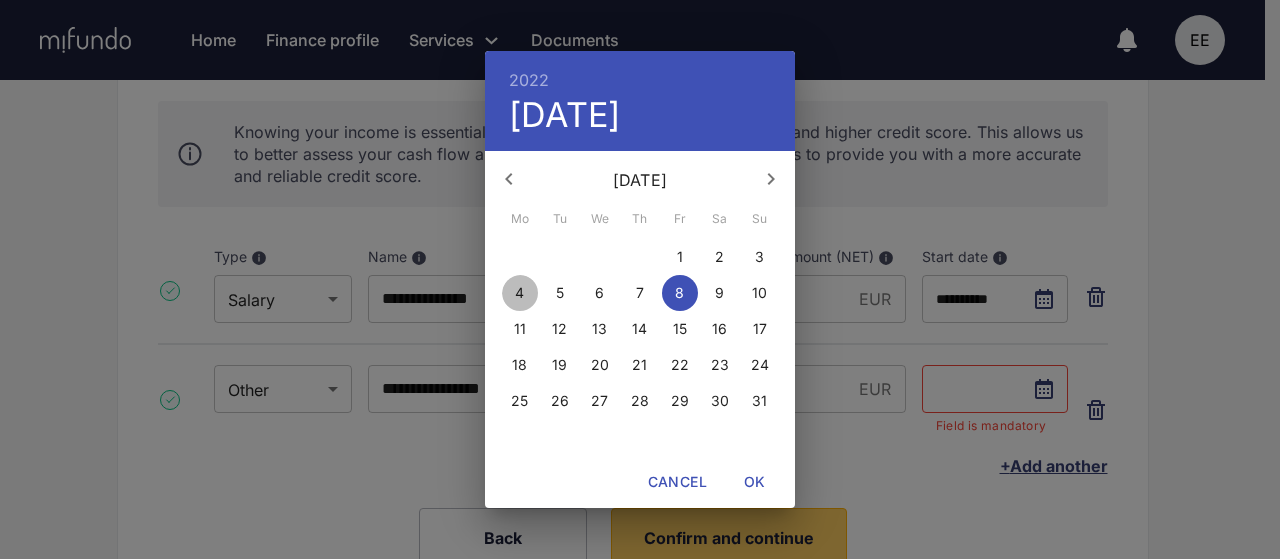 click on "4" at bounding box center [519, 293] 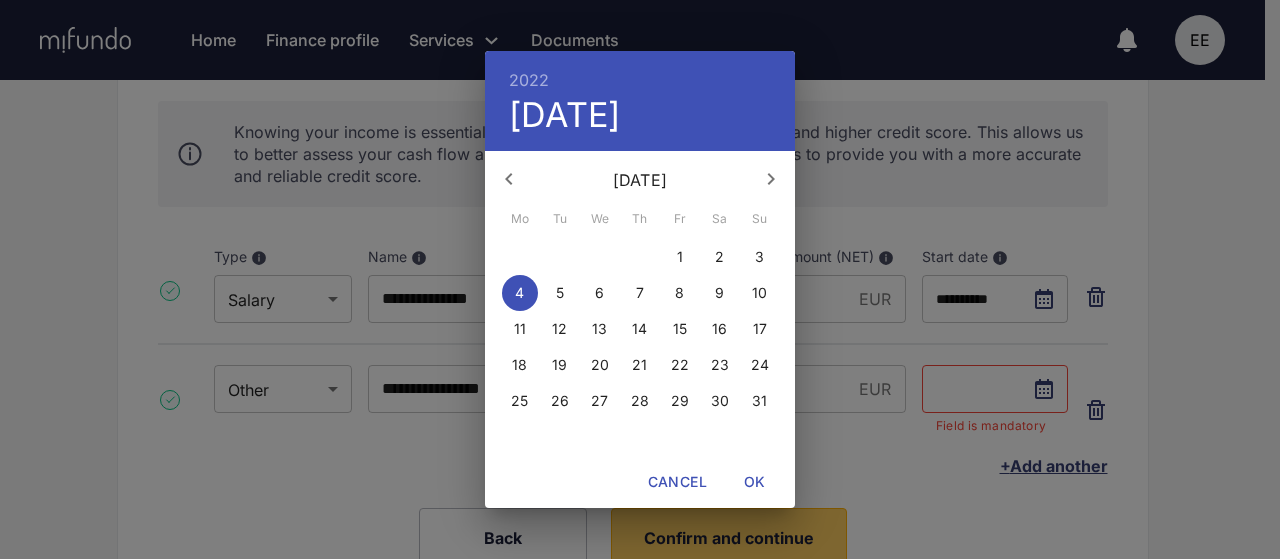 click on "OK" at bounding box center [755, 482] 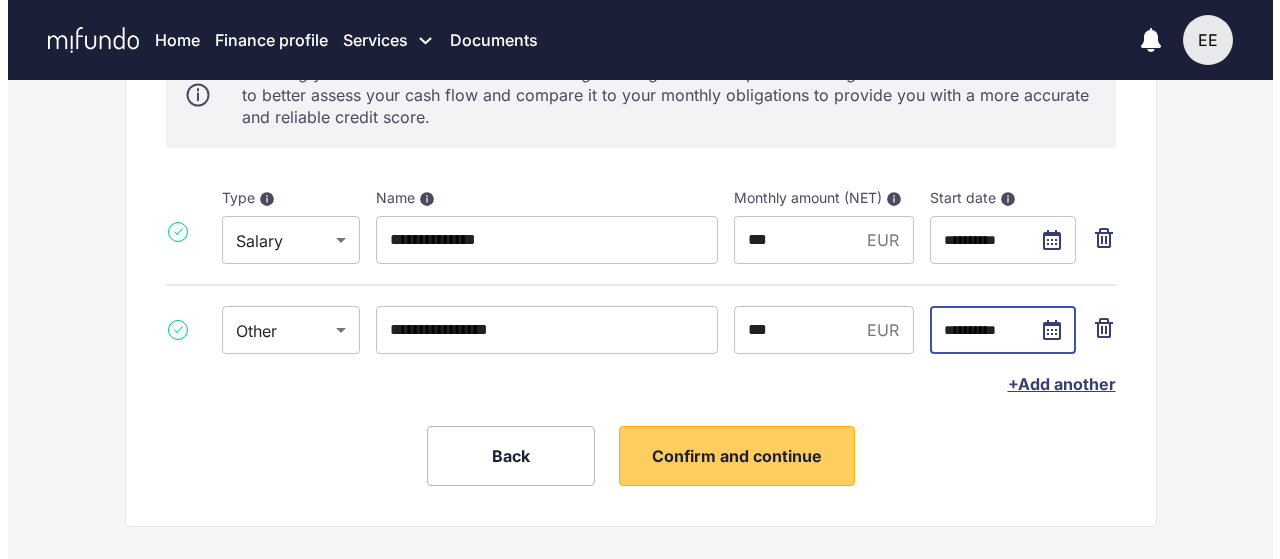 scroll, scrollTop: 313, scrollLeft: 0, axis: vertical 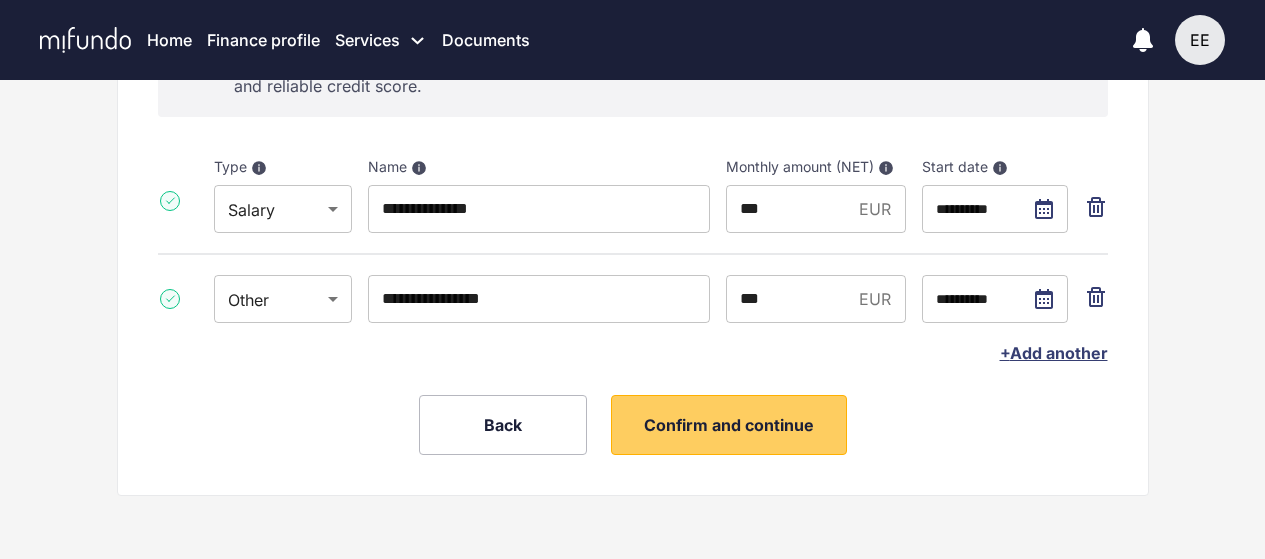 click on "+  Add another" at bounding box center (1054, 353) 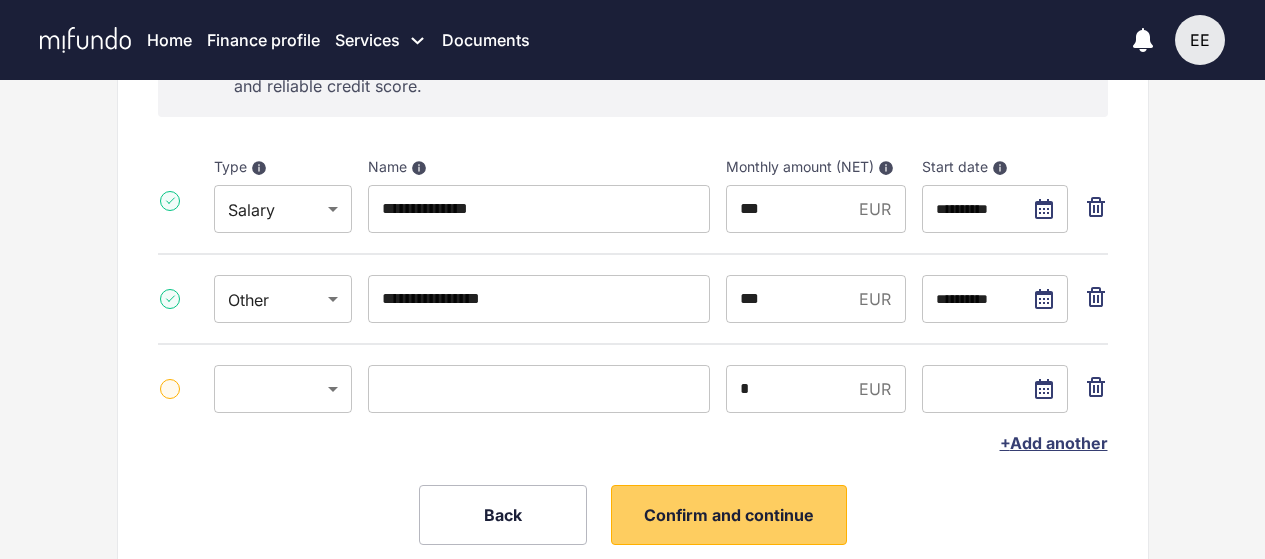 click on "**********" at bounding box center [632, -34] 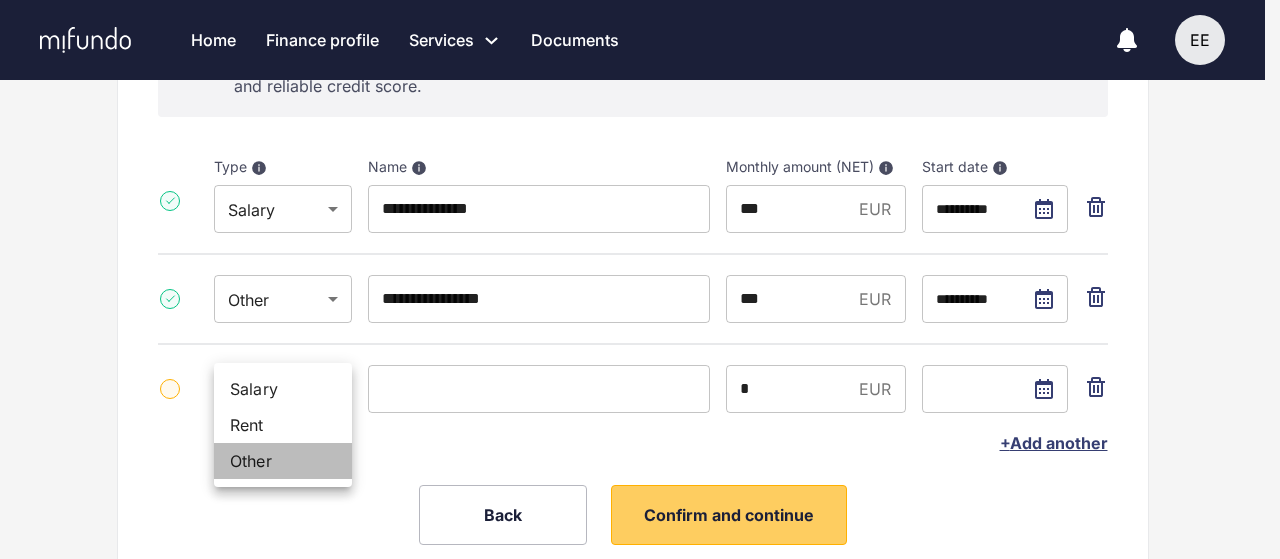 click on "Other" at bounding box center (283, 461) 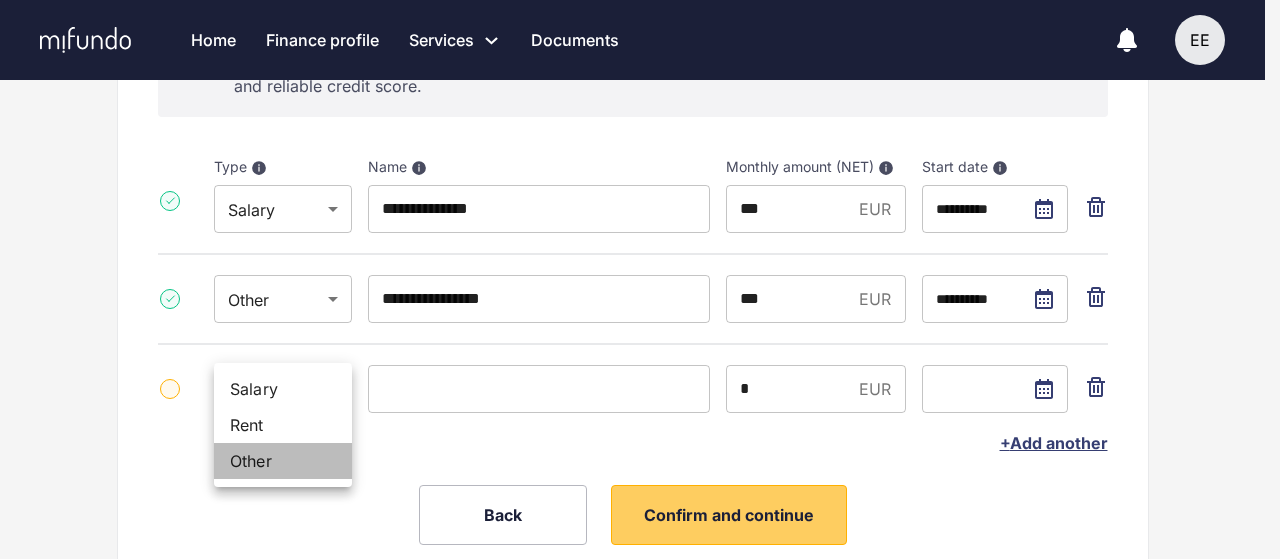 type on "******" 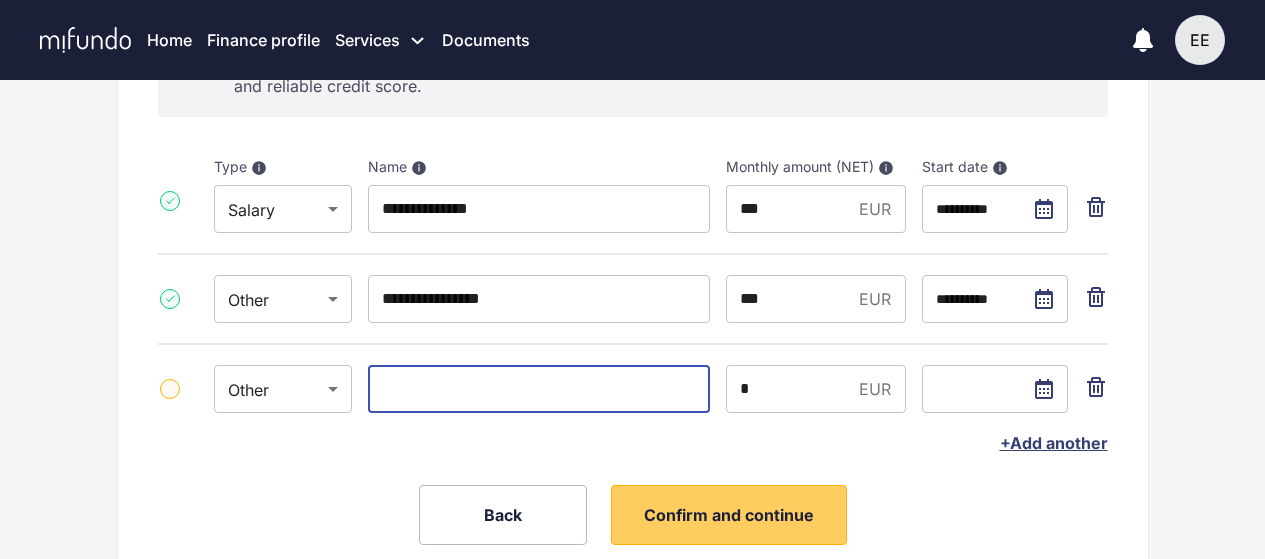 click at bounding box center (539, 389) 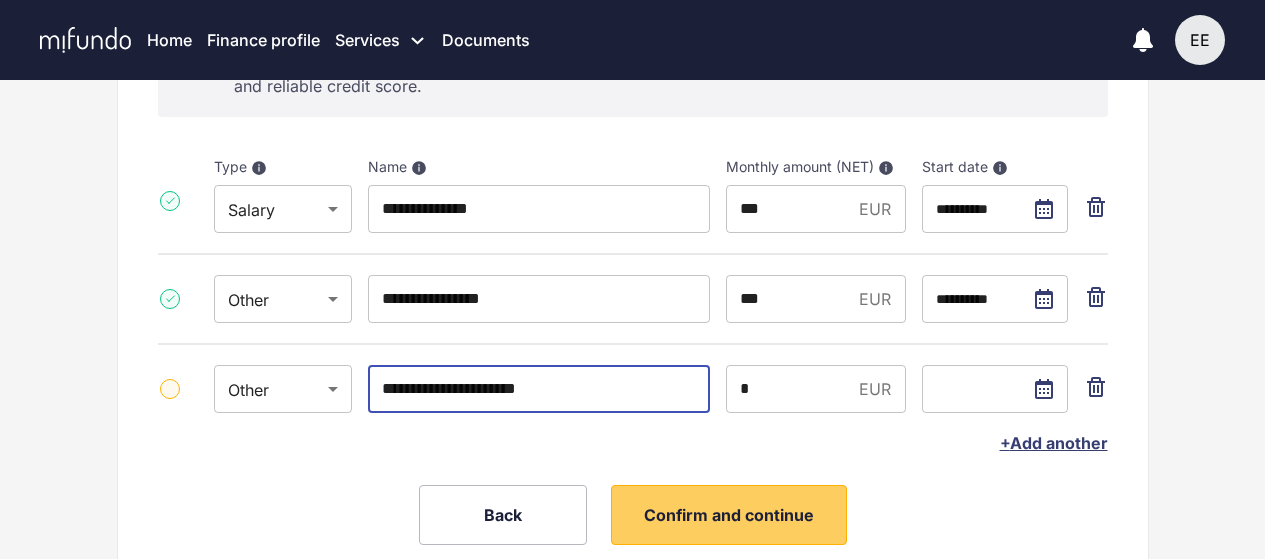 type on "**********" 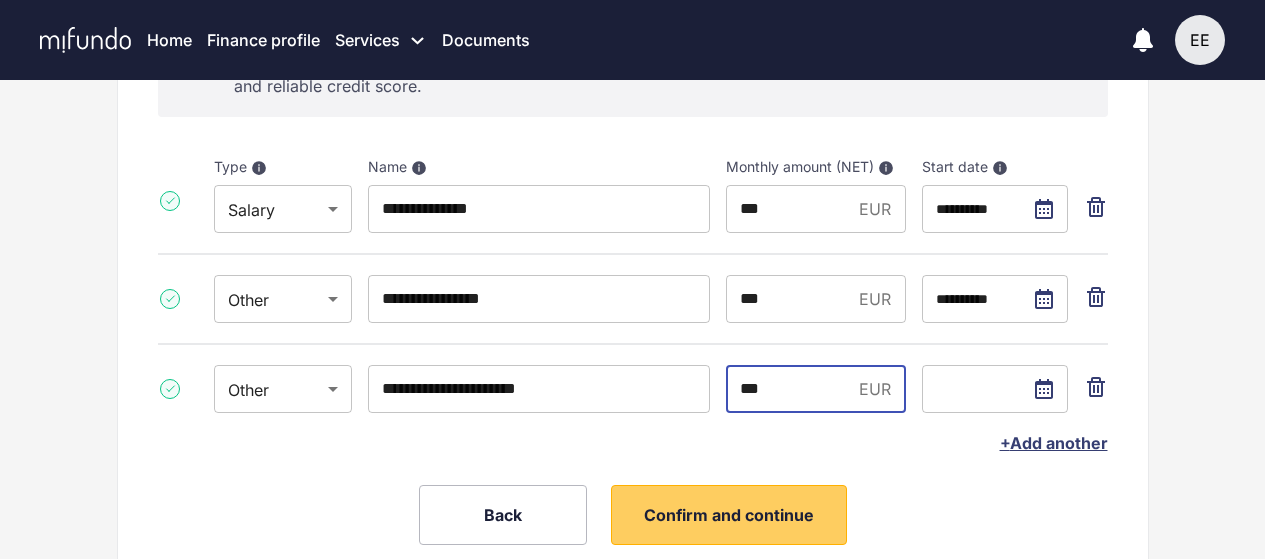 type on "***" 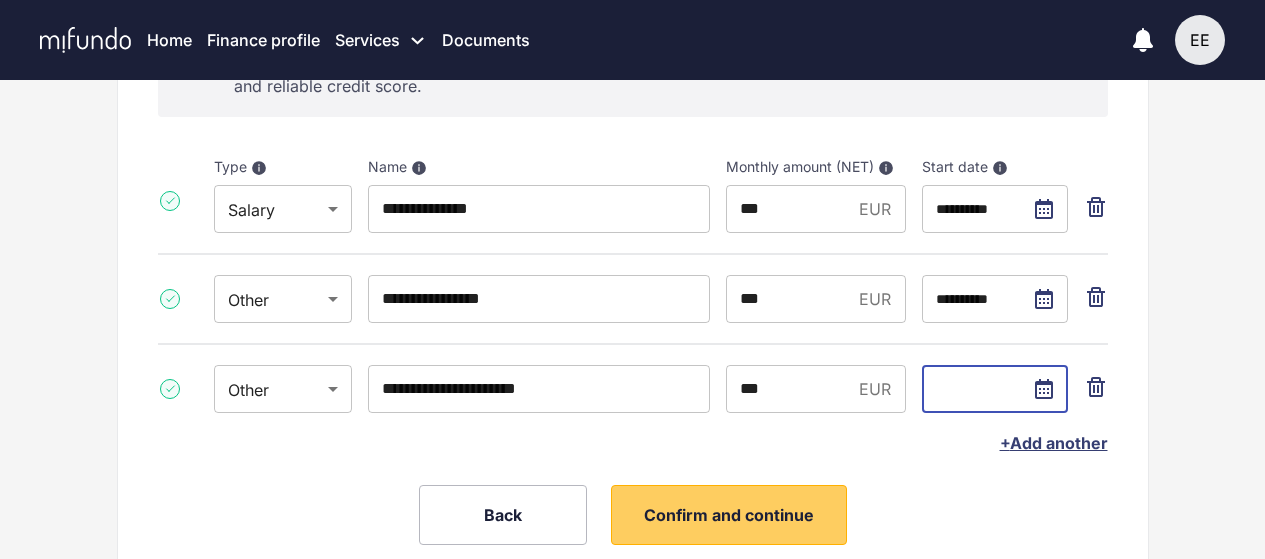 click at bounding box center [995, 389] 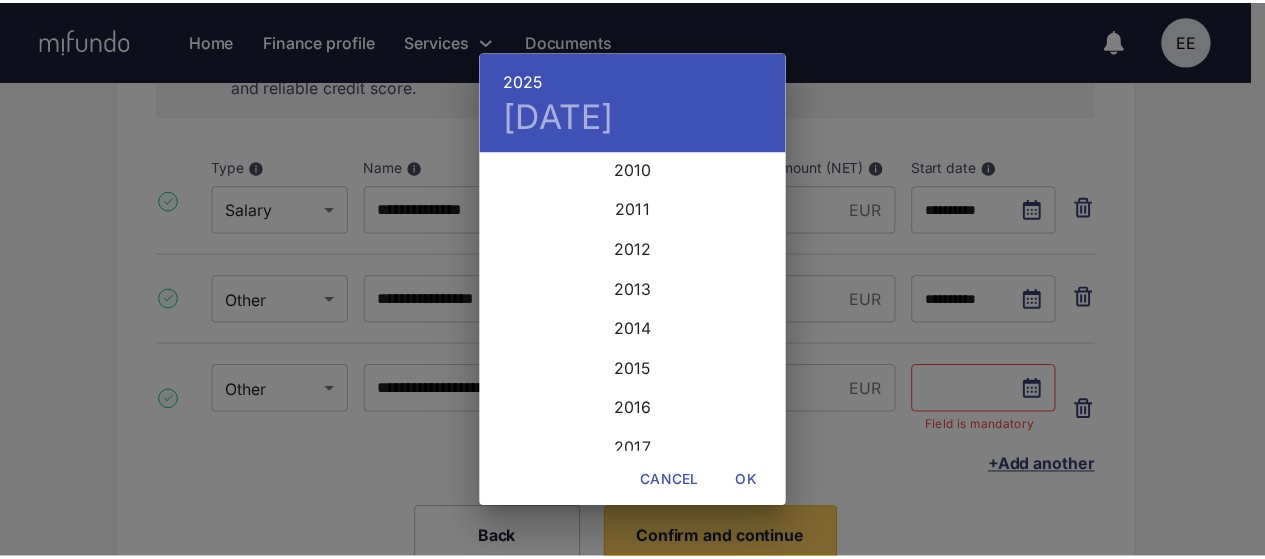 scroll, scrollTop: 4380, scrollLeft: 0, axis: vertical 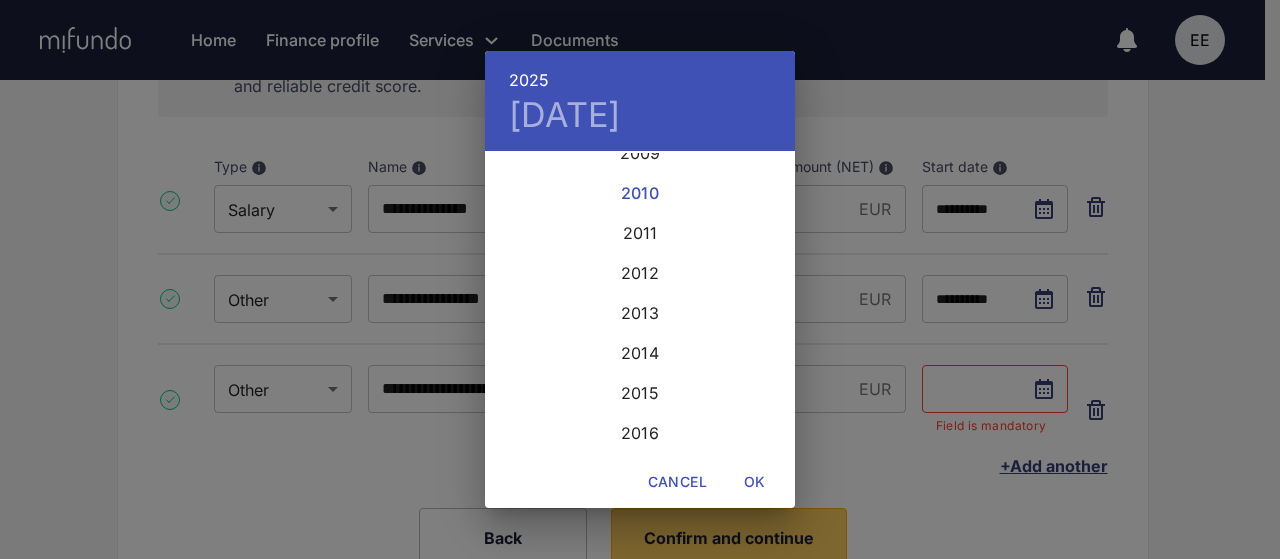 click on "2010" at bounding box center [640, 193] 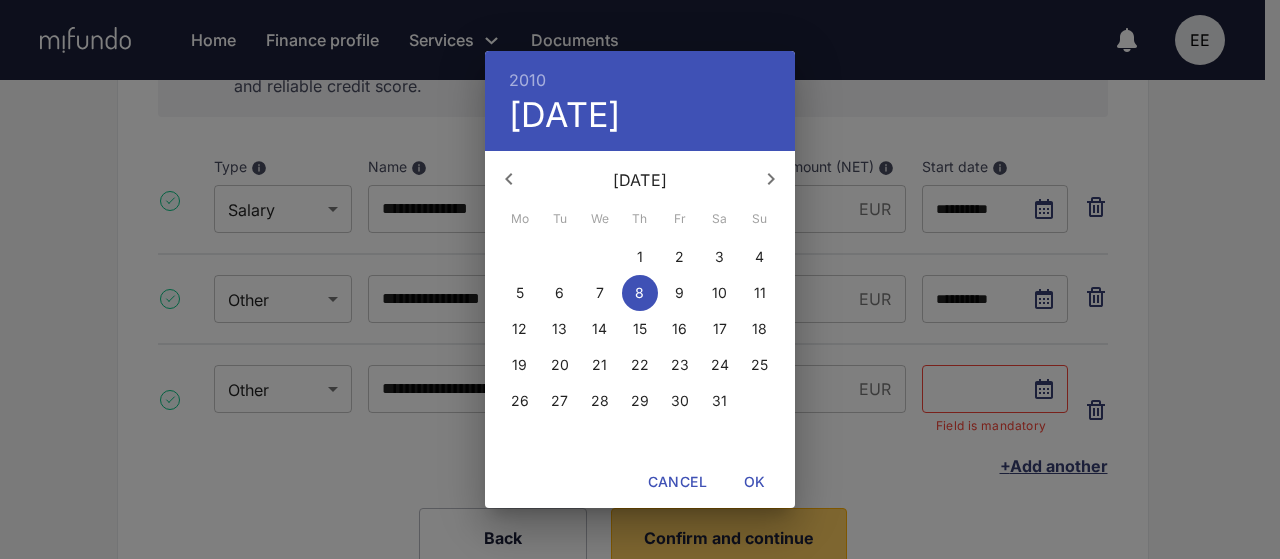 click 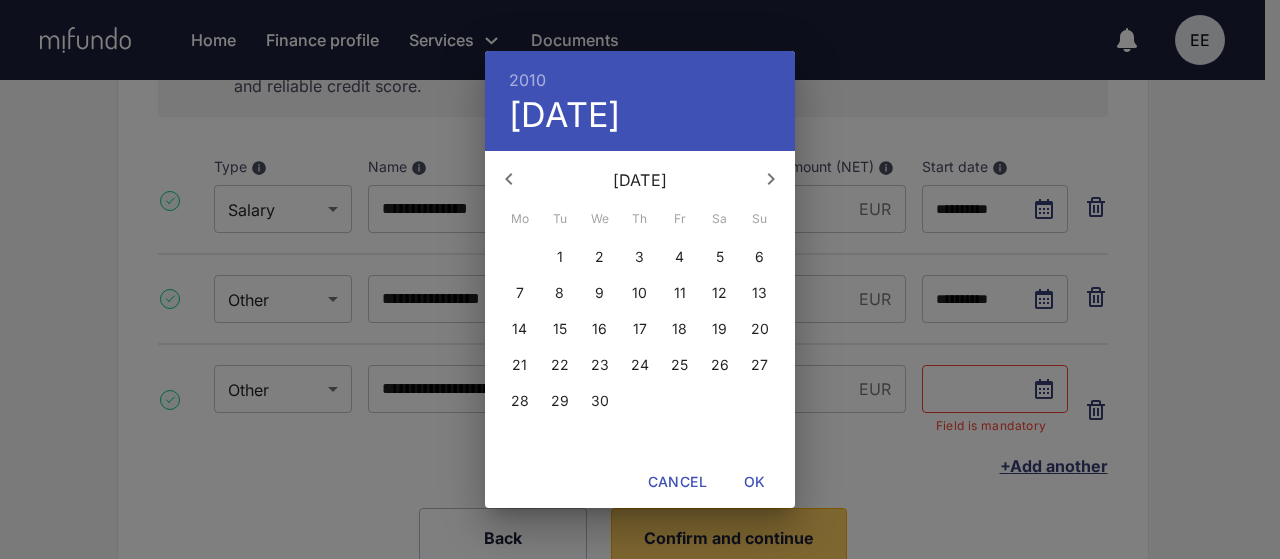 click on "4" at bounding box center (680, 257) 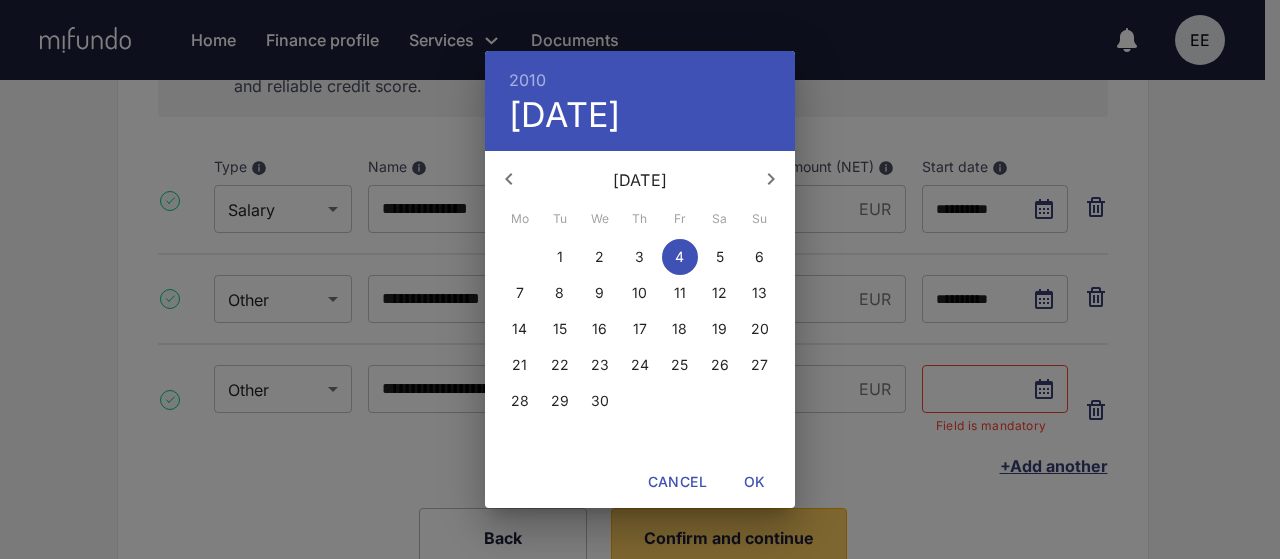 click on "OK" at bounding box center [755, 482] 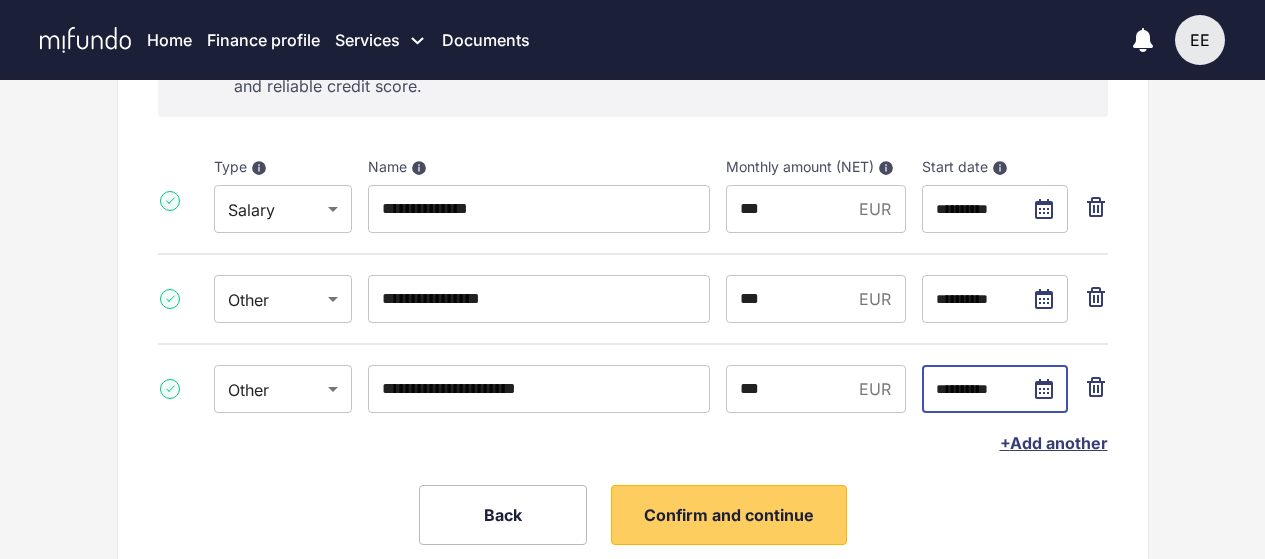 click on "**********" at bounding box center [633, 247] 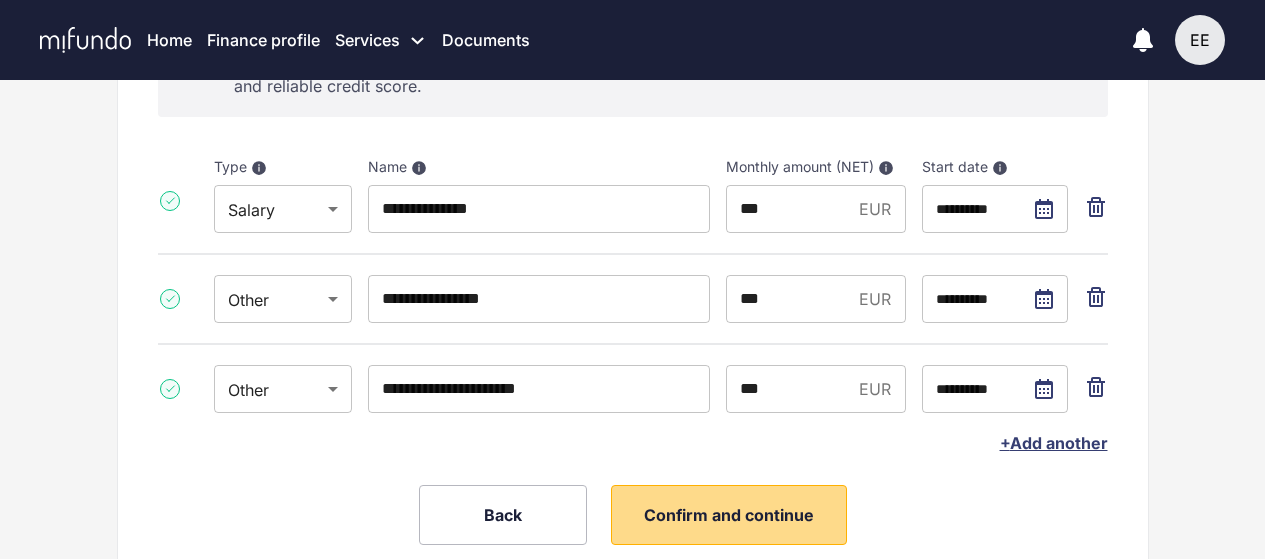 click on "Confirm and continue" at bounding box center (729, 515) 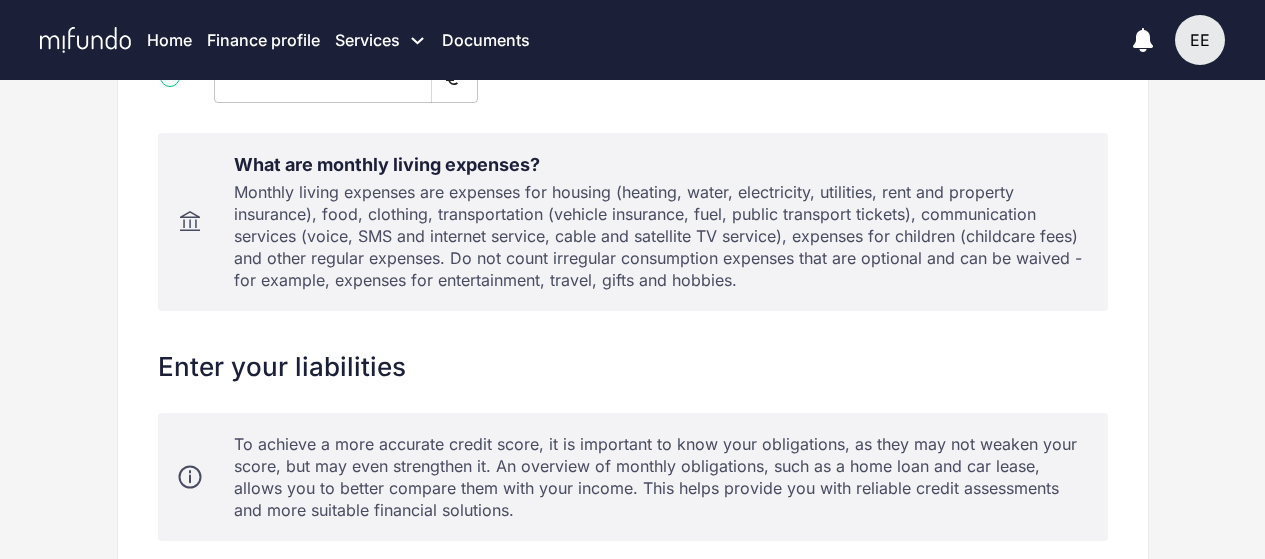 scroll, scrollTop: 0, scrollLeft: 0, axis: both 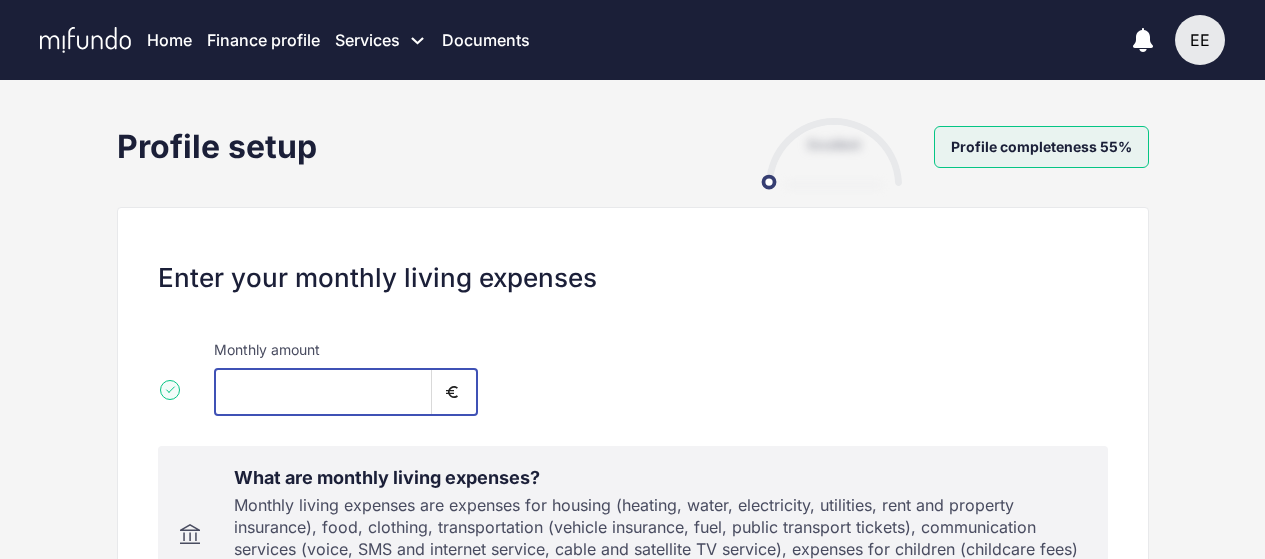 click on "*" at bounding box center [323, 392] 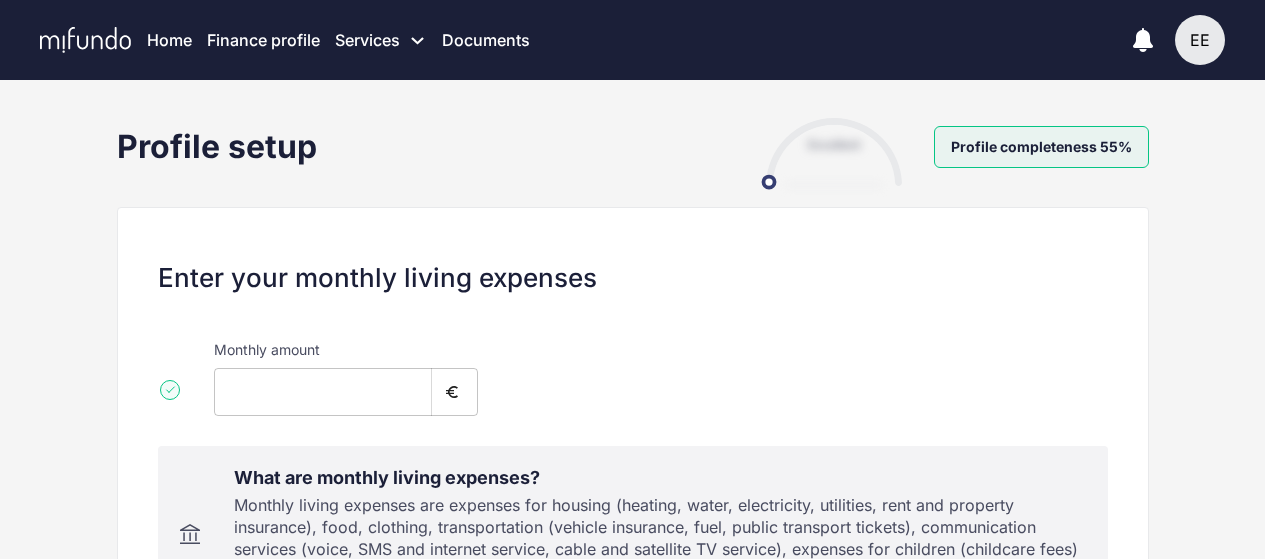 click on "Monthly amount *** ​" at bounding box center [633, 370] 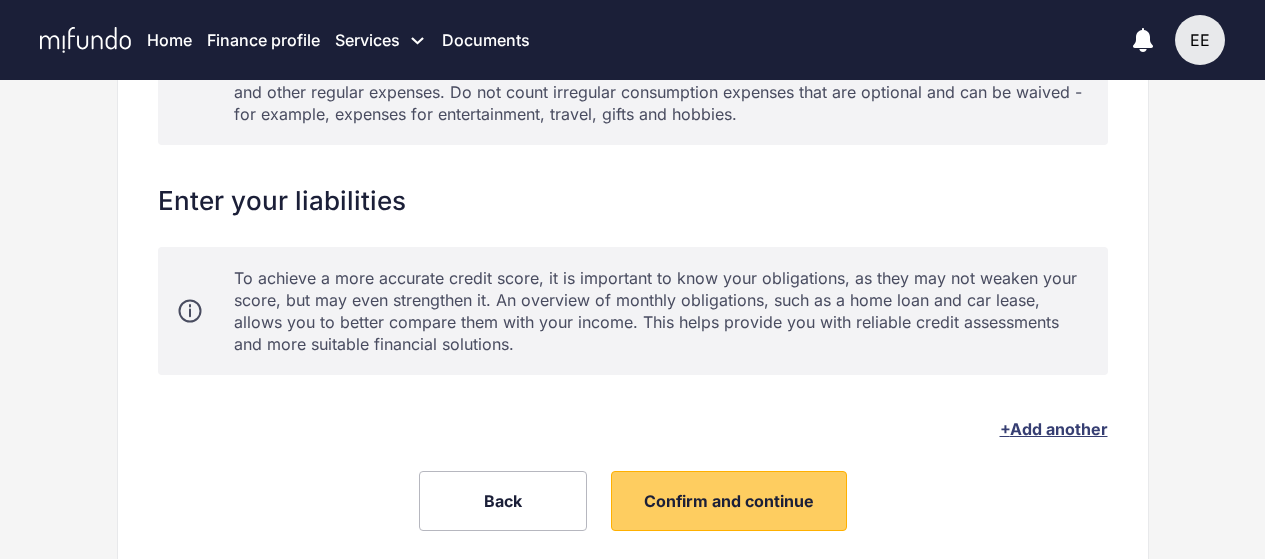 scroll, scrollTop: 500, scrollLeft: 0, axis: vertical 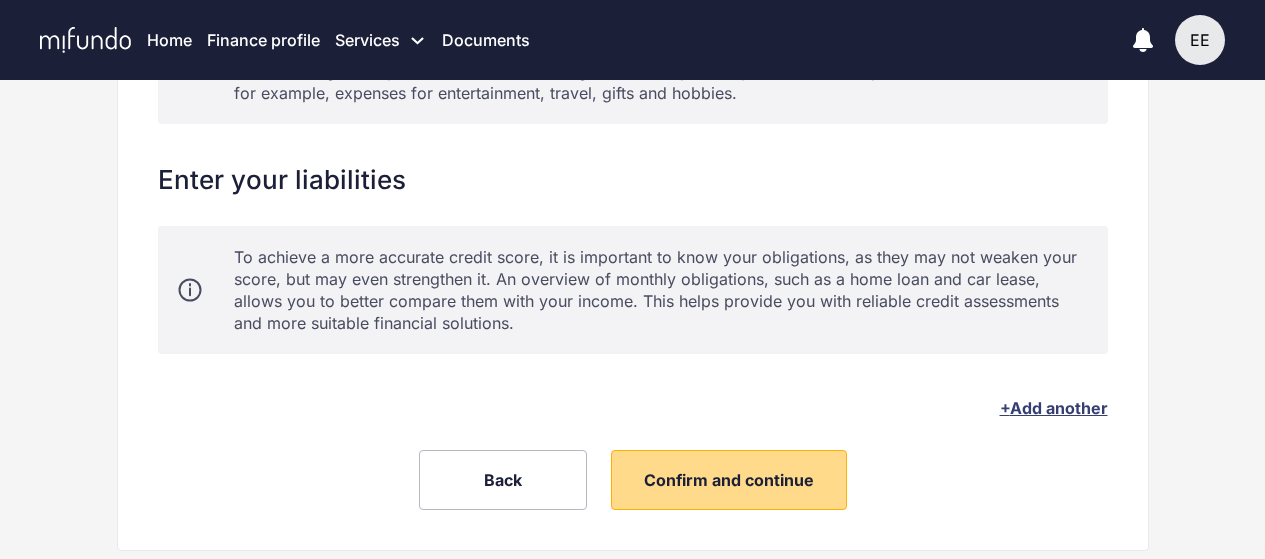 click on "Confirm and continue" at bounding box center [729, 480] 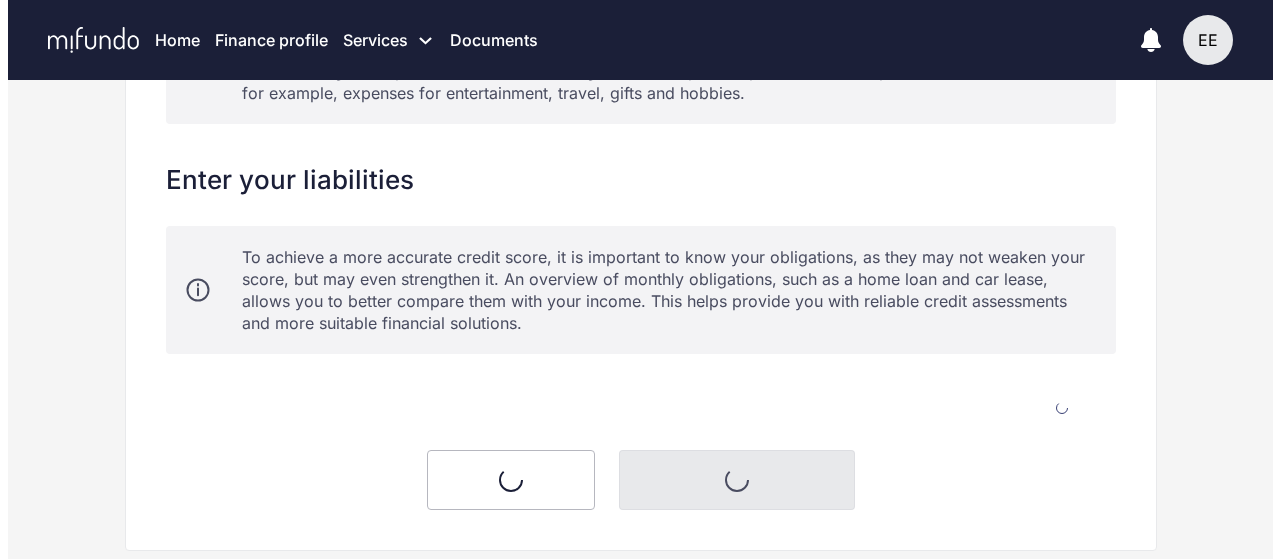 scroll, scrollTop: 0, scrollLeft: 0, axis: both 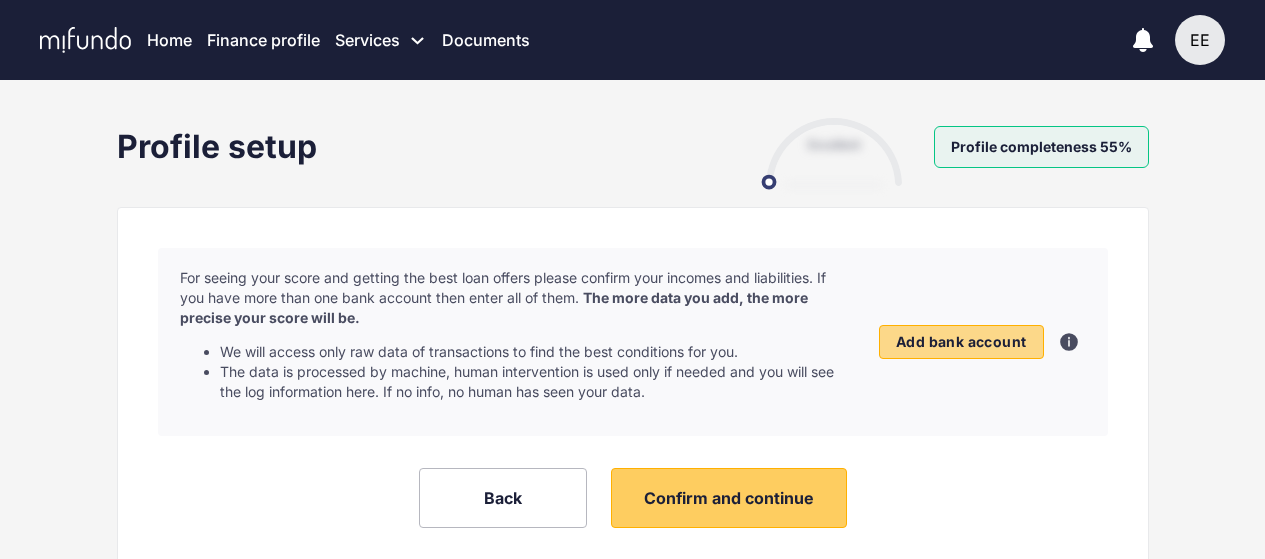 click on "Add bank account" at bounding box center (961, 342) 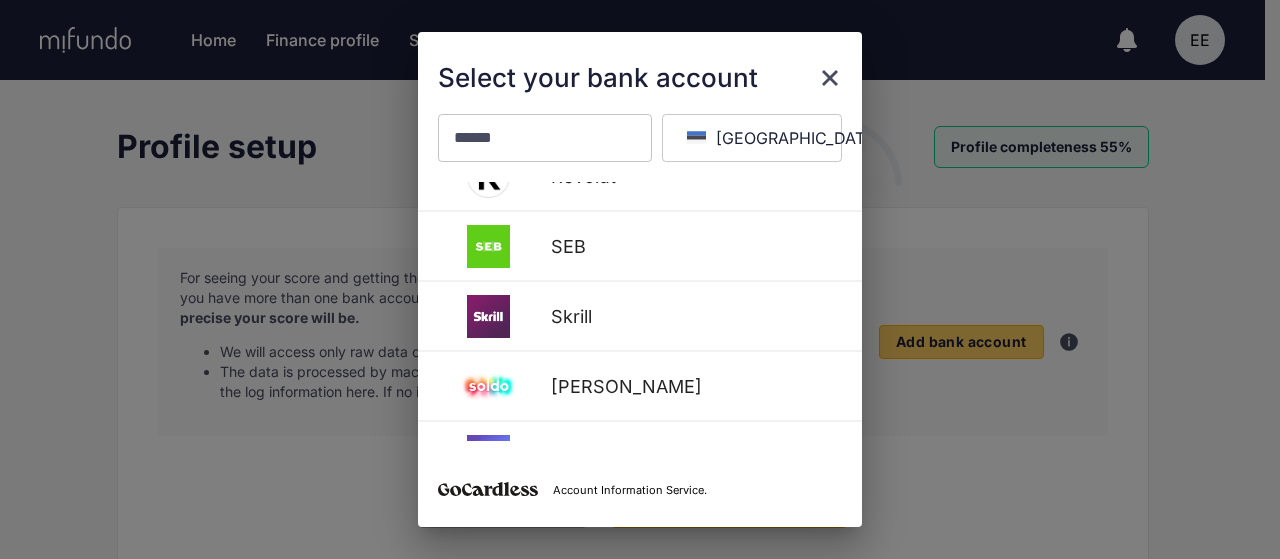 scroll, scrollTop: 1100, scrollLeft: 0, axis: vertical 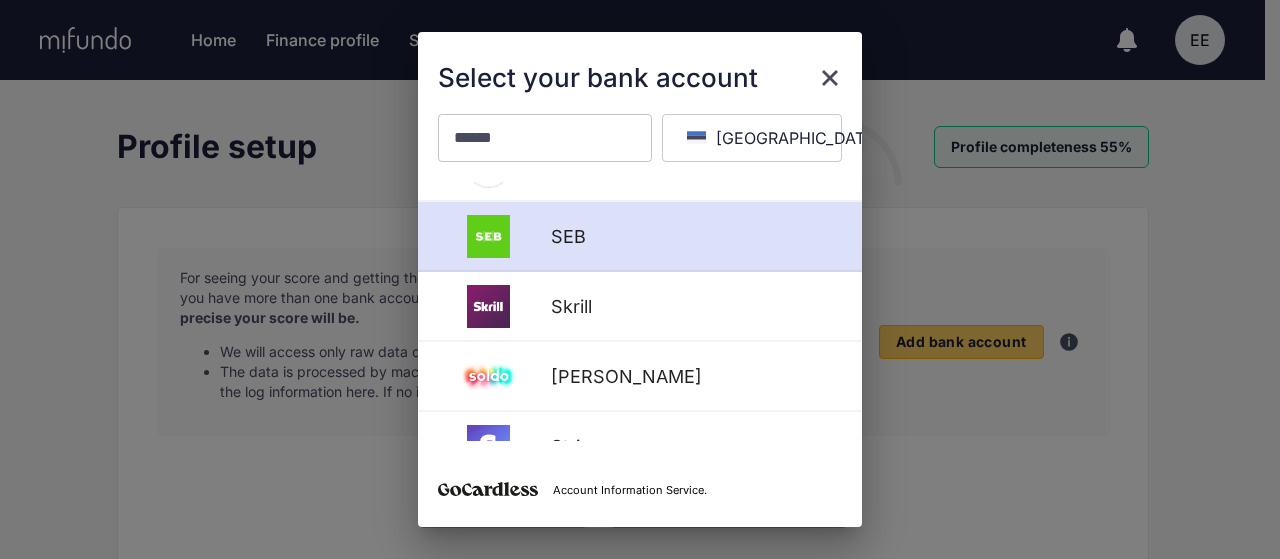 click on "SEB" at bounding box center (690, 236) 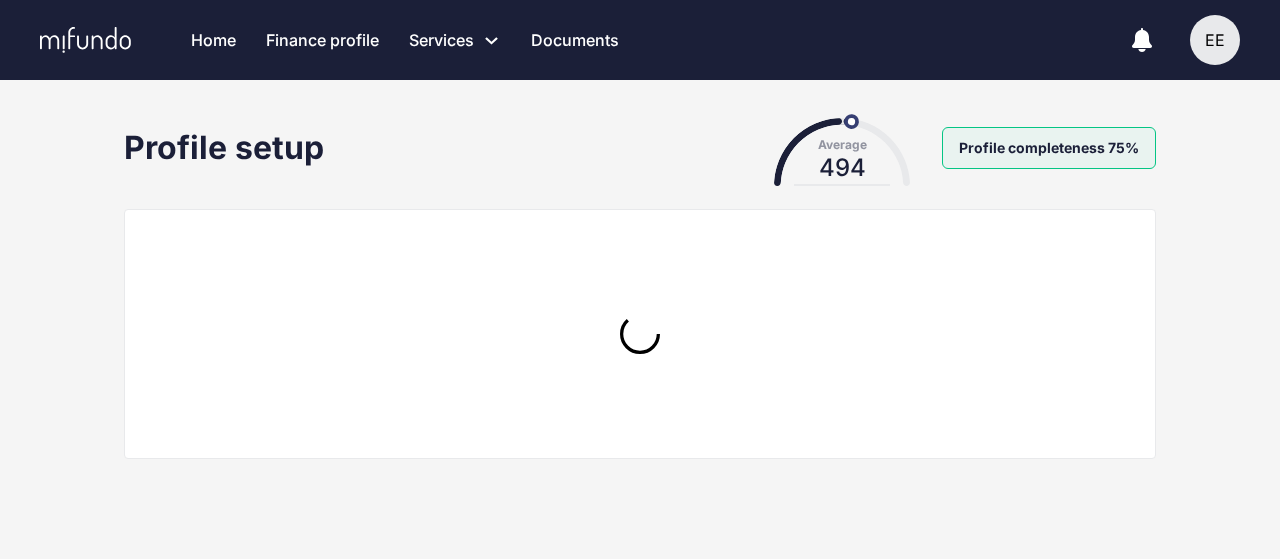 scroll, scrollTop: 0, scrollLeft: 0, axis: both 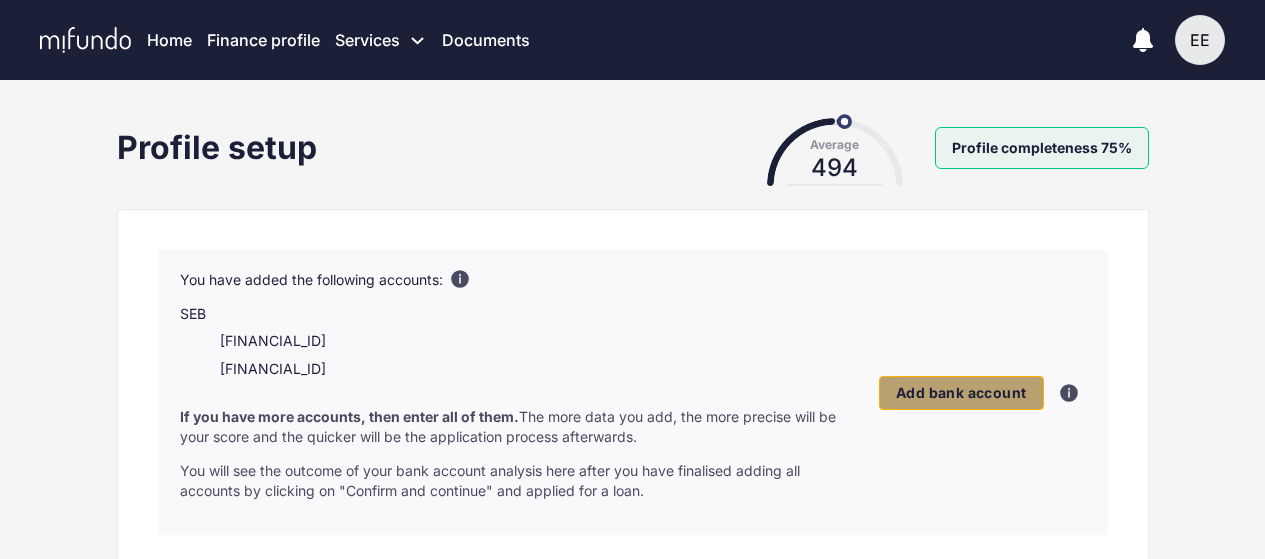 click on "Add bank account" at bounding box center (961, 393) 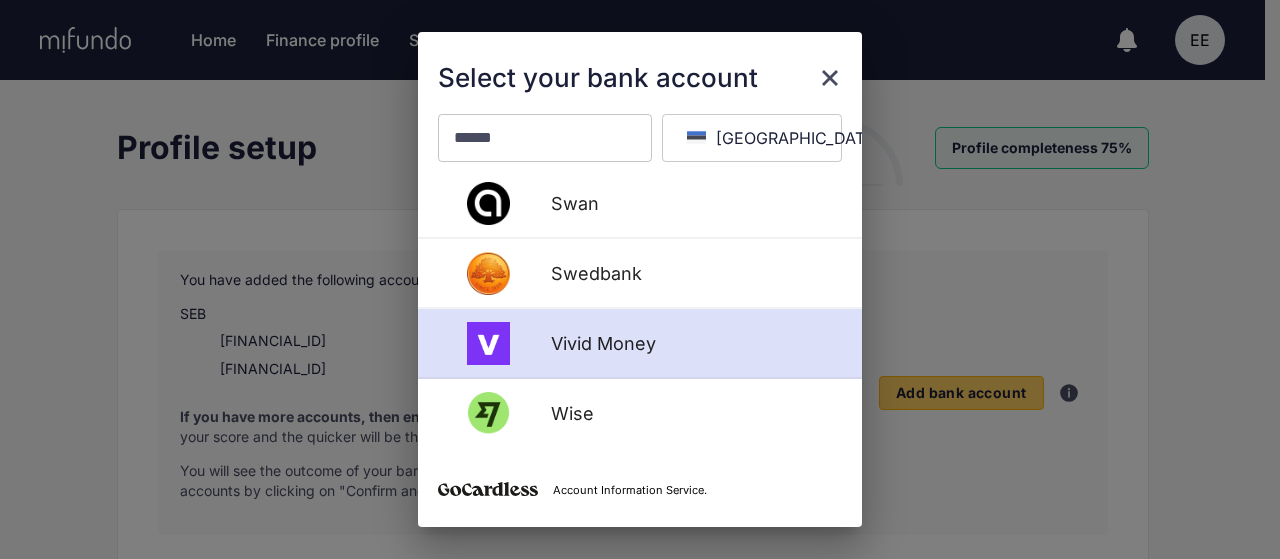 scroll, scrollTop: 1420, scrollLeft: 0, axis: vertical 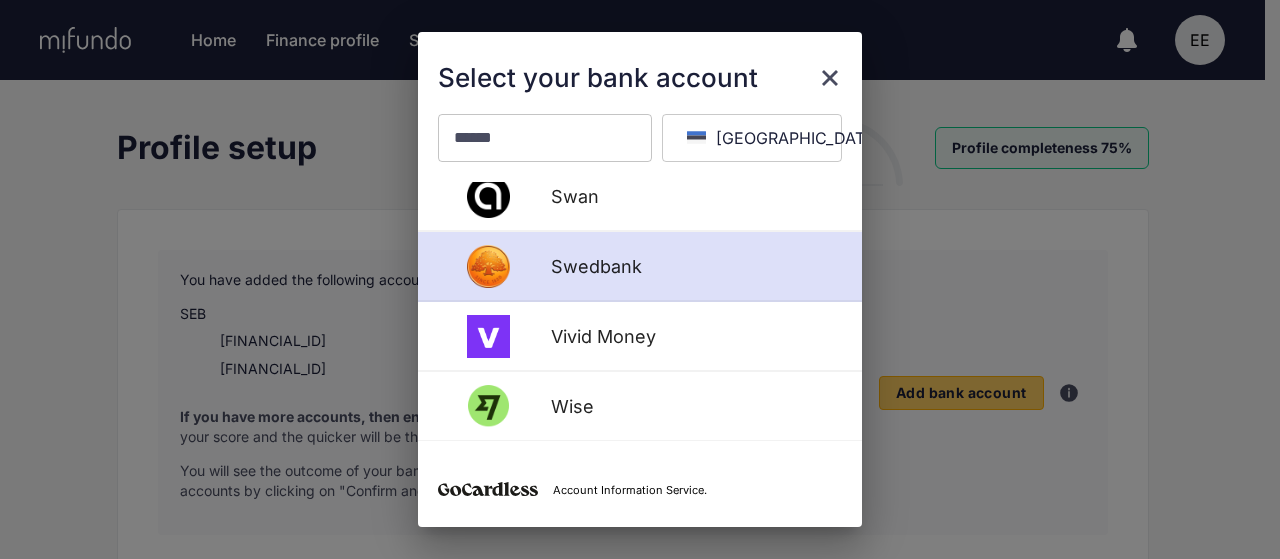 click on "Swedbank" at bounding box center (690, 266) 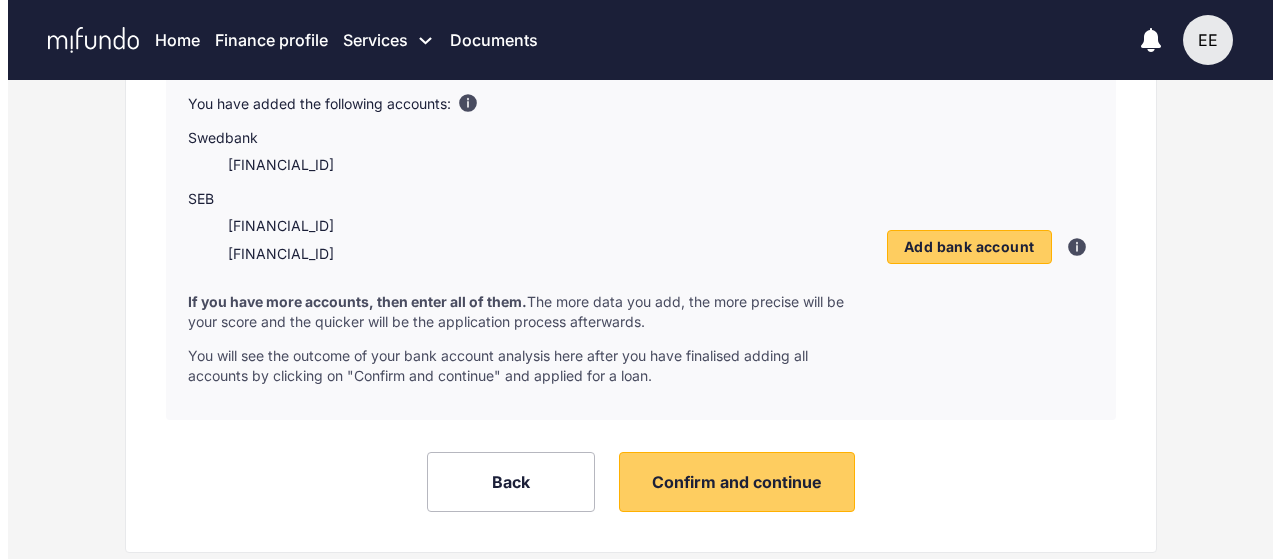 scroll, scrollTop: 200, scrollLeft: 0, axis: vertical 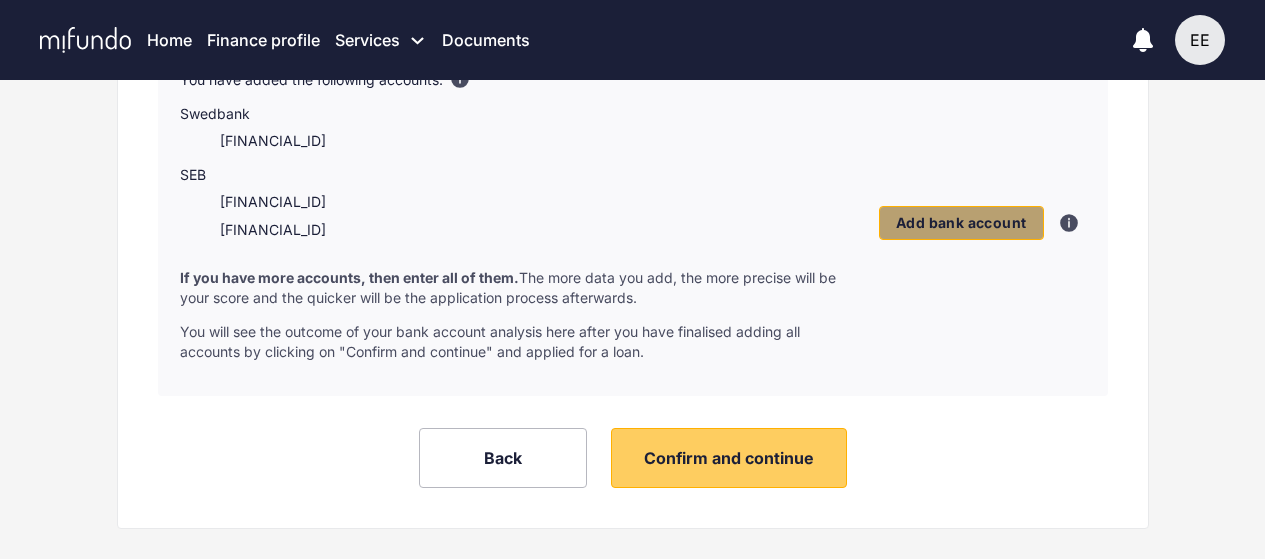 click on "Add bank account" at bounding box center (961, 223) 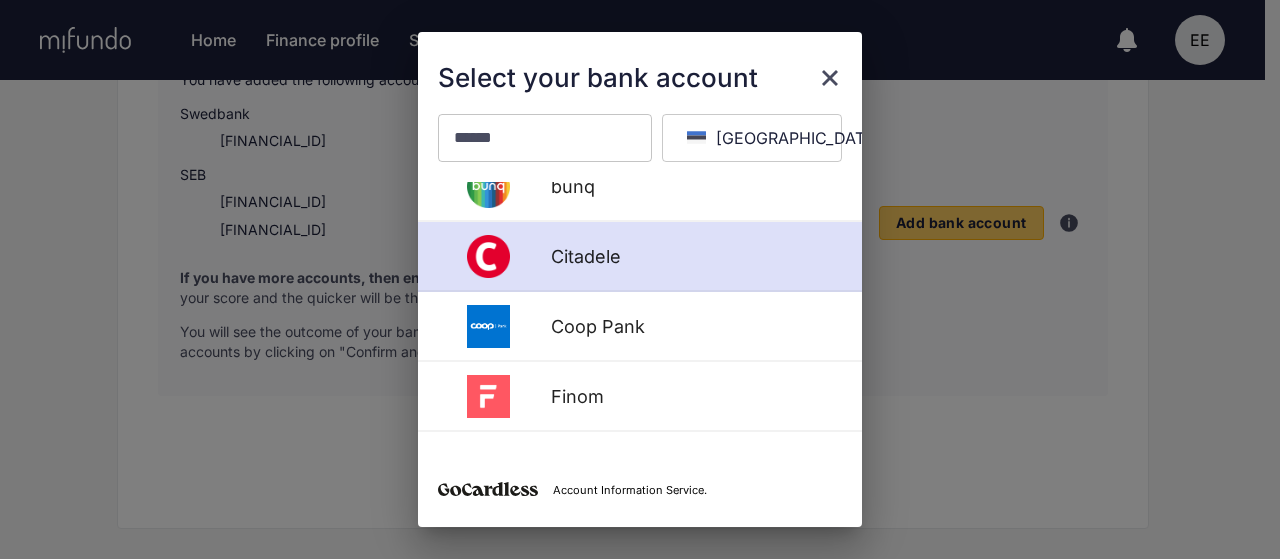 scroll, scrollTop: 200, scrollLeft: 0, axis: vertical 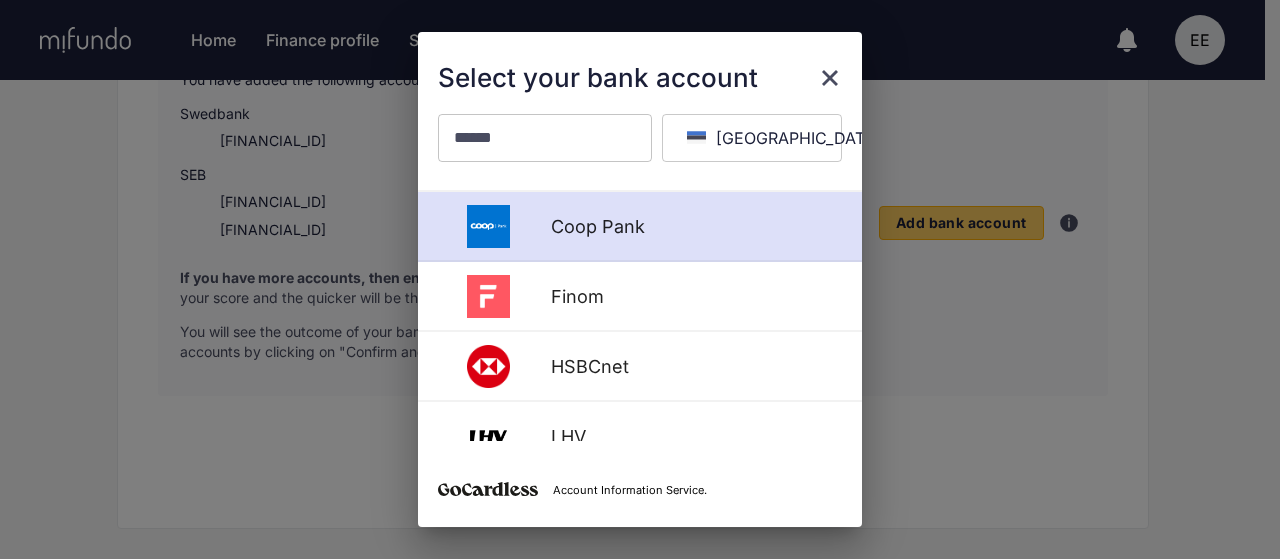 click on "Coop Pank" at bounding box center (690, 226) 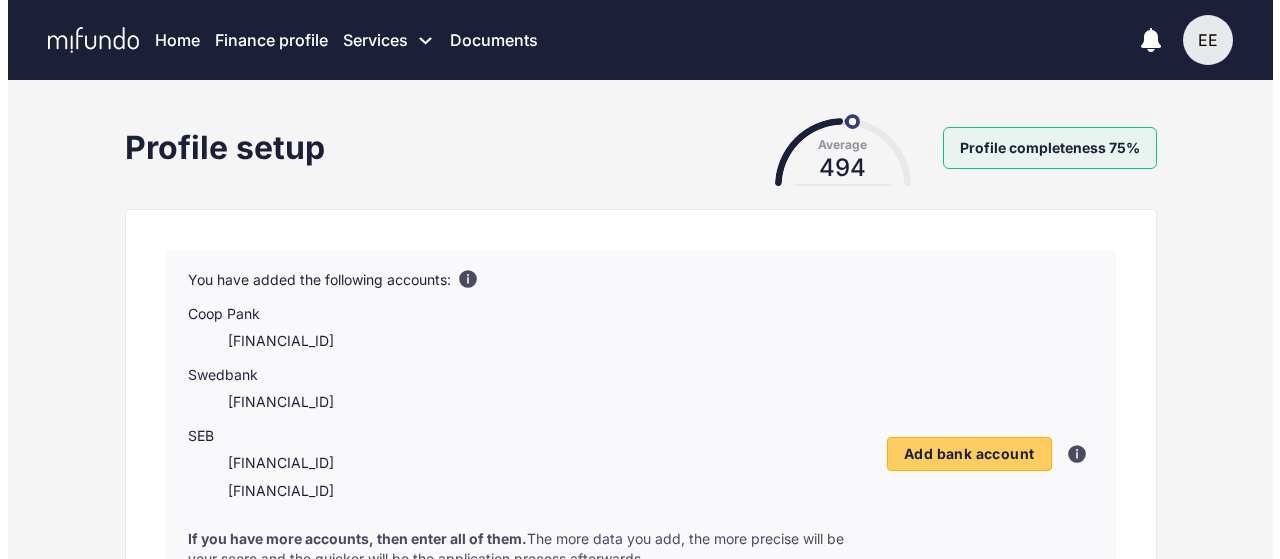 scroll, scrollTop: 200, scrollLeft: 0, axis: vertical 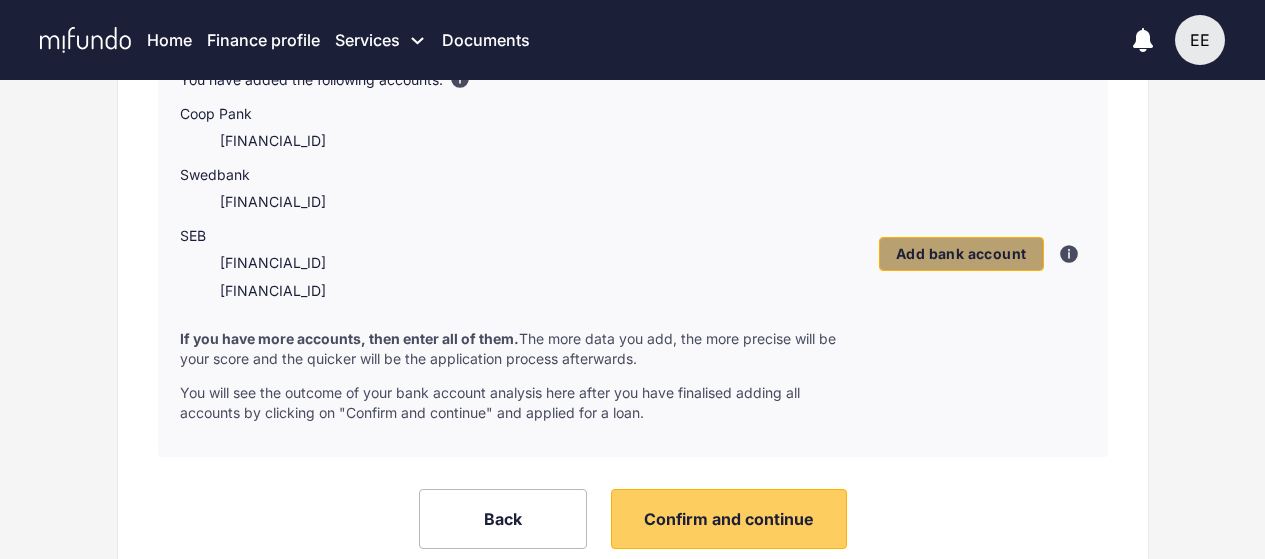 click on "Add bank account" at bounding box center (961, 254) 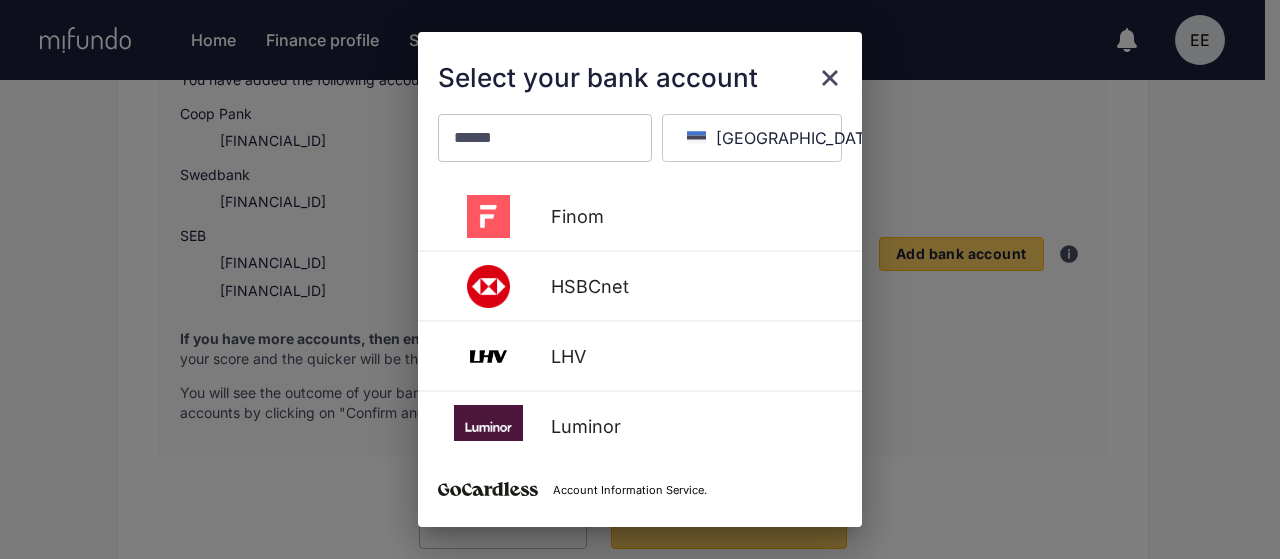 scroll, scrollTop: 300, scrollLeft: 0, axis: vertical 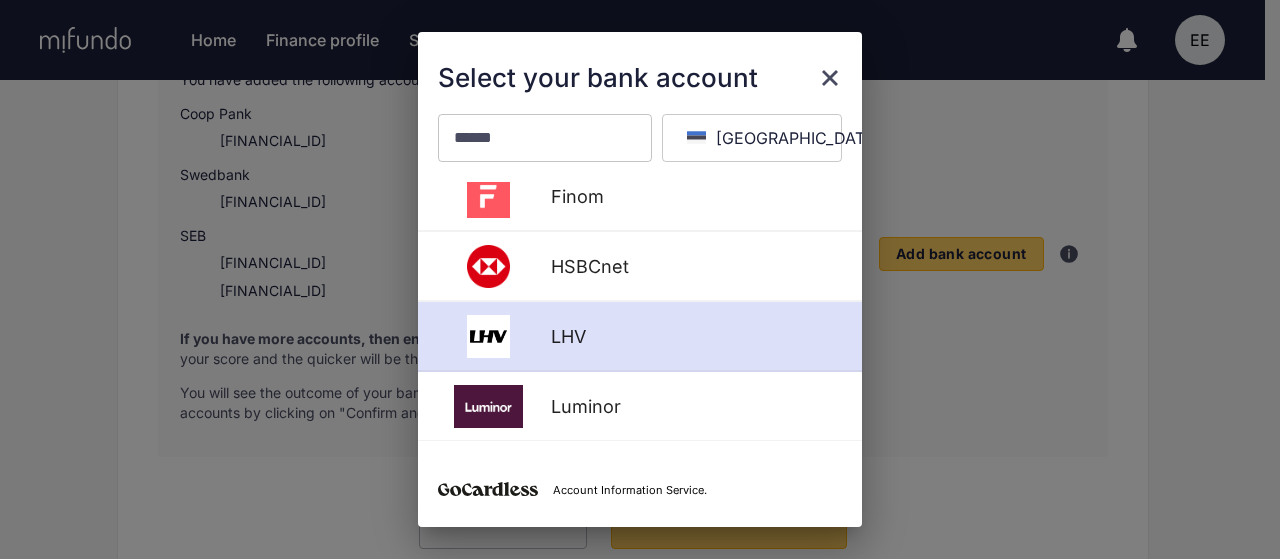 click on "LHV" at bounding box center [690, 336] 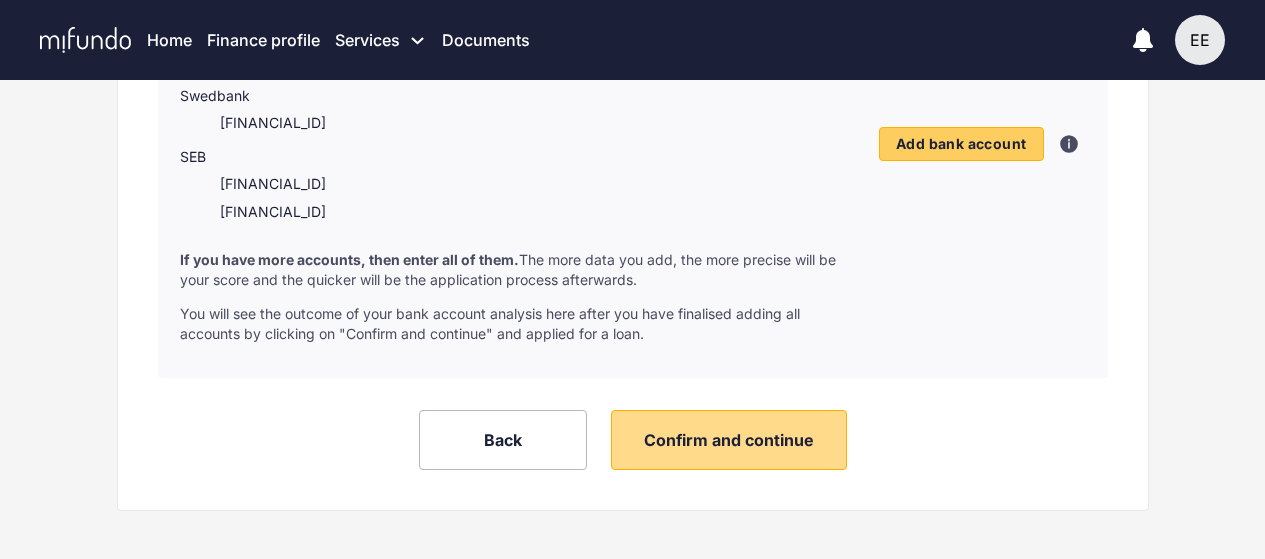 scroll, scrollTop: 356, scrollLeft: 0, axis: vertical 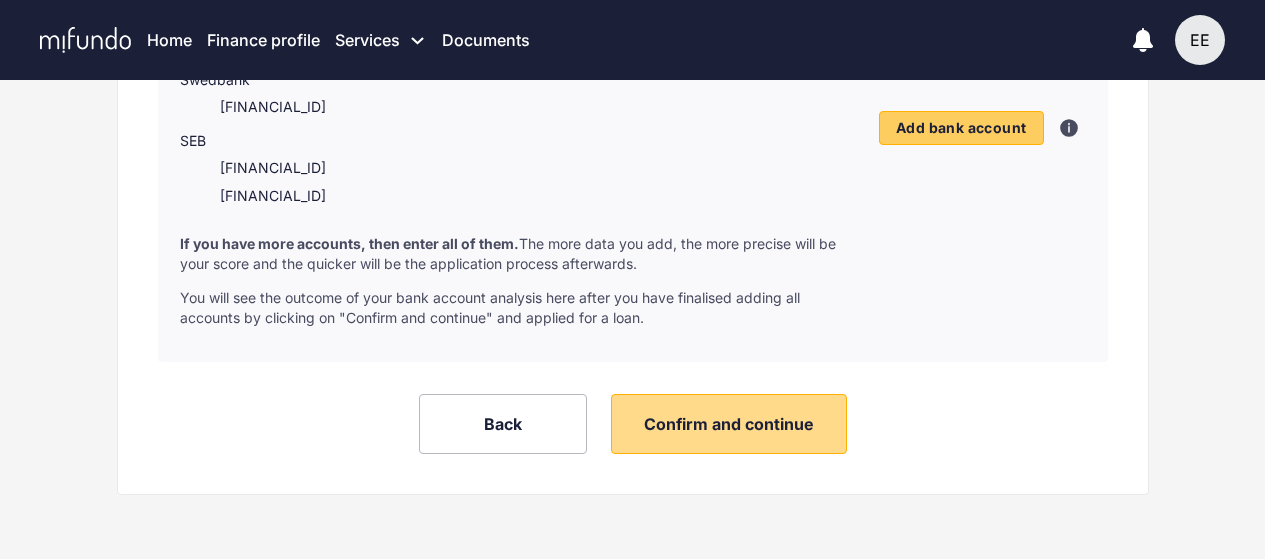 click on "Confirm and continue" at bounding box center [729, 424] 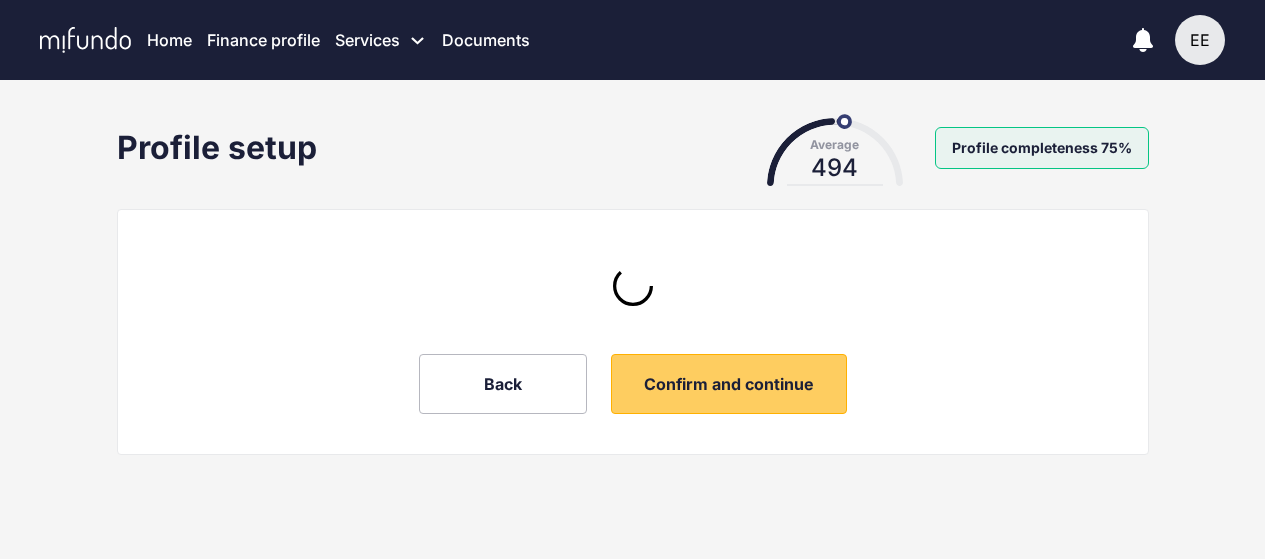 scroll, scrollTop: 0, scrollLeft: 0, axis: both 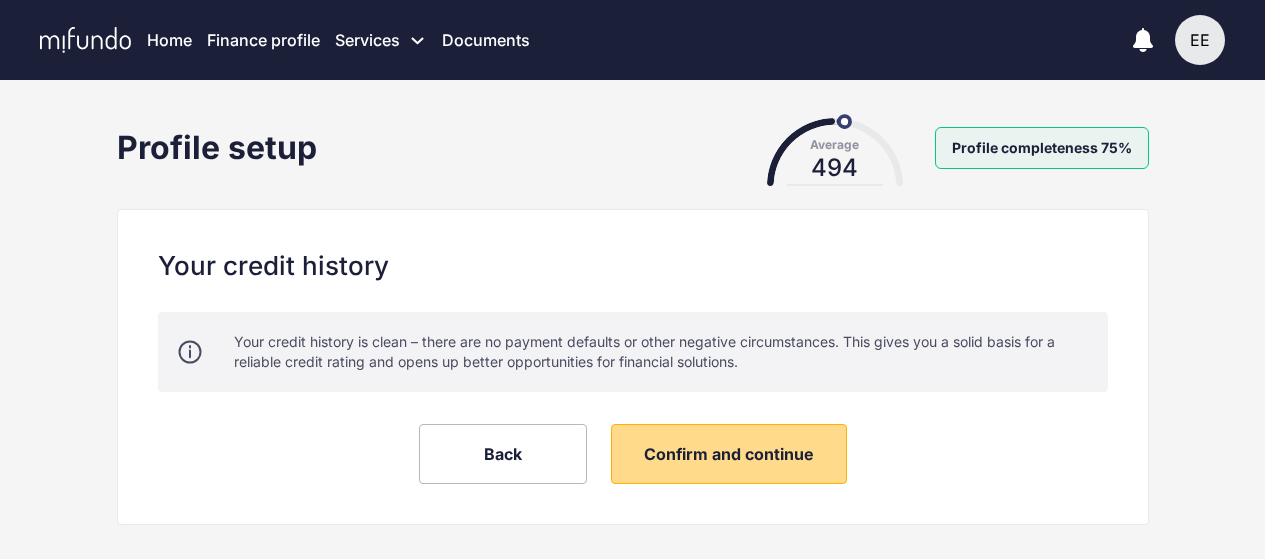click on "Confirm and continue" at bounding box center (729, 454) 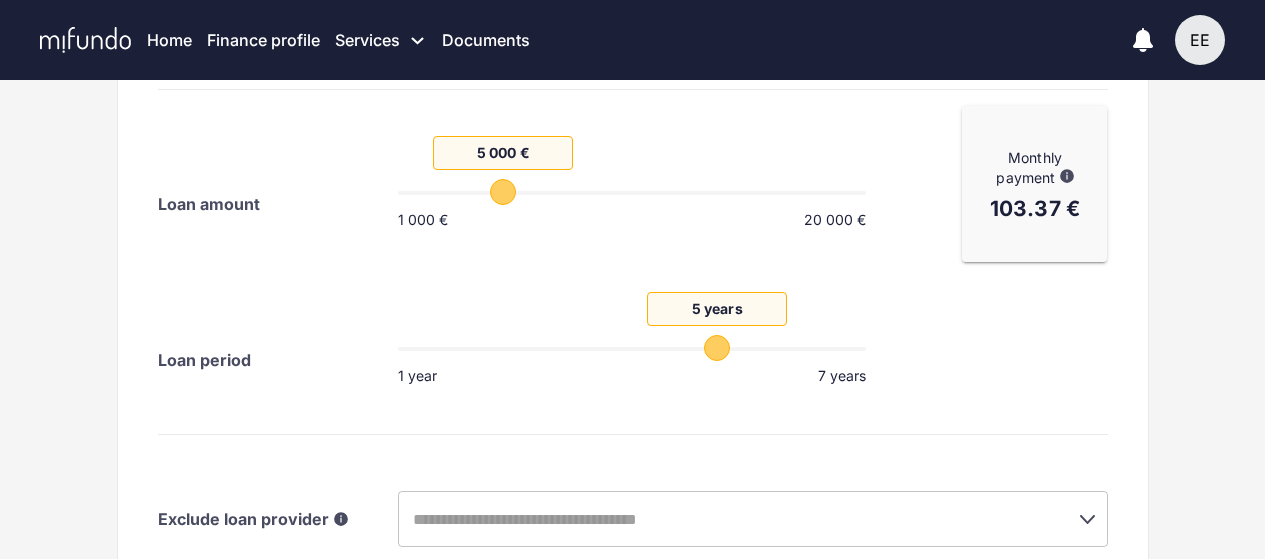 scroll, scrollTop: 500, scrollLeft: 0, axis: vertical 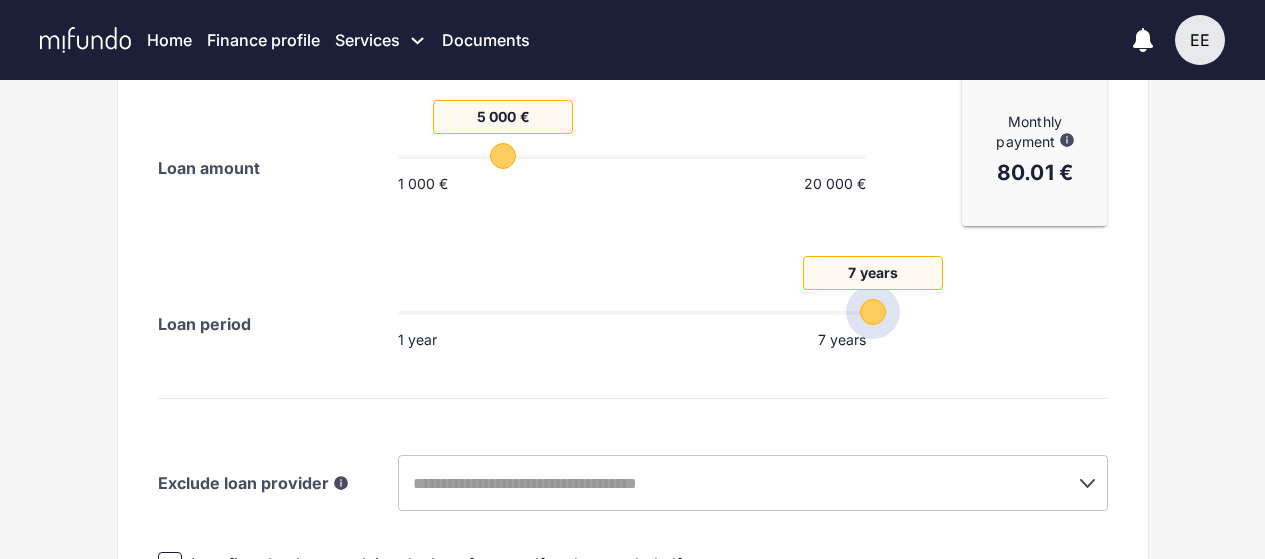 drag, startPoint x: 720, startPoint y: 310, endPoint x: 898, endPoint y: 336, distance: 179.88885 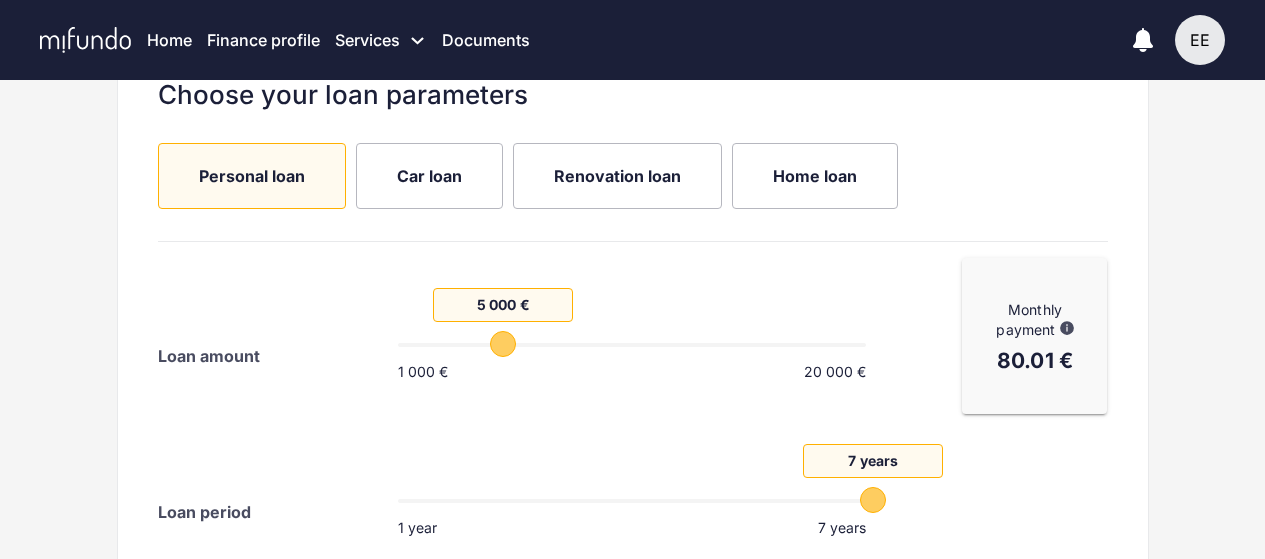 scroll, scrollTop: 300, scrollLeft: 0, axis: vertical 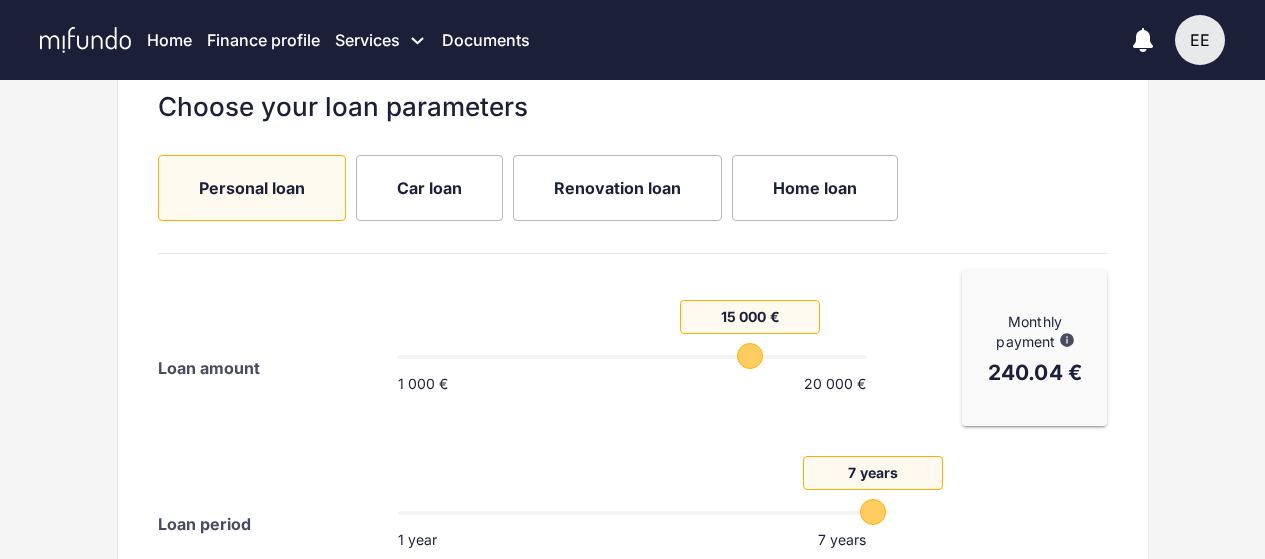 drag, startPoint x: 513, startPoint y: 358, endPoint x: 742, endPoint y: 361, distance: 229.01965 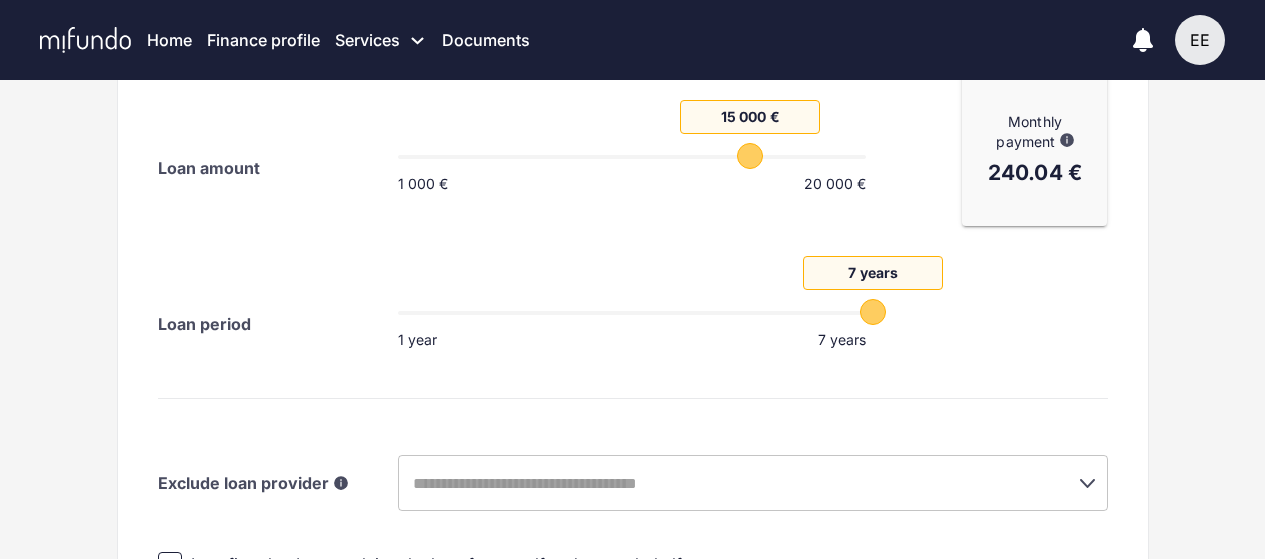 scroll, scrollTop: 600, scrollLeft: 0, axis: vertical 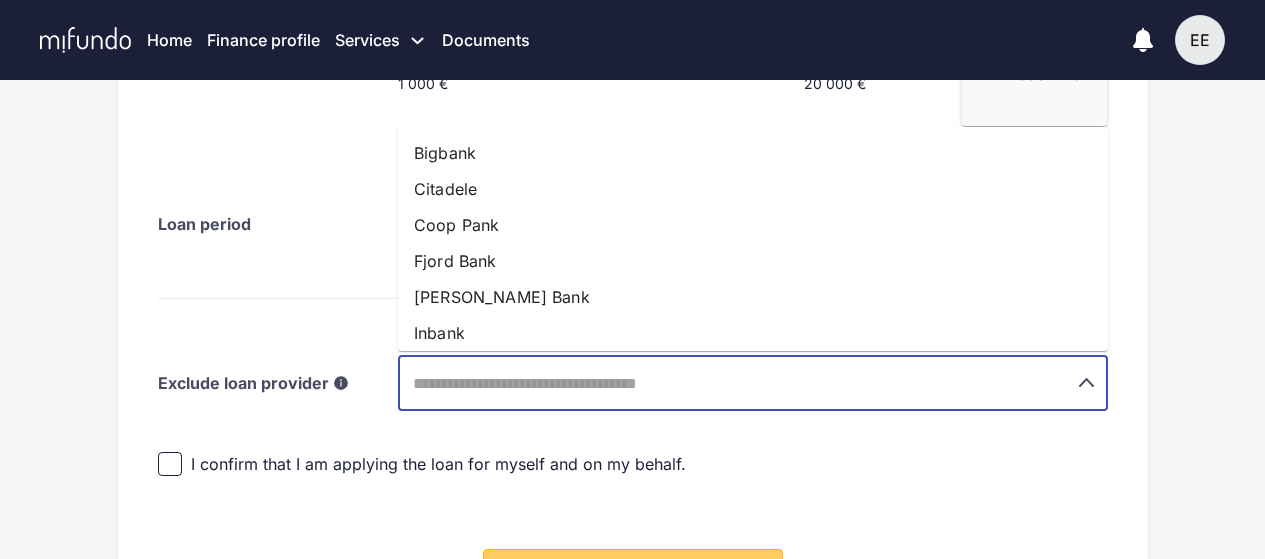 click at bounding box center [725, 383] 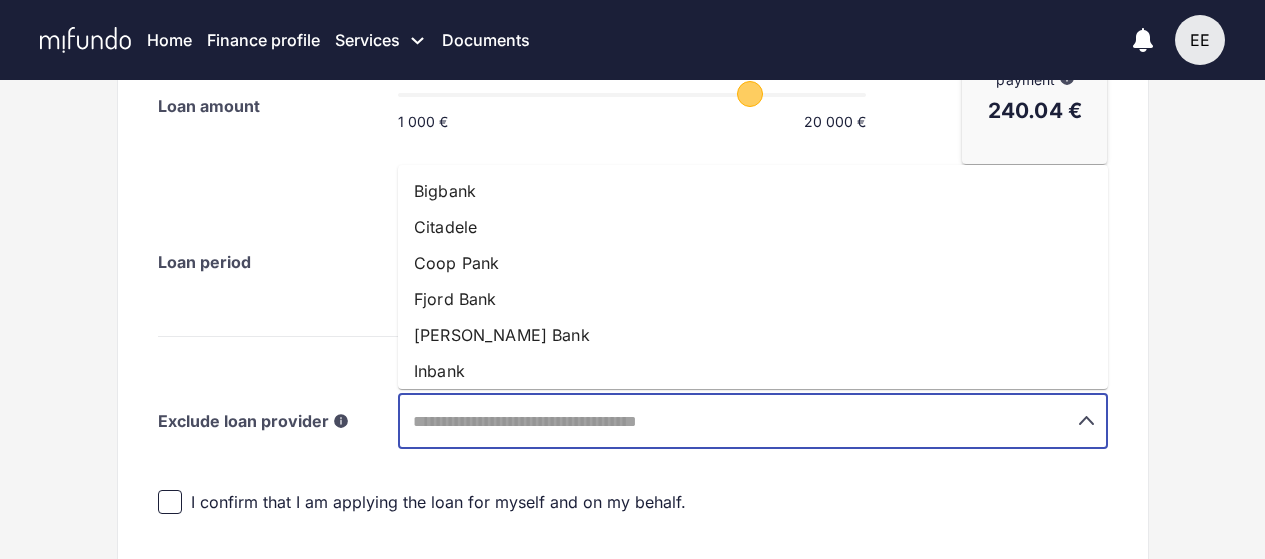 scroll, scrollTop: 600, scrollLeft: 0, axis: vertical 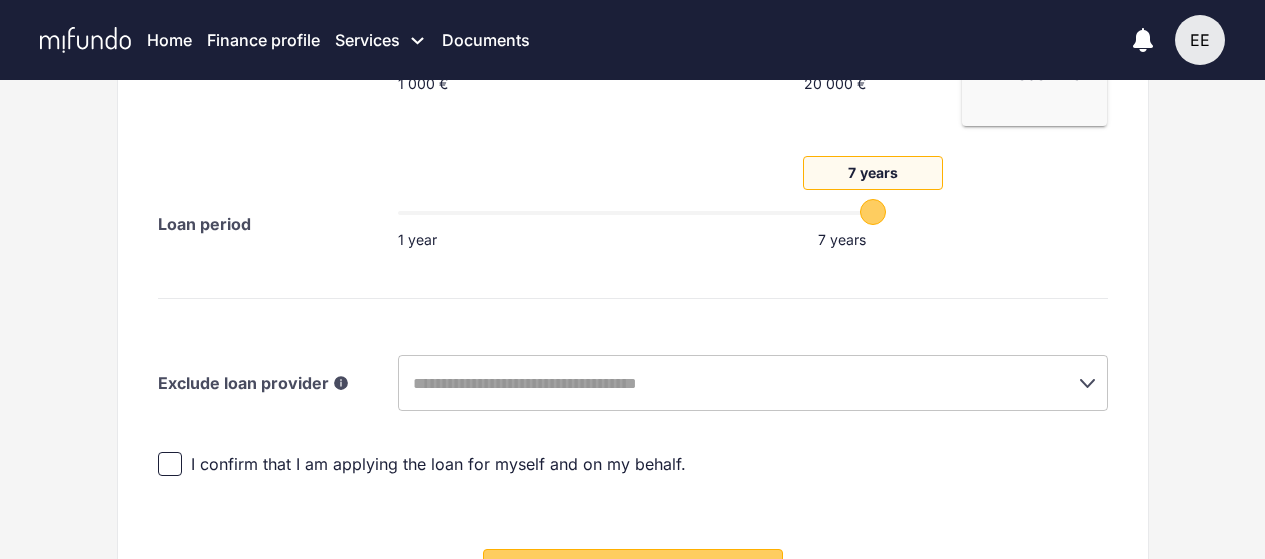 click on "I confirm that I am applying the loan for myself and on my behalf." at bounding box center [422, 464] 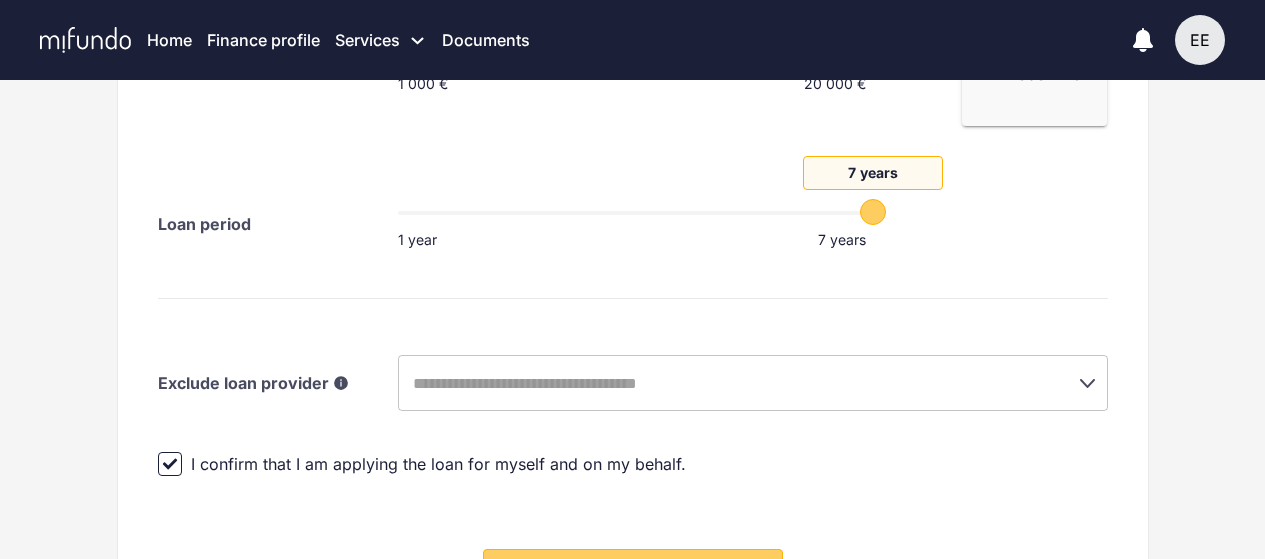 click at bounding box center [725, 383] 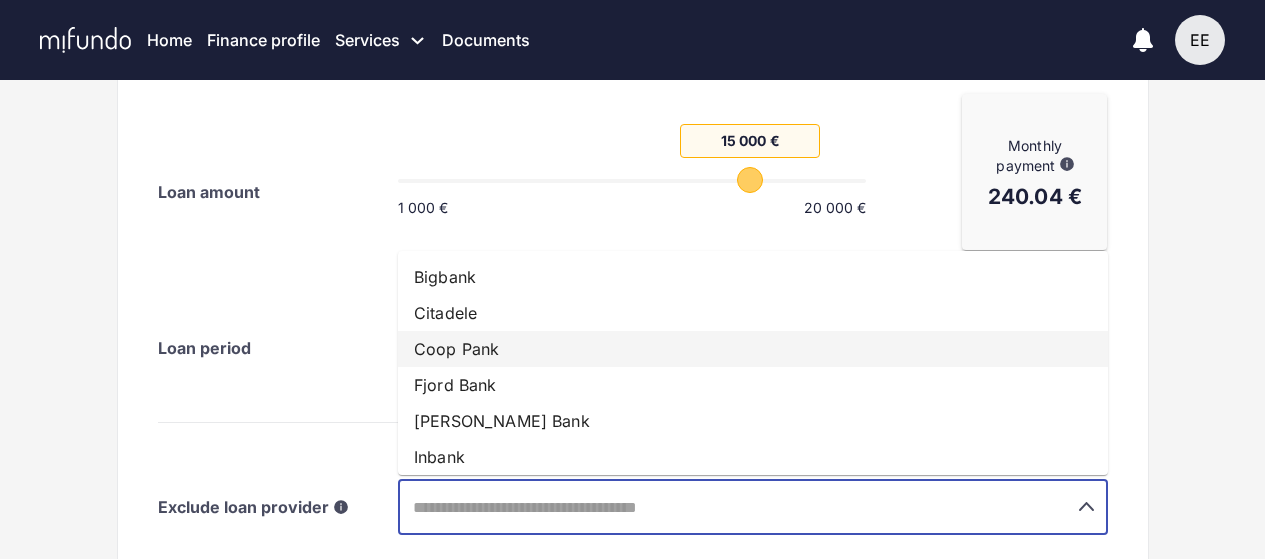 scroll, scrollTop: 500, scrollLeft: 0, axis: vertical 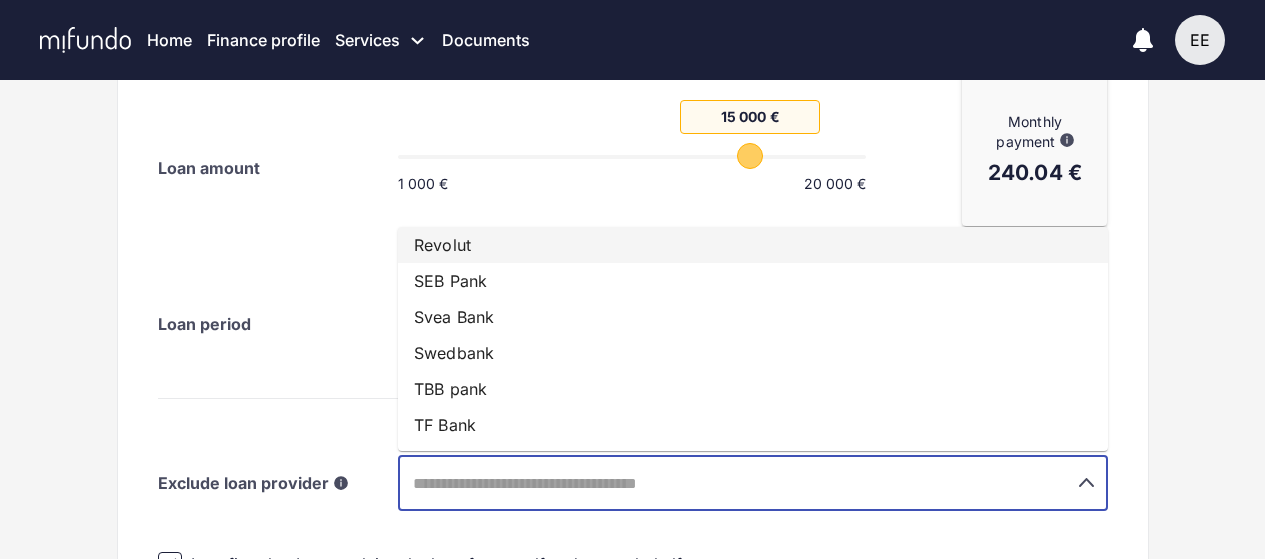 click on "Revolut" at bounding box center [753, 245] 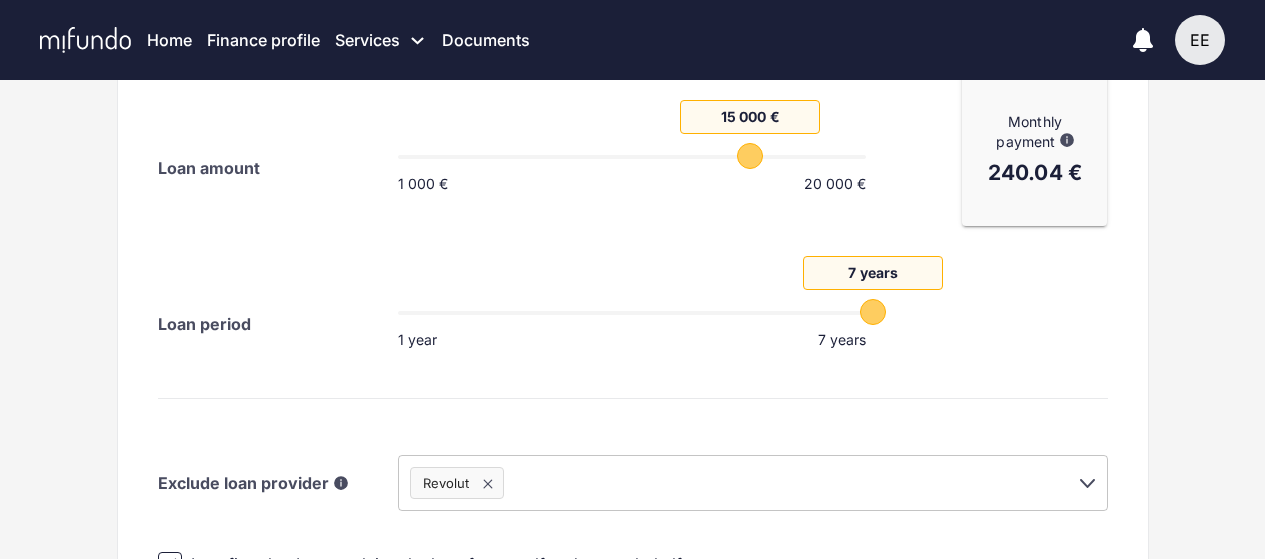 click on "Choose your loan parameters Personal loan Car loan Renovation loan Home loan Loan amount 15 000 € 1 000 € 20 000 € Loan period 7 years  1 year  7 years  Monthly payment   As a sample, the loan conditions received through Mifundo are as follows: loan sum 9 000 euros, loan period 6 years, annual interest rate 7.7%, contract conclusion fee 75 euros, monthly loan administration fee 1.5 euros, annual percentage rate 8.66%, monthly payment 156.48 euros, total sum of the credit 11 449.85 euros.
Please note that calculation is approximate and might differ from your conditions depending on your personal loan profile. 240.04 € Exclude loan provider In case you would like to exclude some banks from sending you the offer, you can pick them out by using the list below. Revolut ​ I confirm that I am applying the loan for myself and on my behalf. Save and continue" at bounding box center [633, 308] 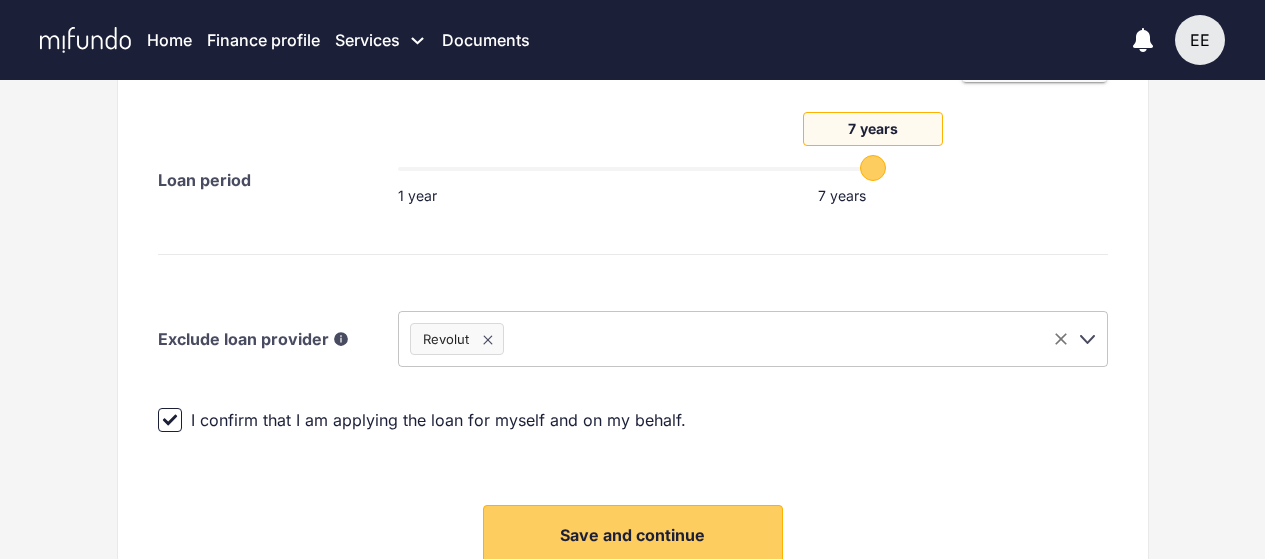 scroll, scrollTop: 700, scrollLeft: 0, axis: vertical 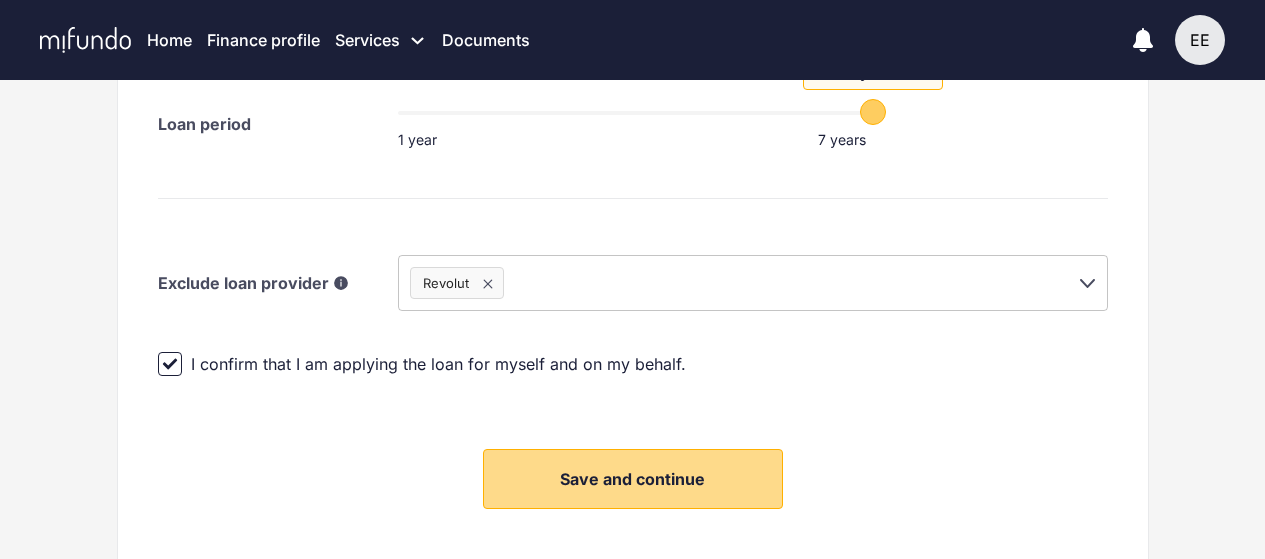 click on "Save and continue" at bounding box center (632, 479) 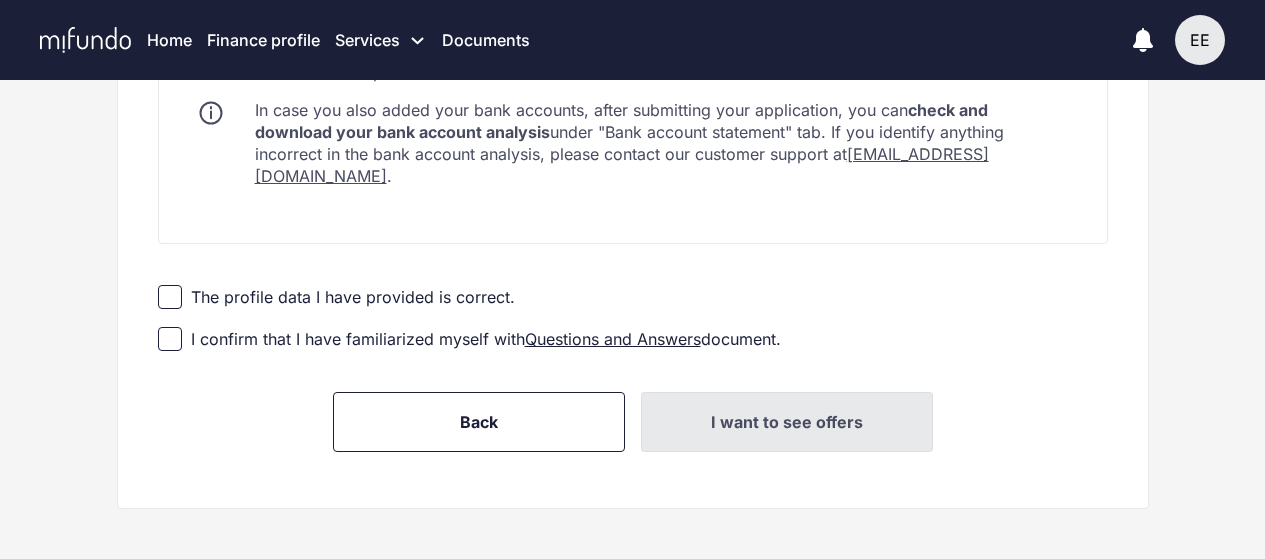 scroll, scrollTop: 634, scrollLeft: 0, axis: vertical 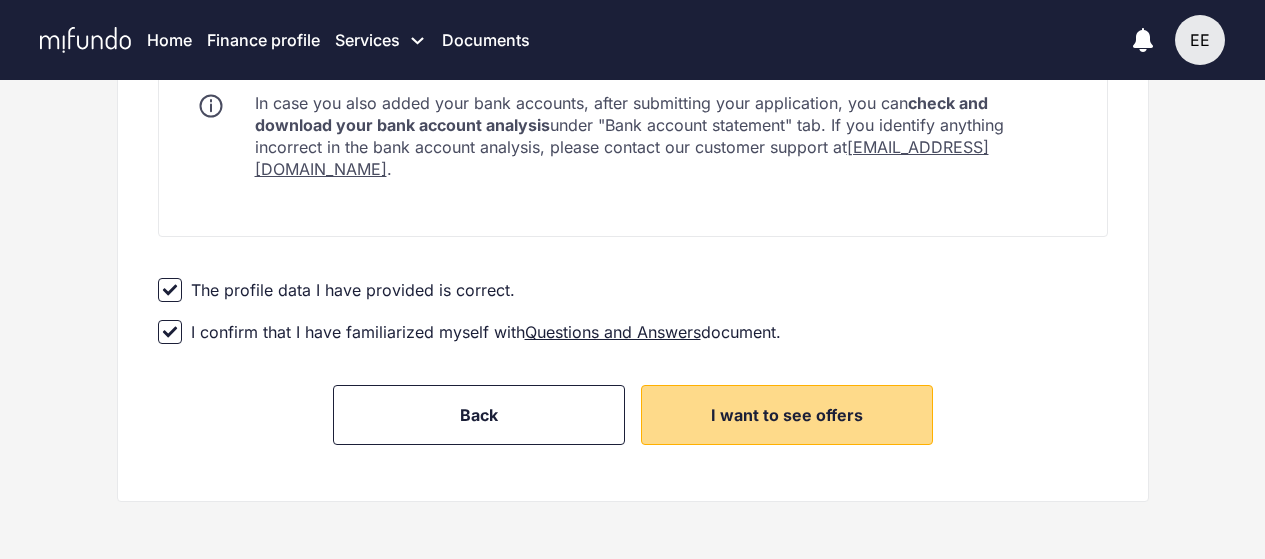 click on "I want to see offers" at bounding box center [787, 415] 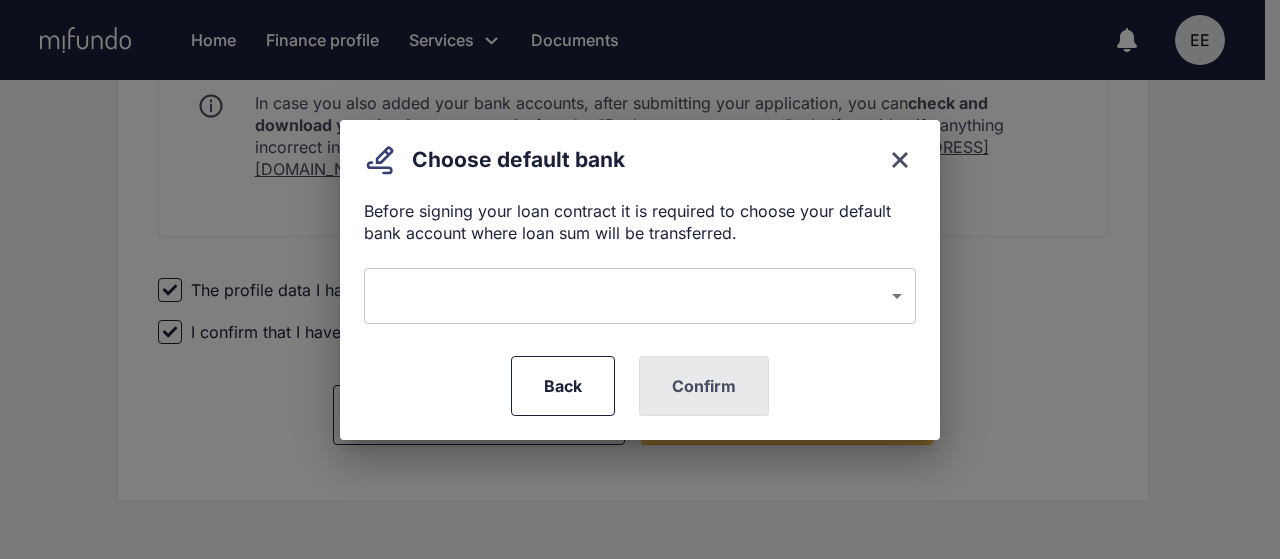 click on "Home Finance profile Services Apply for a new loan Refinance your loans Loan offers My loans Documents EE EE Elise   Elias Home Financial profile Loans Offers Documents Notifications Settings Log out Apply for a new loan Refinance your loans Submit application E E My finance profile Profile completeness 75% Change profile Profile completeness 75% Change profile Personal data Income Liabilities Bank account statement Assets Country of residence Estonia Registered address Eesti, Harju maakond, Maardu linn, Keemikute tänav 28-7 Housing type Other Email liisu303@gmail.com Phone number - enter and validate +3725118242 Phone number confirmed Marital status Other Education Higher education Children 1 Are you politically exposed person? No Submit application Loan type Personal loan Loan amount €15 000 Loan period 7 years  You have excluded these service providers : Revolut The application contains your personal data and loan preferences. This info will now be provided to your chosen service providers. .  document." at bounding box center [640, -355] 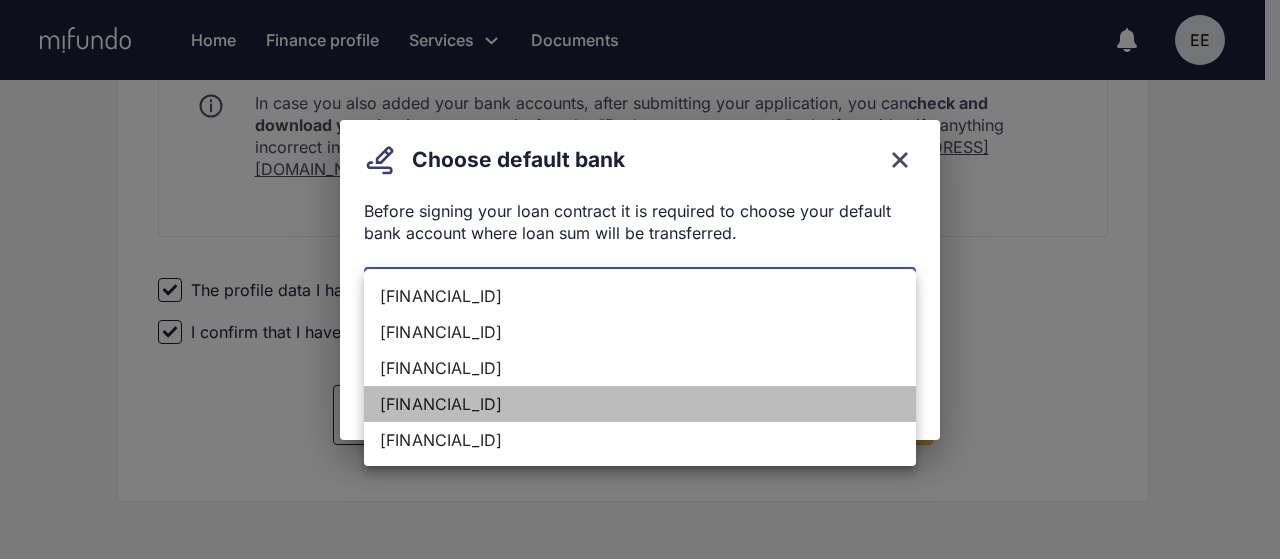 click on "[FINANCIAL_ID]" at bounding box center (640, 404) 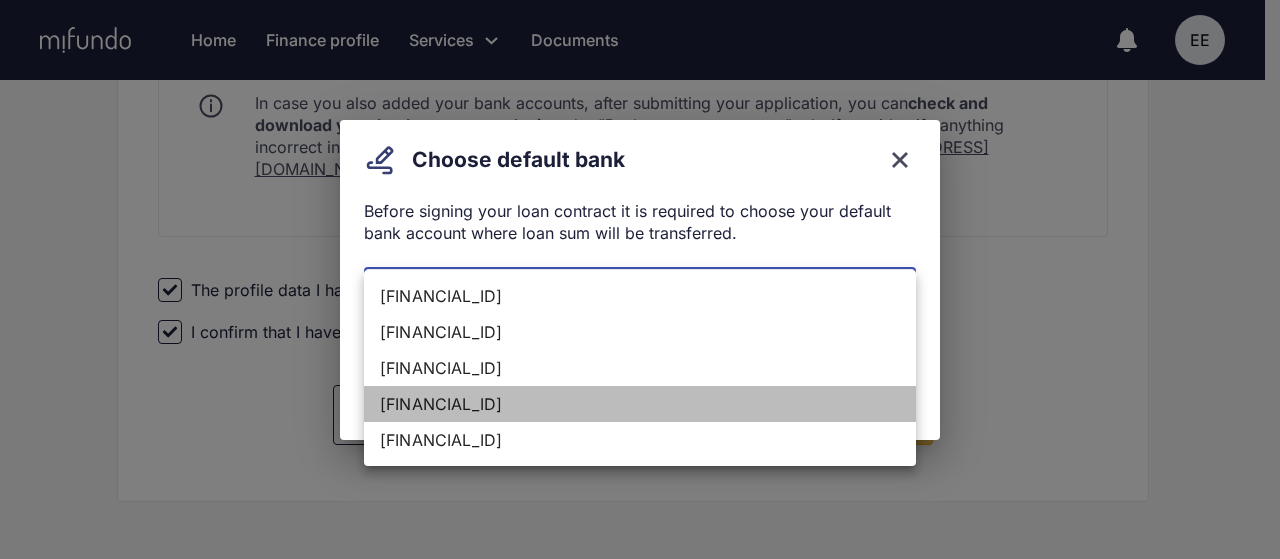 type on "**********" 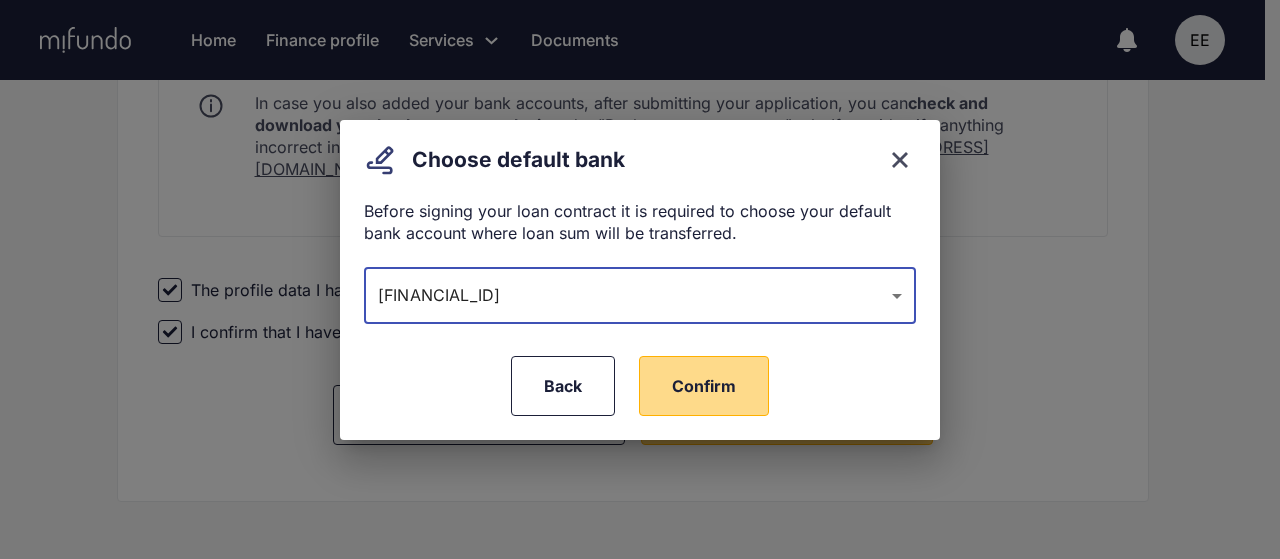 click on "Confirm" at bounding box center [704, 386] 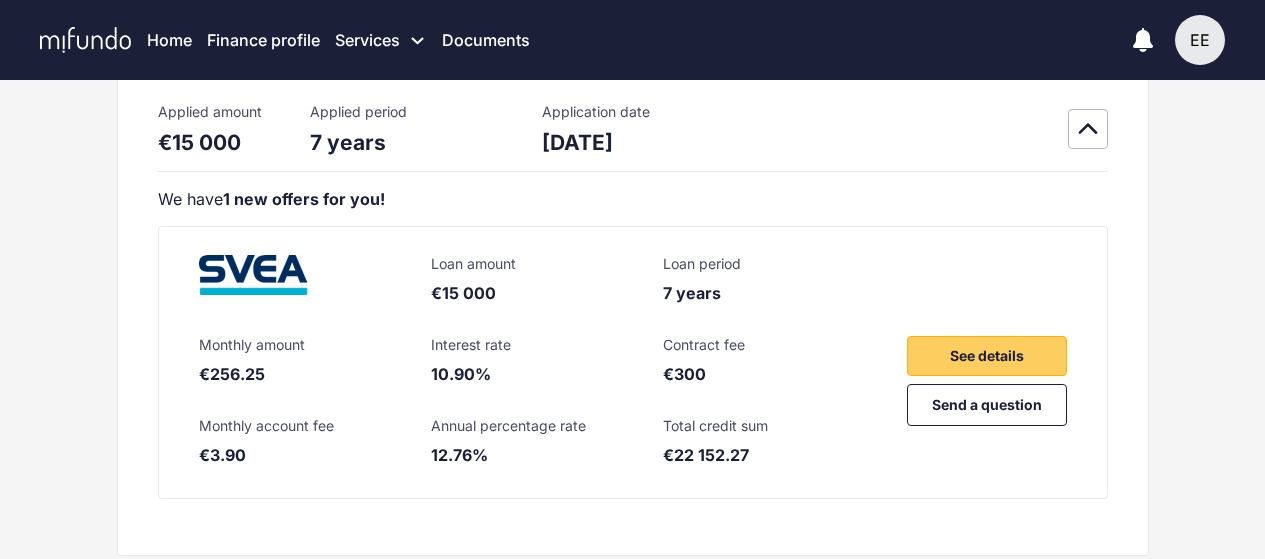 scroll, scrollTop: 43, scrollLeft: 0, axis: vertical 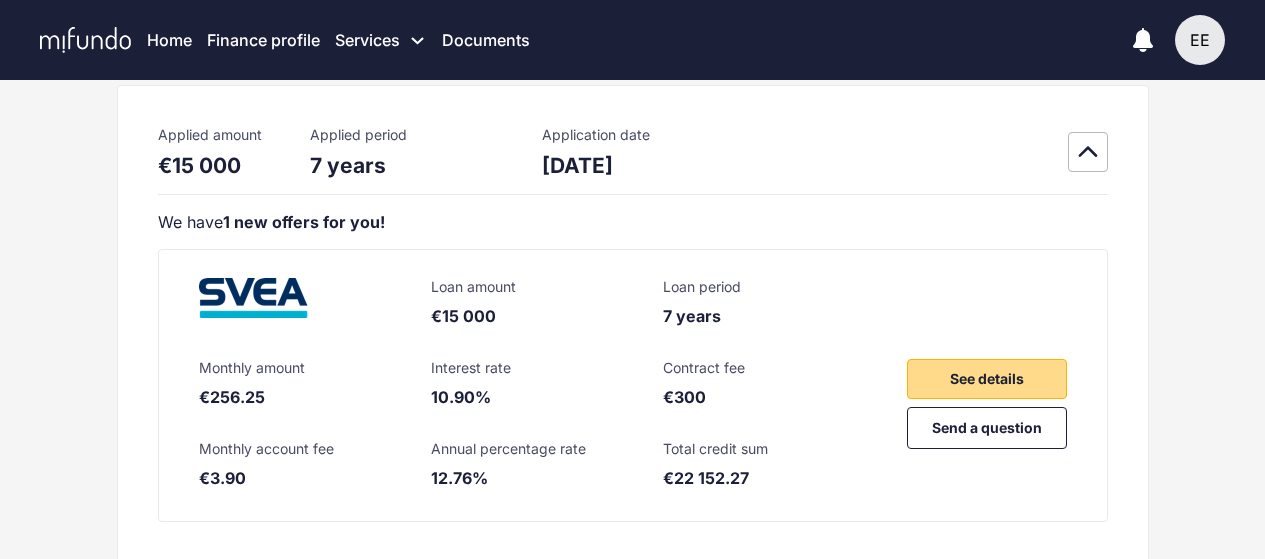 click on "See details" at bounding box center (987, 379) 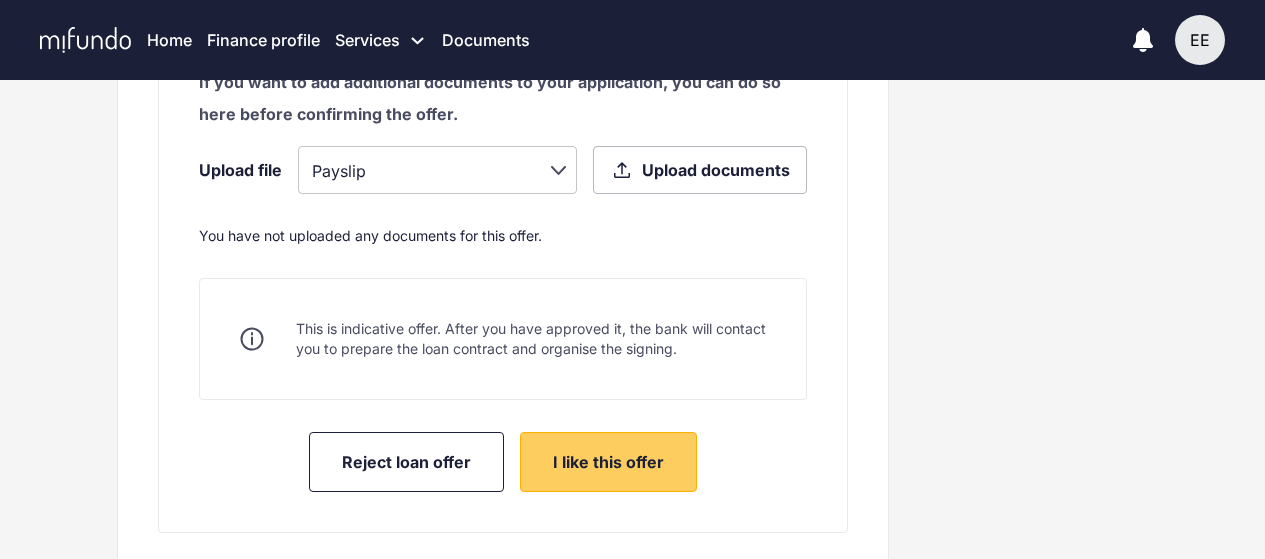 scroll, scrollTop: 1000, scrollLeft: 0, axis: vertical 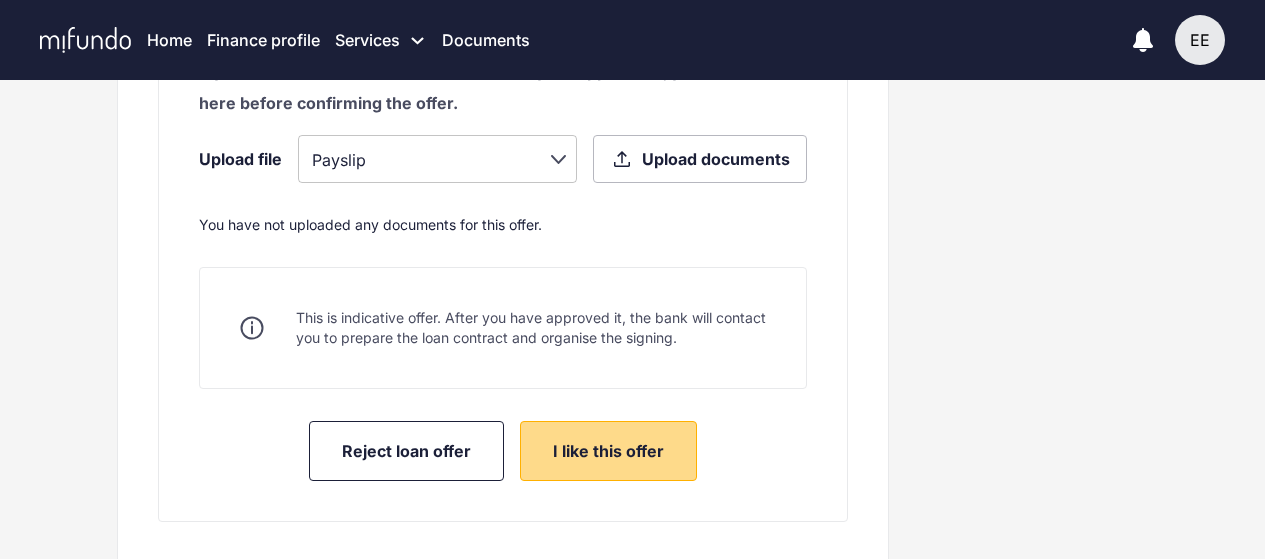 click on "I like this offer" at bounding box center [608, 451] 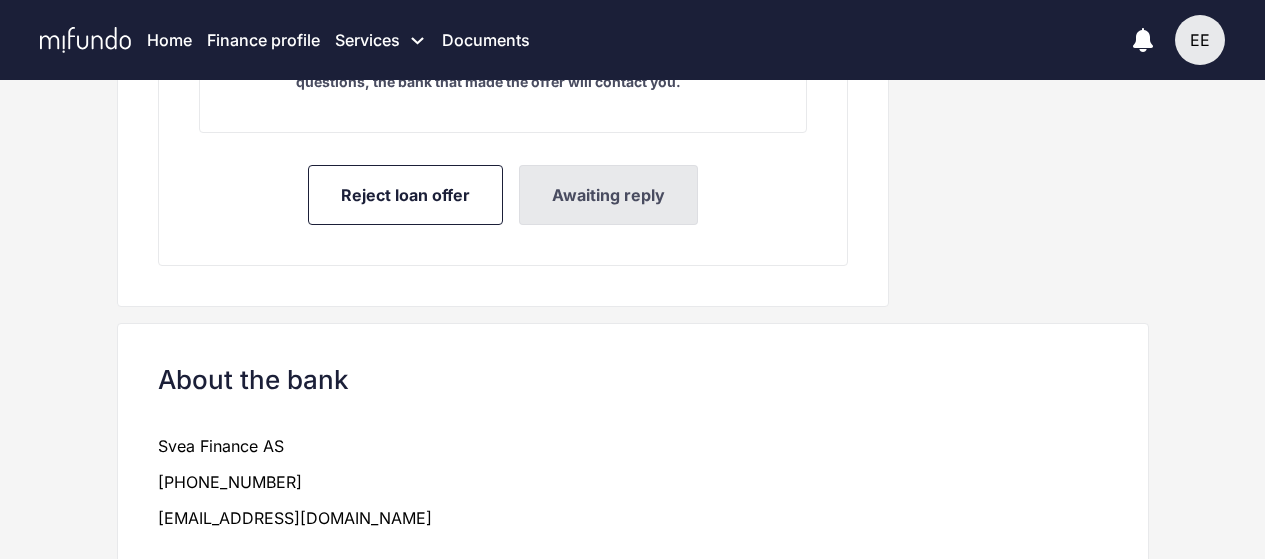 scroll, scrollTop: 1300, scrollLeft: 0, axis: vertical 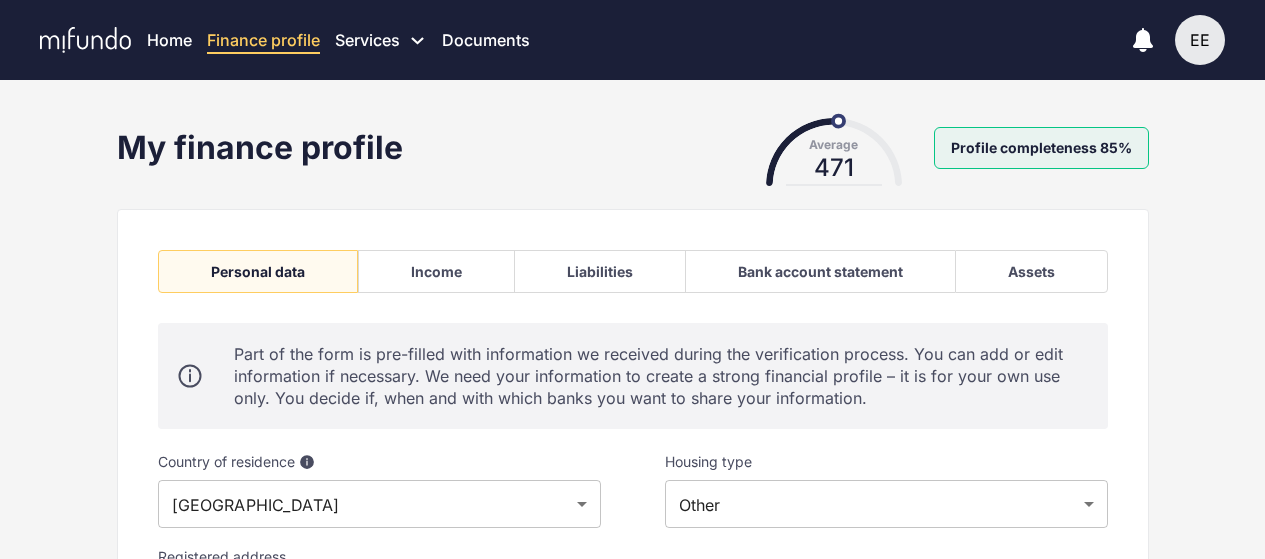 click on "Documents" at bounding box center (486, 40) 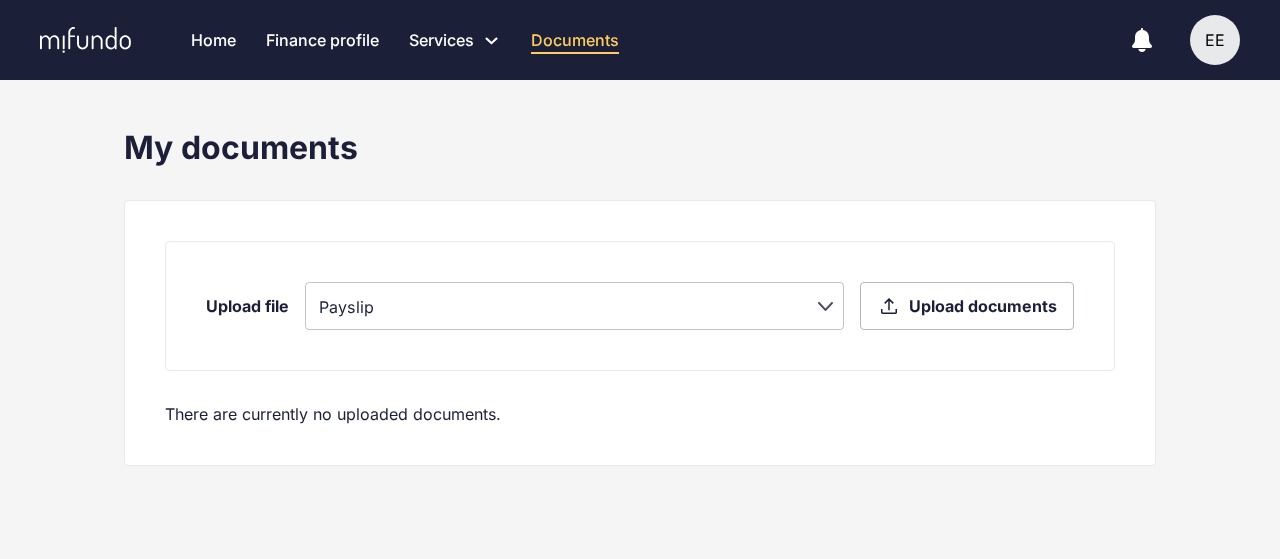 scroll, scrollTop: 0, scrollLeft: 0, axis: both 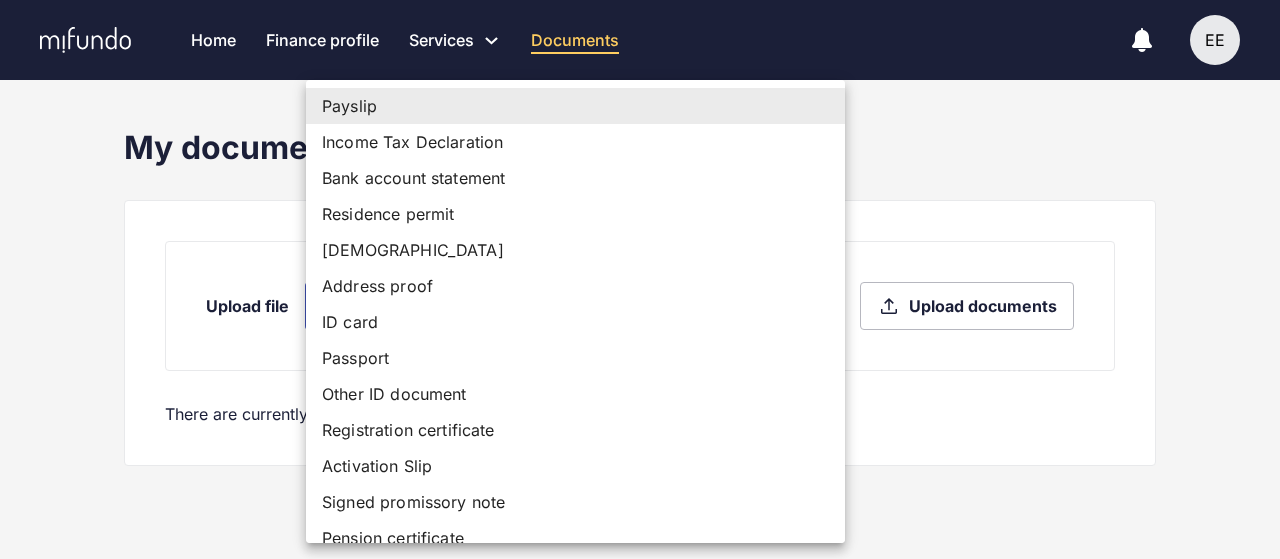 click on "Home Finance profile Services Apply for a new loan Refinance your loans Loan offers My loans Documents EE EE Elise   Elias Home Financial profile Loans Offers Documents Notifications Settings Log out Apply for a new loan Refinance your loans My documents Upload file Payslip ******* ​ Upload documents There are currently no uploaded documents. Algtekst Hinnake seda tõlget Teie tagasisidet kasutatakse Google'i tõlke täiustamiseks Payslip Income Tax Declaration Bank account statement Residence permit Employment contract Address proof ID card Passport Other ID document Registration certificate Activation Slip Signed promissory note Pension certificate" at bounding box center (640, 279) 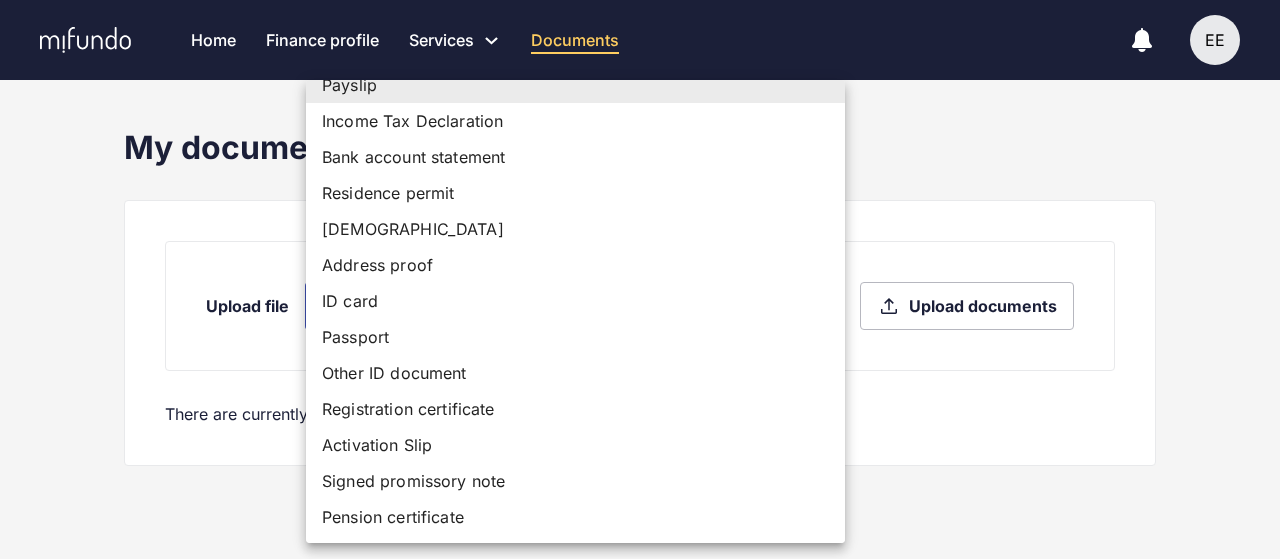 scroll, scrollTop: 0, scrollLeft: 0, axis: both 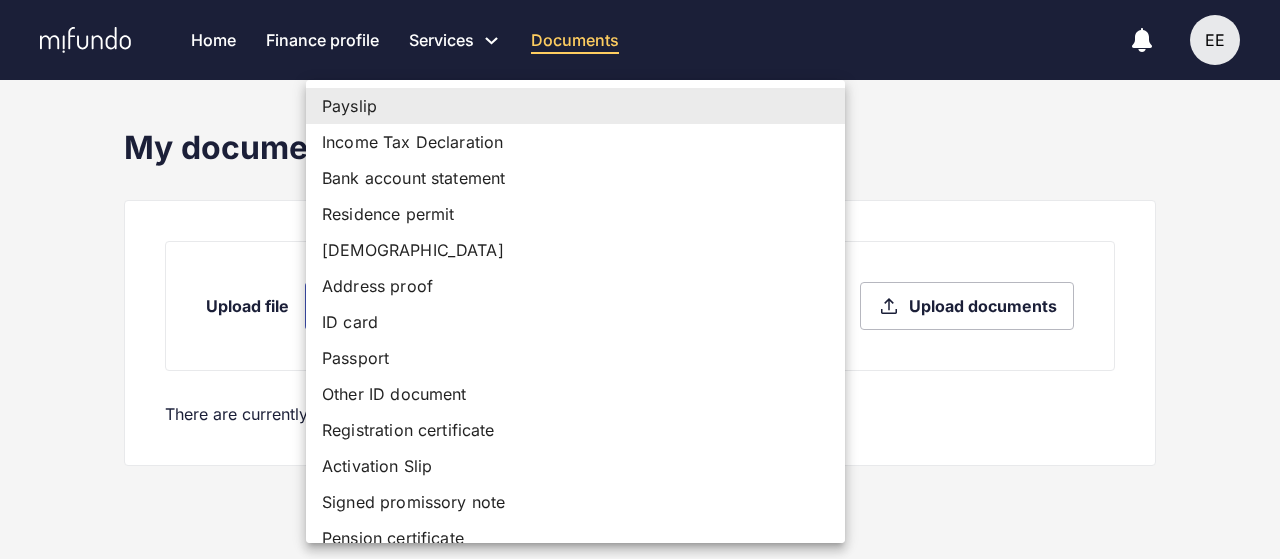 click at bounding box center (640, 279) 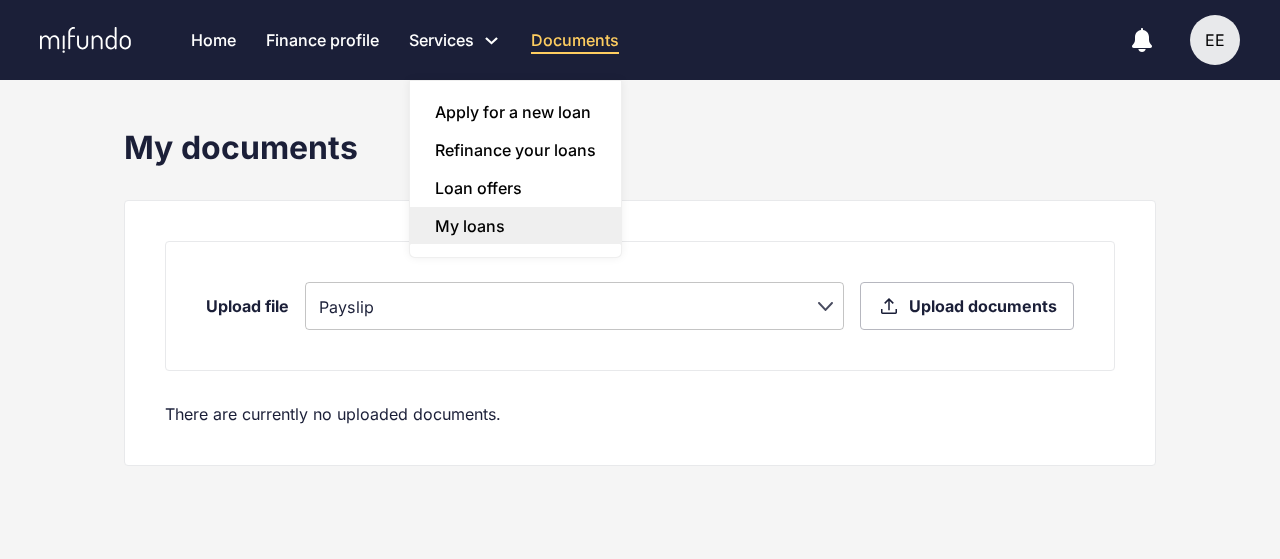 click on "My loans" at bounding box center (515, 226) 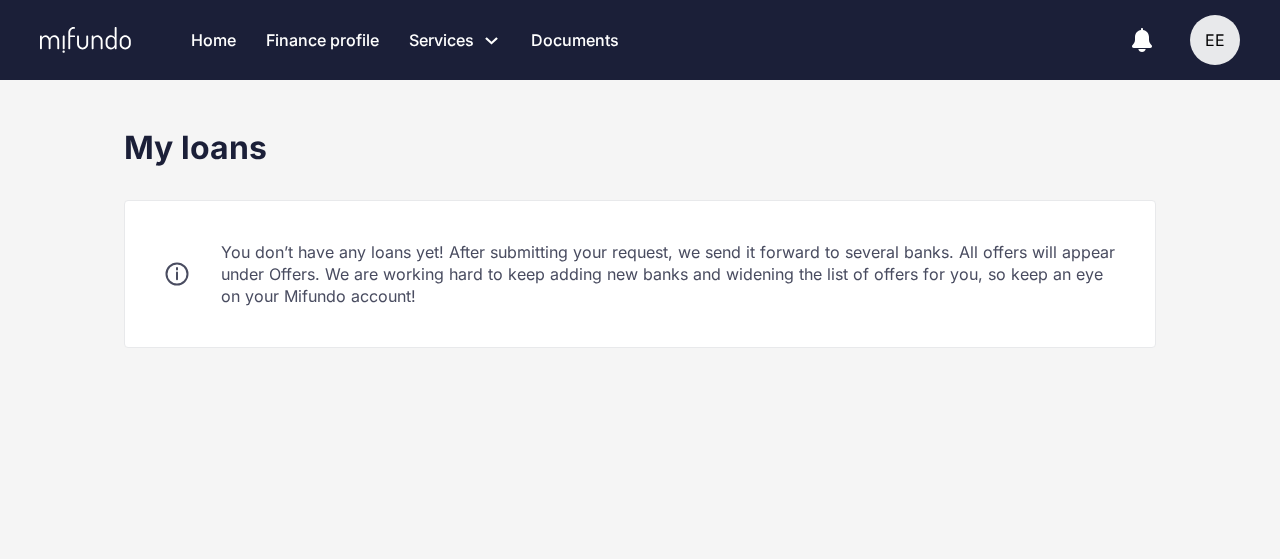 scroll, scrollTop: 0, scrollLeft: 0, axis: both 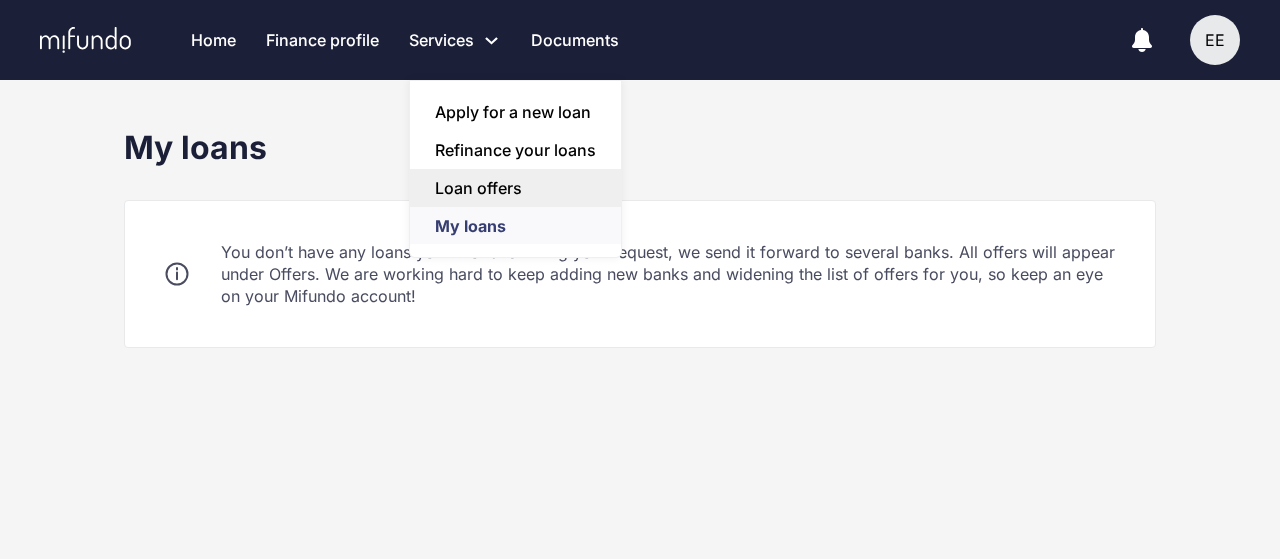 click on "Loan offers" at bounding box center (515, 188) 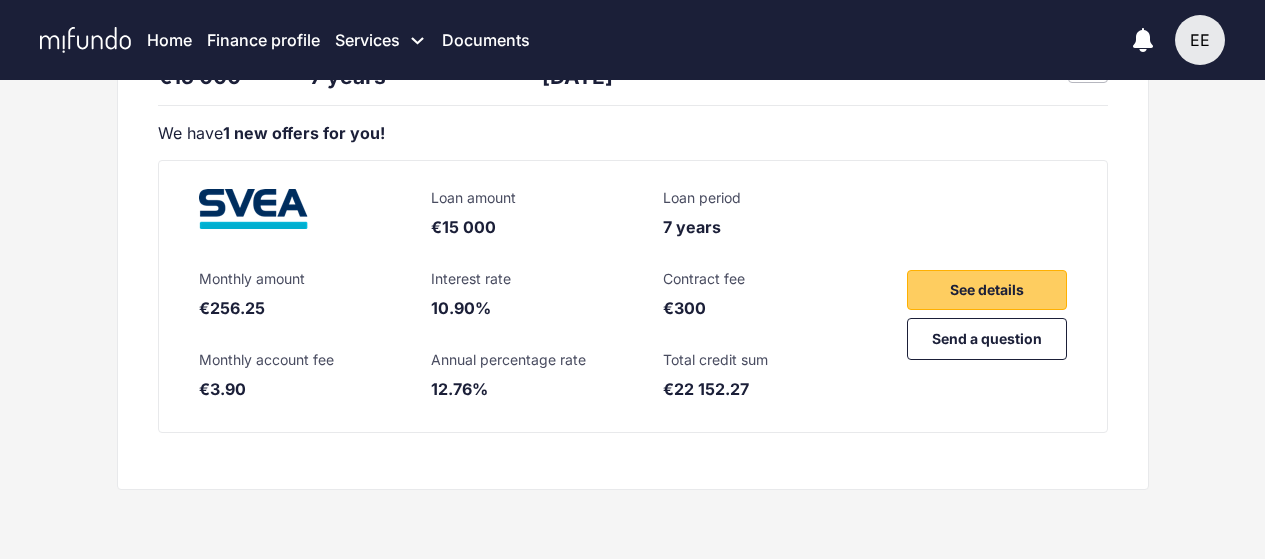 scroll, scrollTop: 143, scrollLeft: 0, axis: vertical 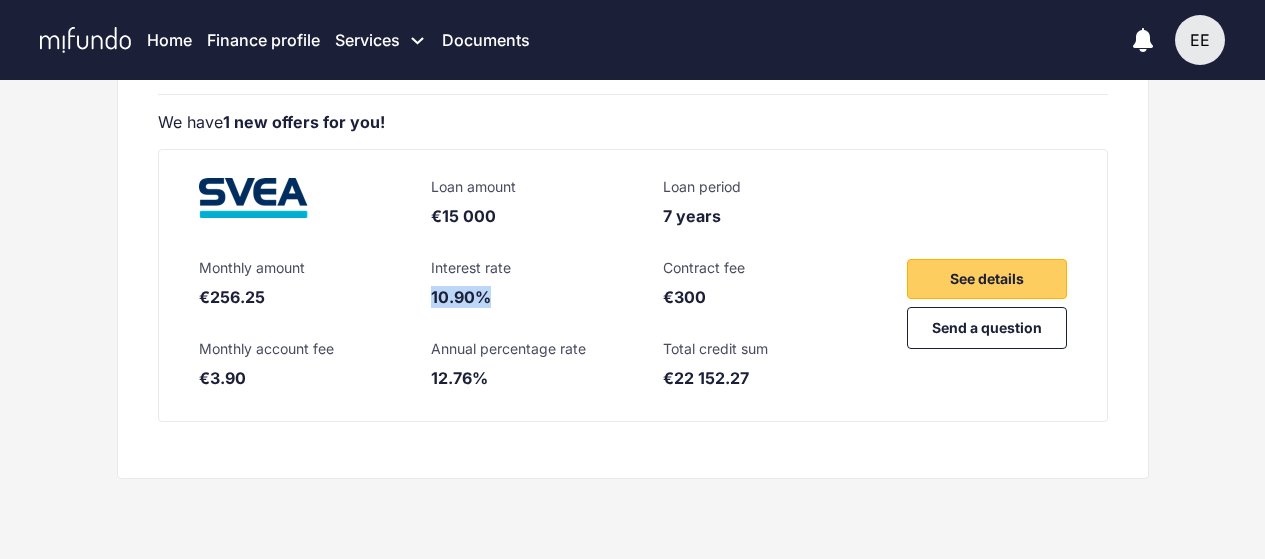drag, startPoint x: 432, startPoint y: 294, endPoint x: 539, endPoint y: 297, distance: 107.042046 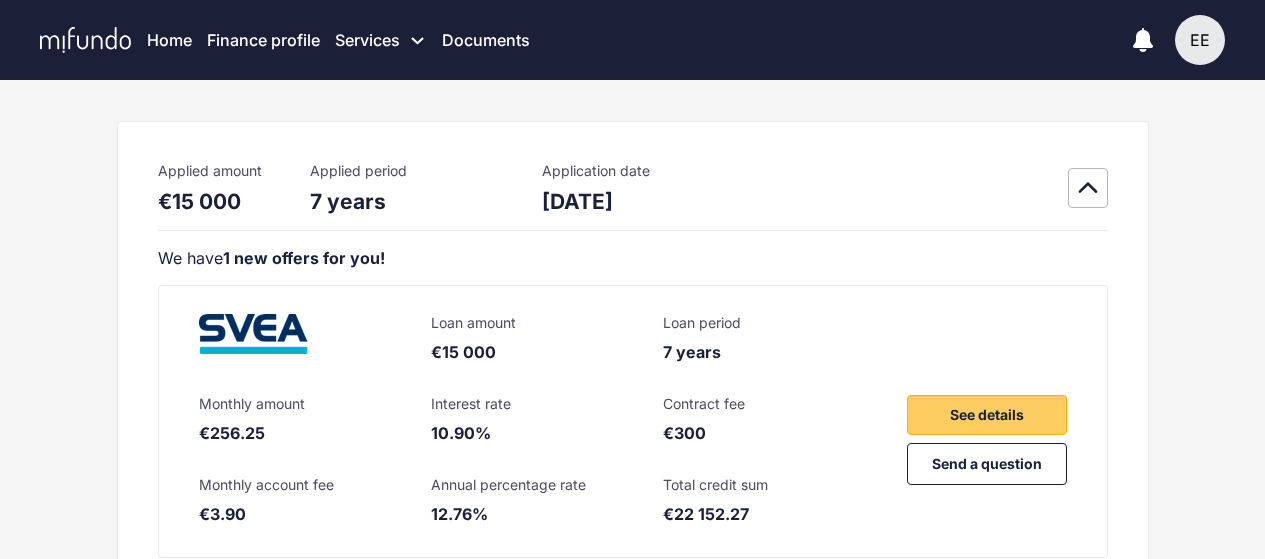 scroll, scrollTop: 0, scrollLeft: 0, axis: both 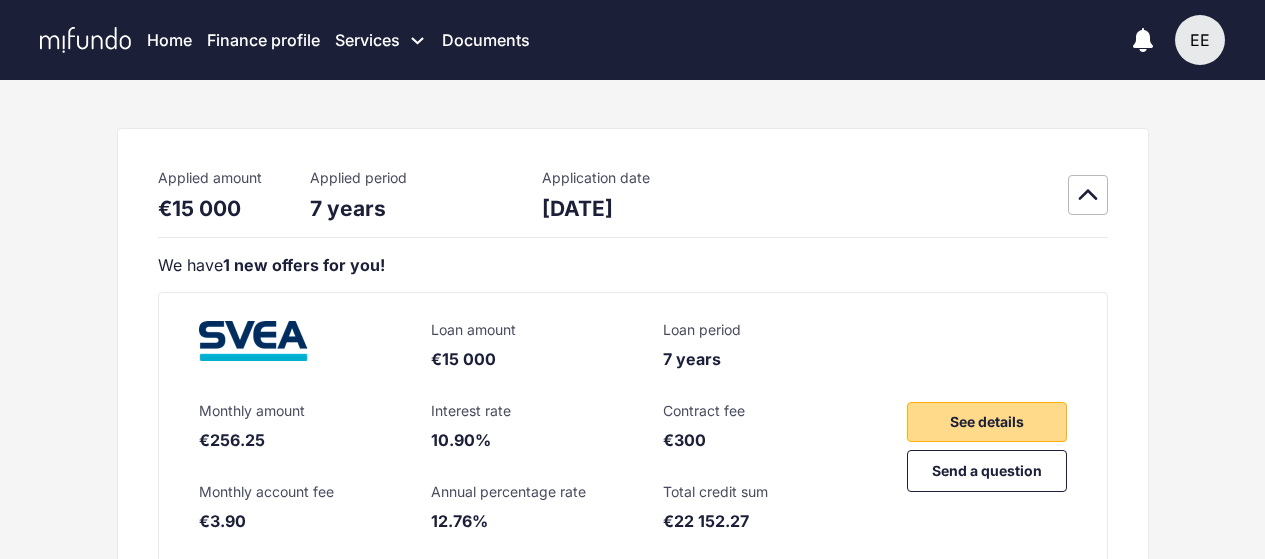 click on "See details" at bounding box center (987, 422) 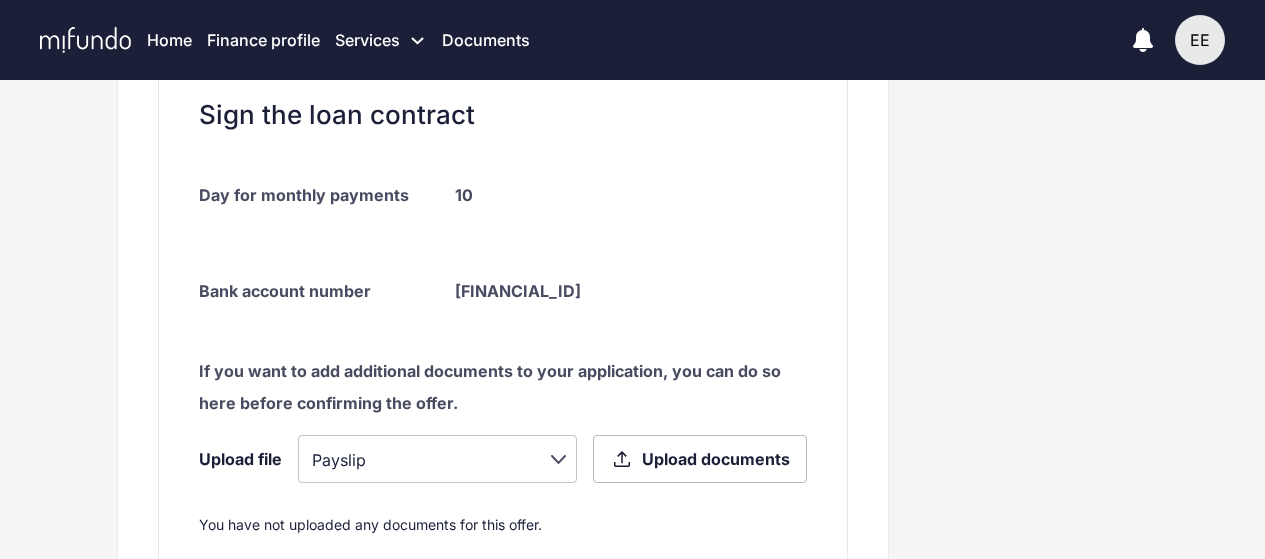 scroll, scrollTop: 800, scrollLeft: 0, axis: vertical 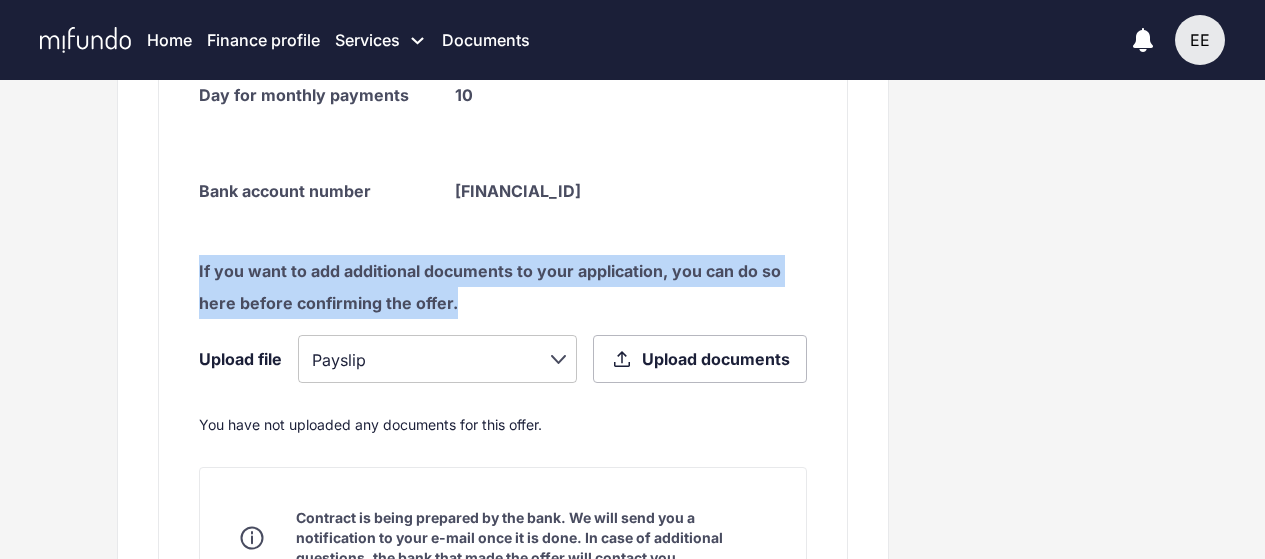 drag, startPoint x: 454, startPoint y: 301, endPoint x: 191, endPoint y: 263, distance: 265.73108 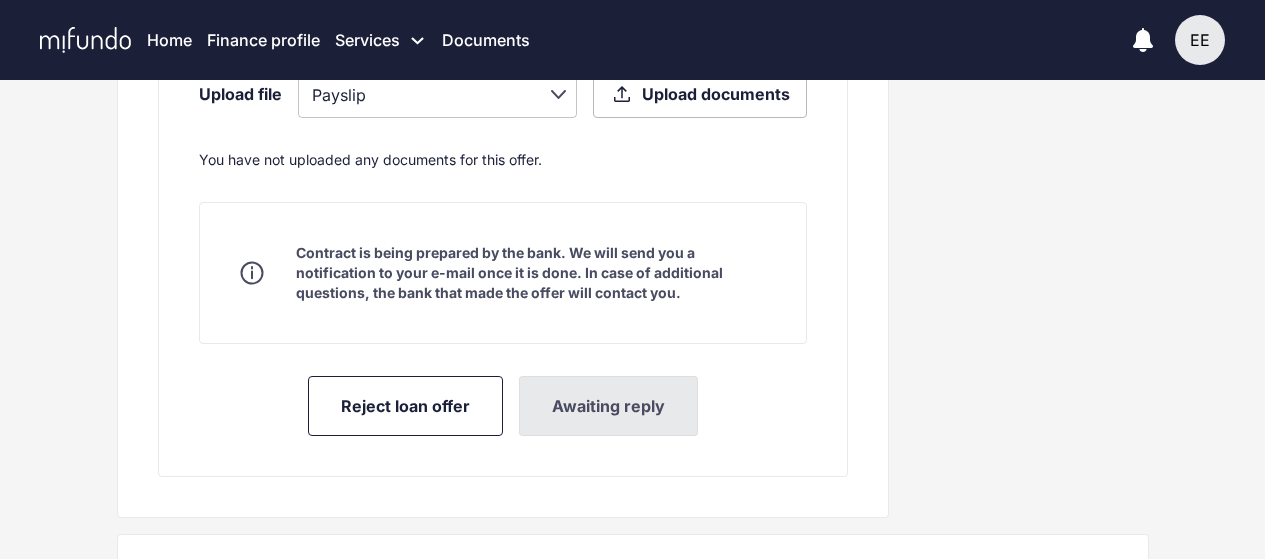 scroll, scrollTop: 1100, scrollLeft: 0, axis: vertical 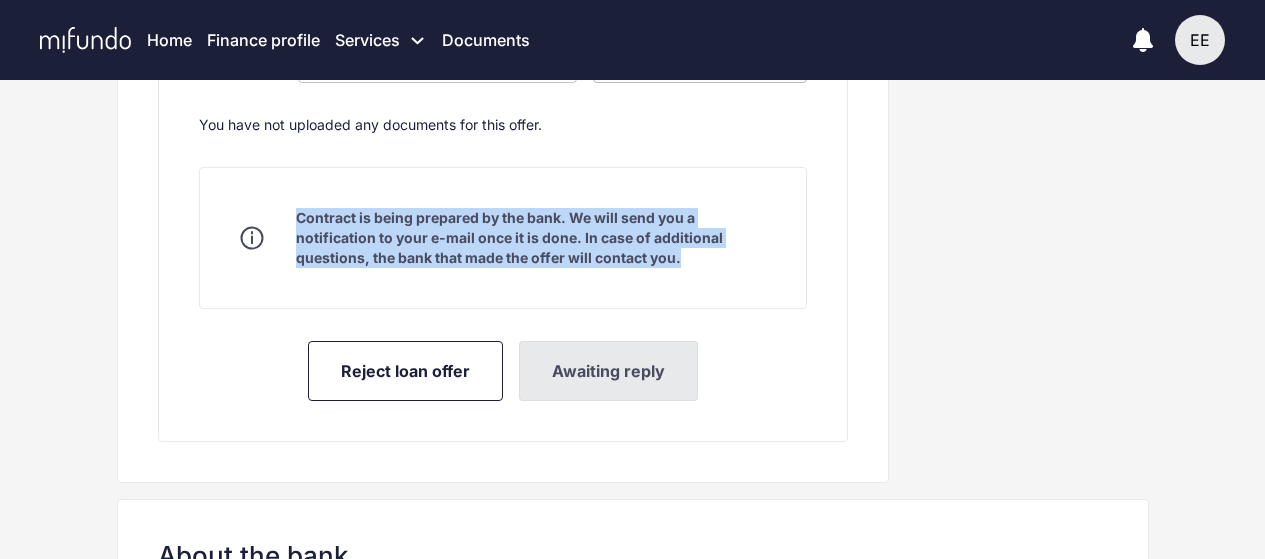 drag, startPoint x: 668, startPoint y: 259, endPoint x: 298, endPoint y: 189, distance: 376.56342 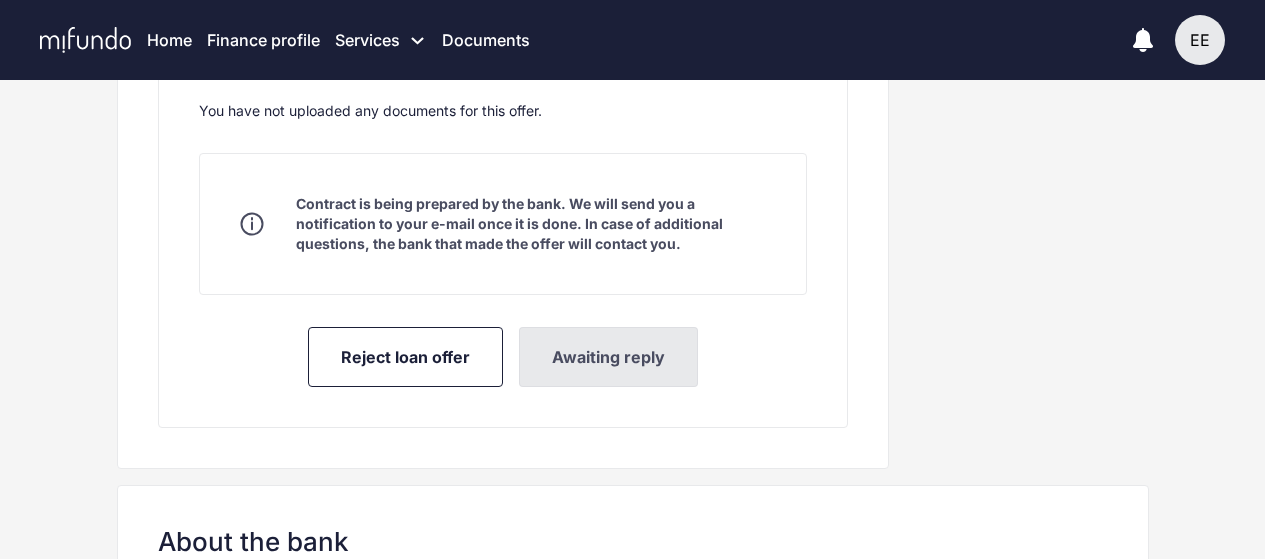 scroll, scrollTop: 1089, scrollLeft: 0, axis: vertical 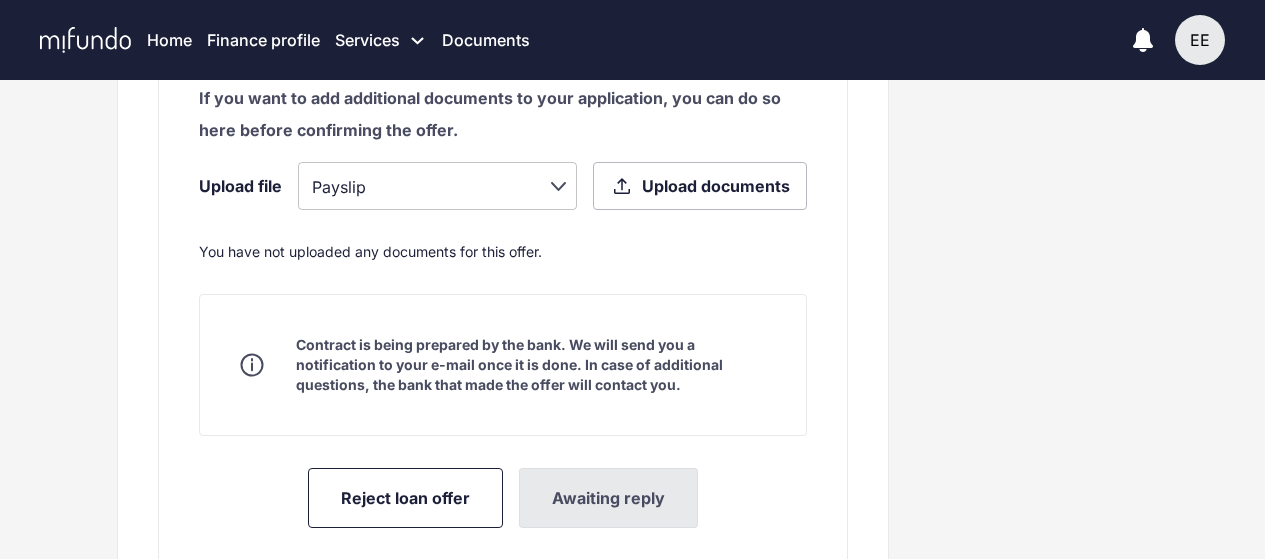 click 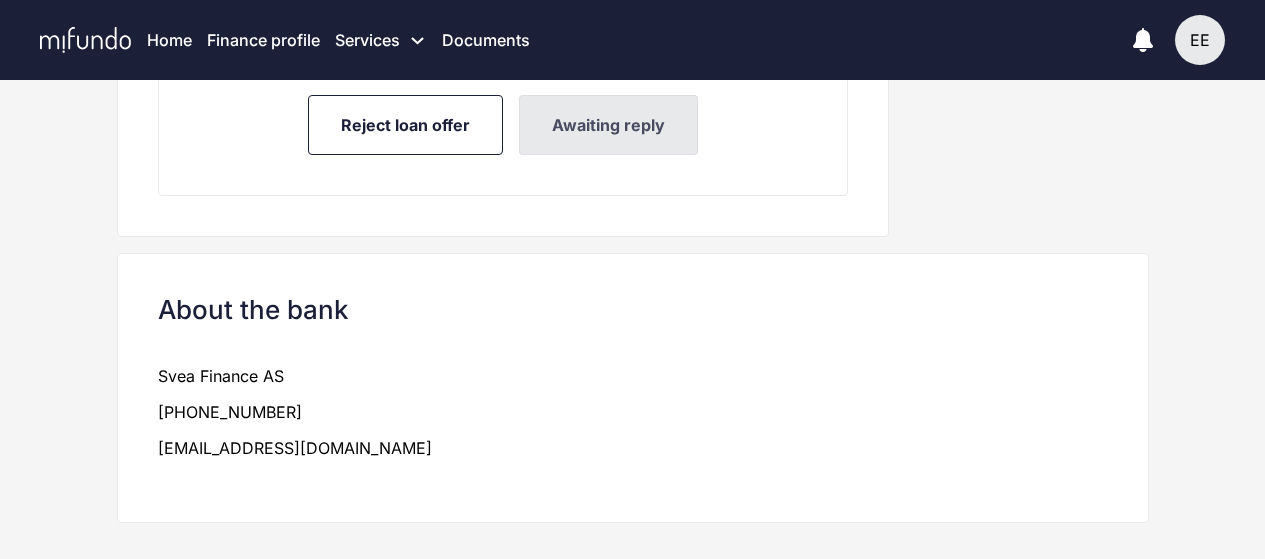 scroll, scrollTop: 1389, scrollLeft: 0, axis: vertical 